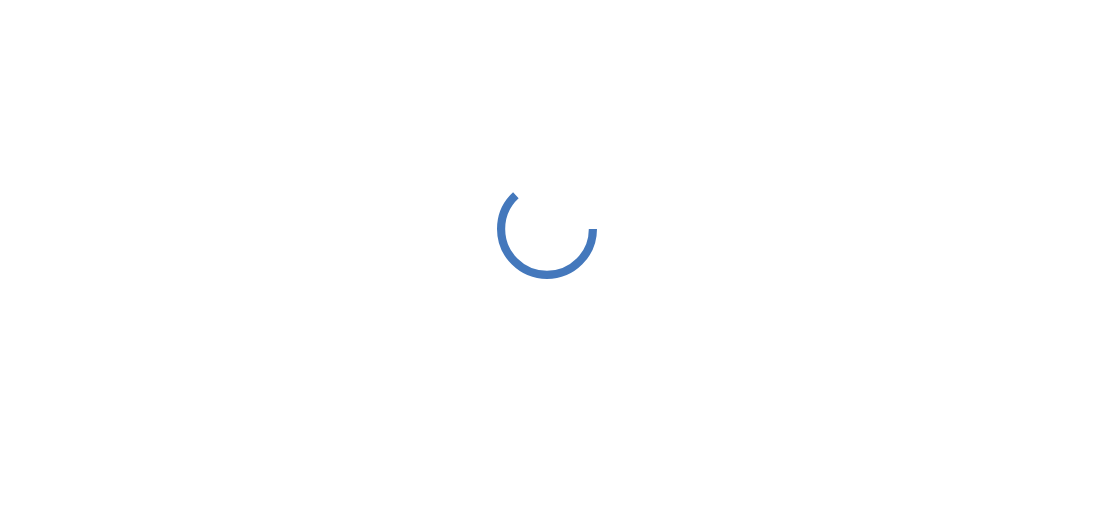 scroll, scrollTop: 0, scrollLeft: 0, axis: both 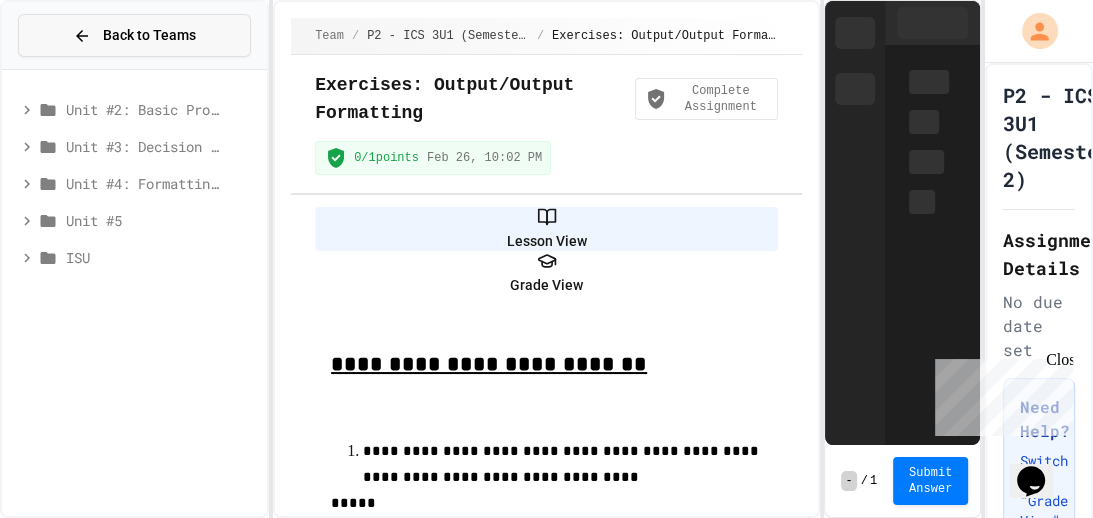 click 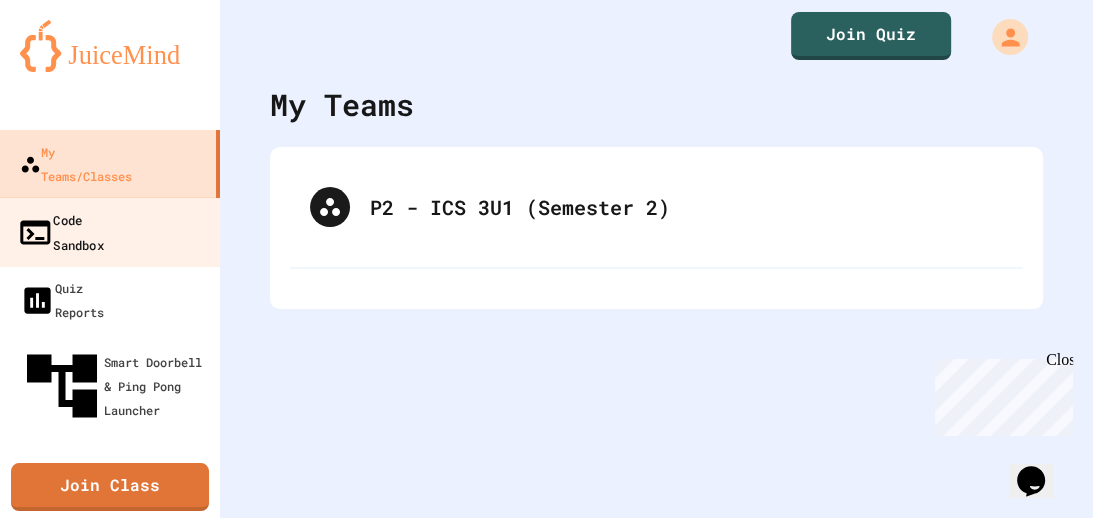 click on "Code Sandbox" at bounding box center [60, 231] 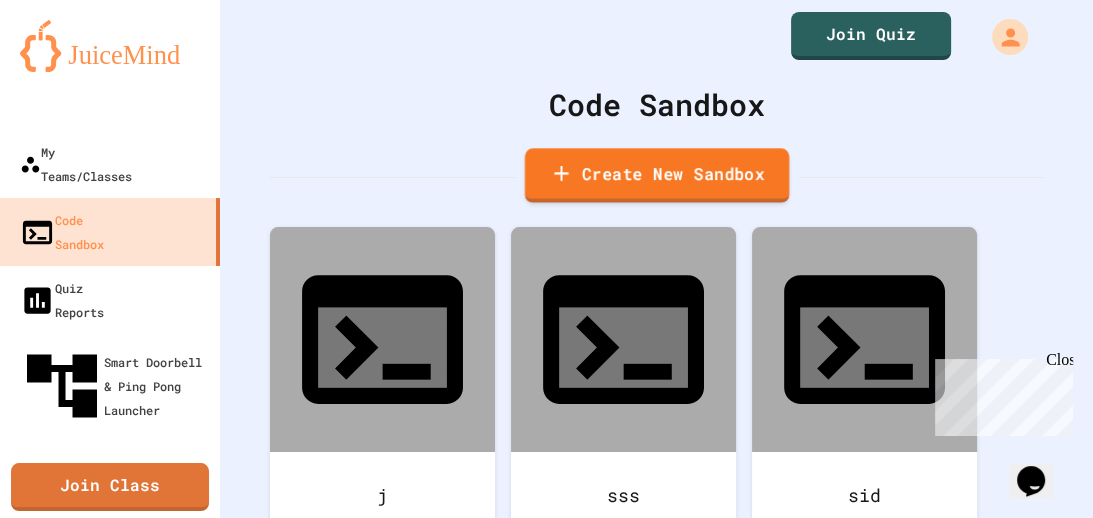 click on "Create New Sandbox" at bounding box center [656, 175] 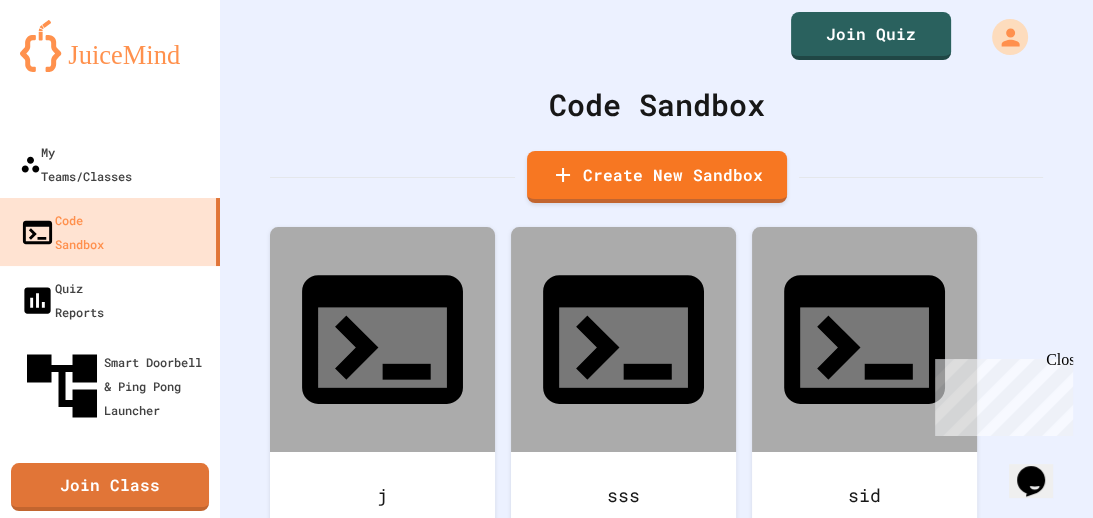 click on "We are updating our servers at 7PM EST on 3/11/2025. JuiceMind should continue to work as expected, but if you experience any issues, please chat with us. My Teams/Classes Code Sandbox Quiz Reports Smart Doorbell & Ping Pong Launcher Join Class Join Quiz Code Sandbox Create New Sandbox j sss [LAST]
Create a new Sandbox Sandbox Language ​ Sandbox Language Create Sandbox" at bounding box center [546, 259] 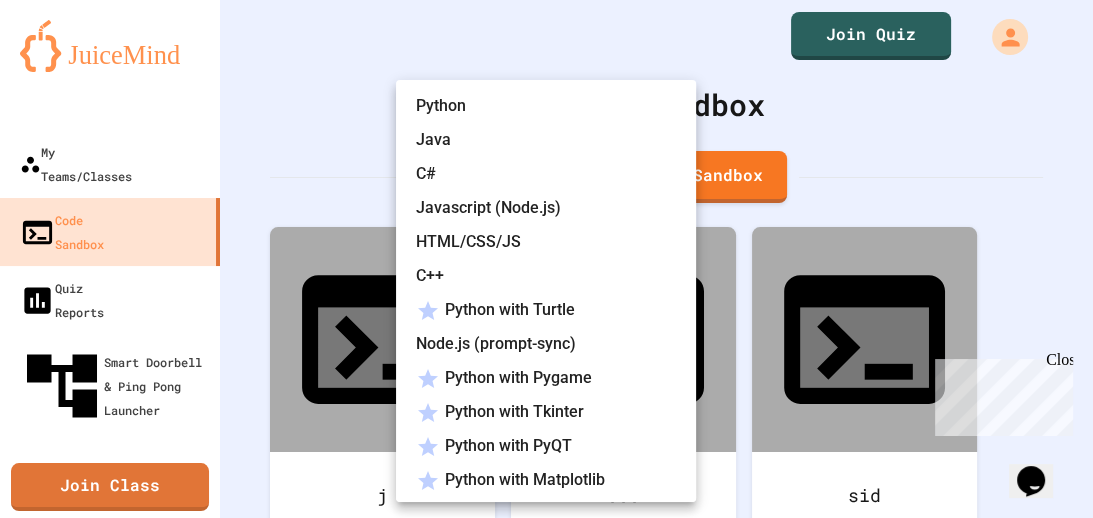 click on "Java" at bounding box center [556, 140] 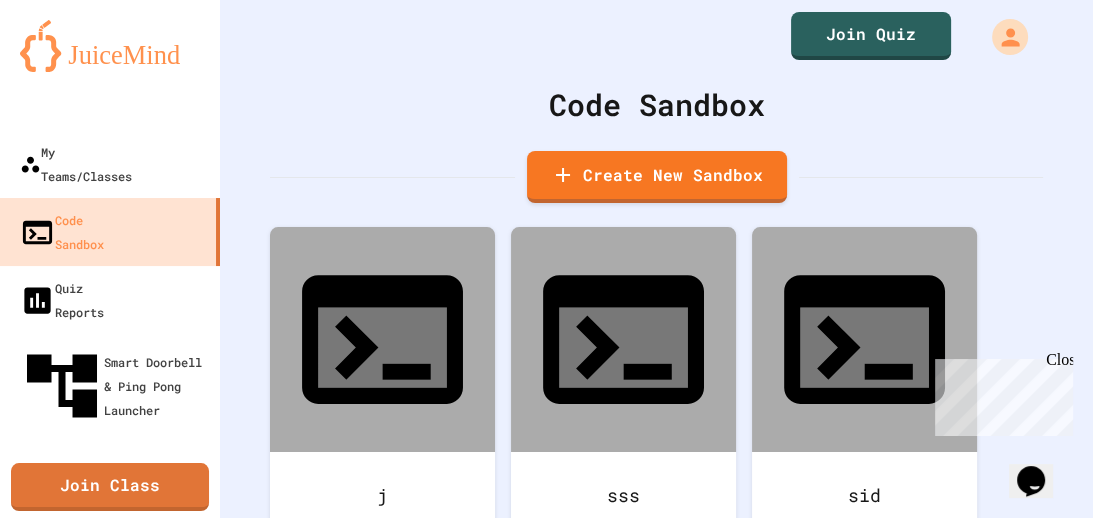 click on "Create Sandbox" at bounding box center [547, 1078] 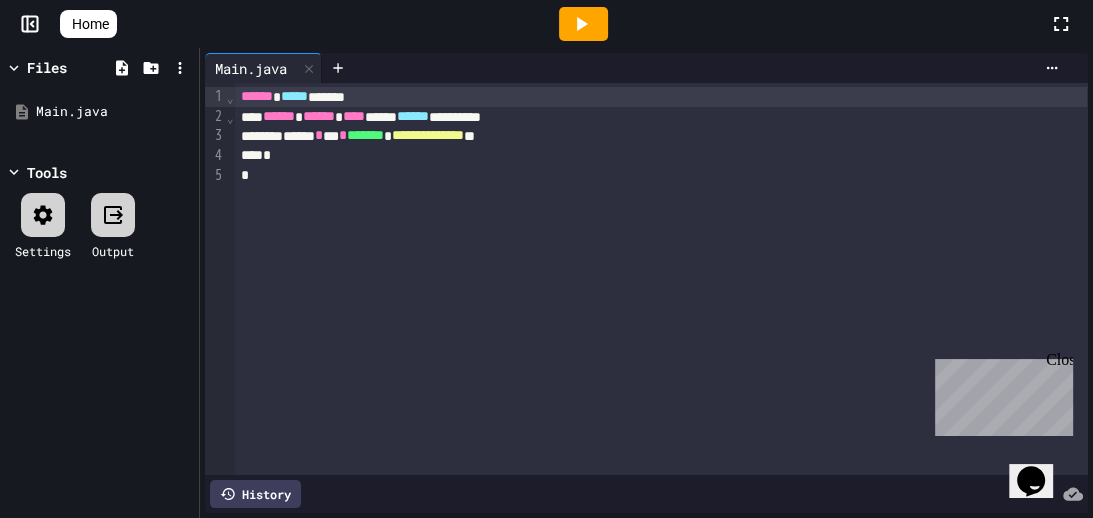 click on "*" at bounding box center [661, 176] 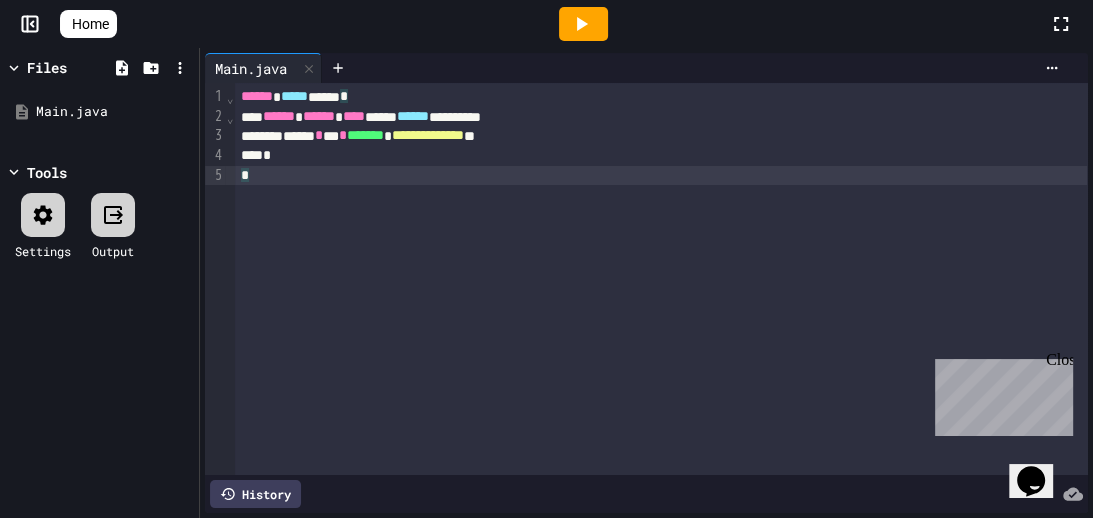 click on "*" at bounding box center (661, 176) 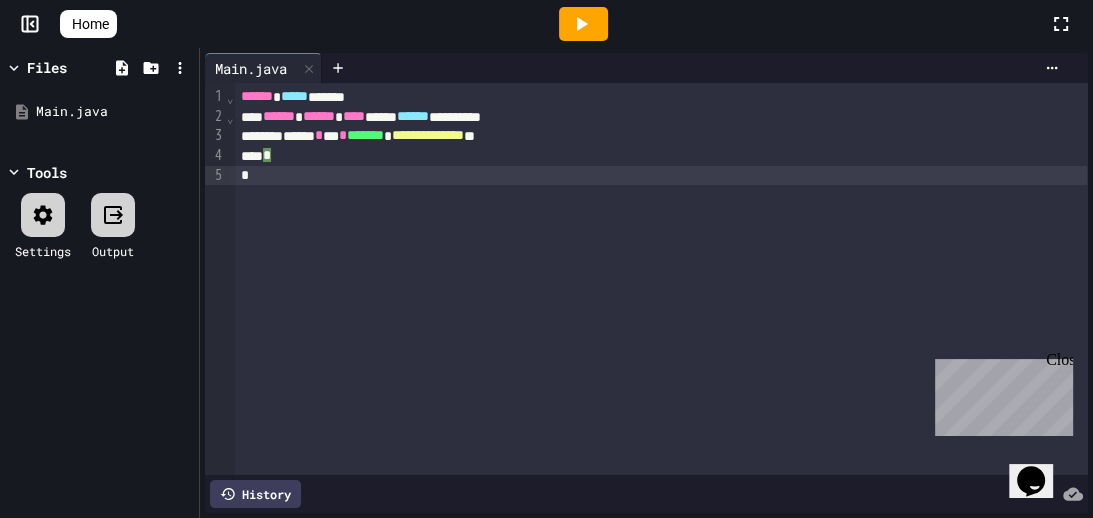 click on "*" at bounding box center (661, 176) 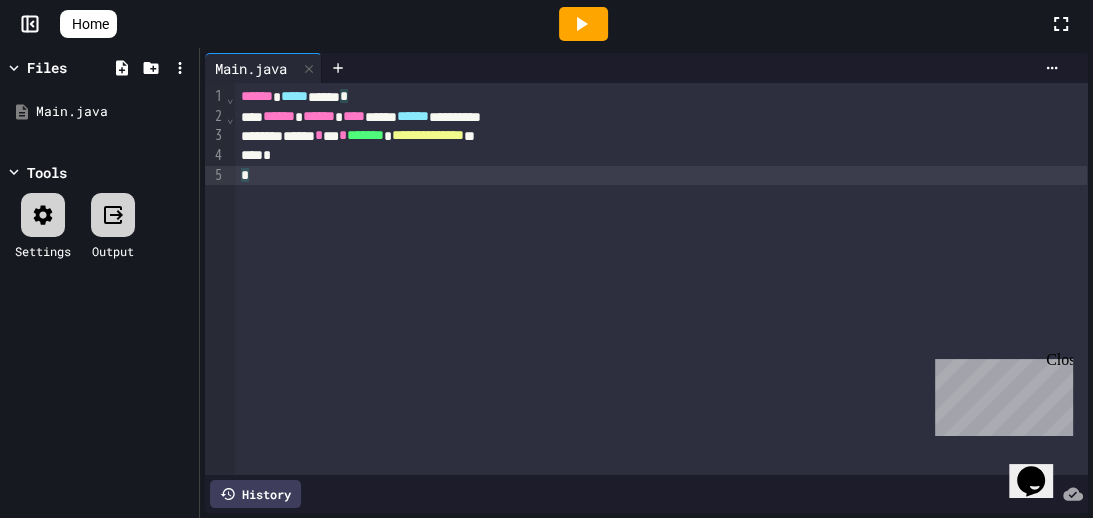 drag, startPoint x: 571, startPoint y: 171, endPoint x: 528, endPoint y: 164, distance: 43.56604 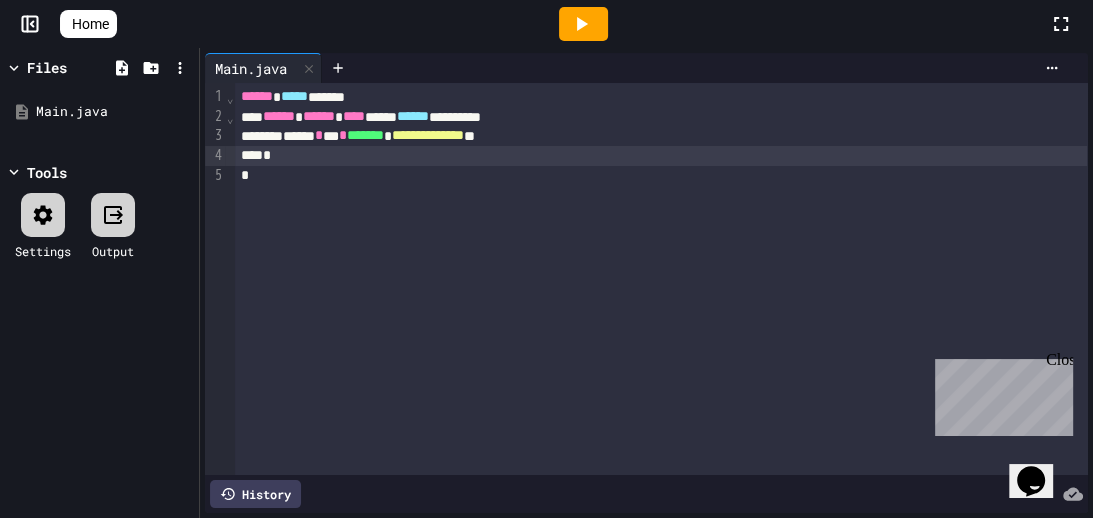 click on "*" at bounding box center (661, 156) 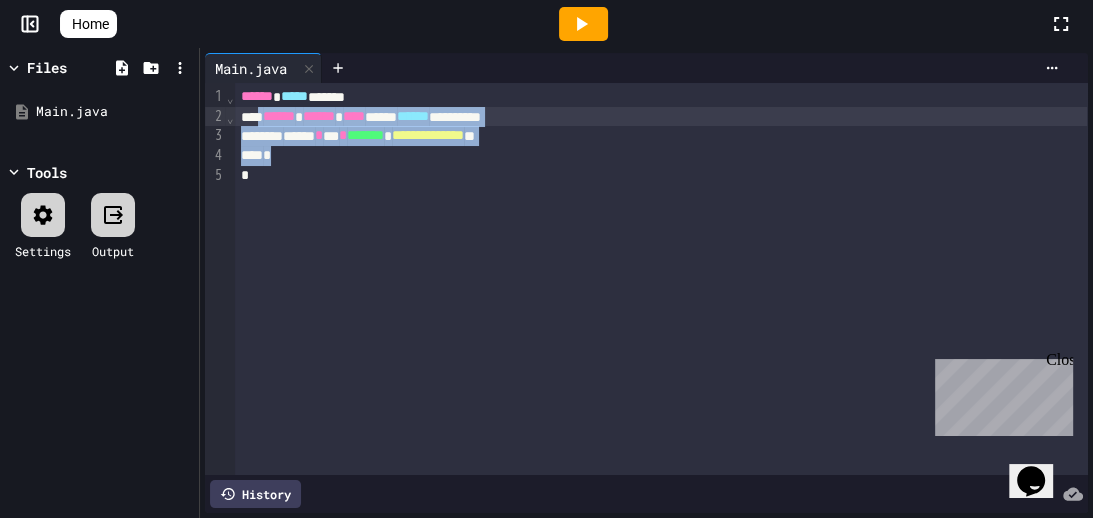 drag, startPoint x: 528, startPoint y: 164, endPoint x: 267, endPoint y: 125, distance: 263.8977 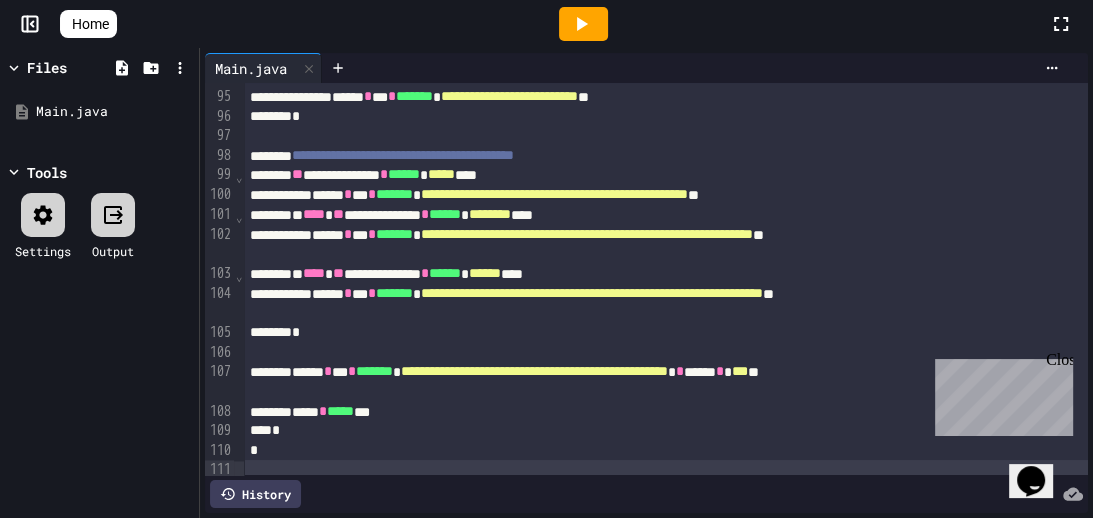 scroll, scrollTop: 1976, scrollLeft: 0, axis: vertical 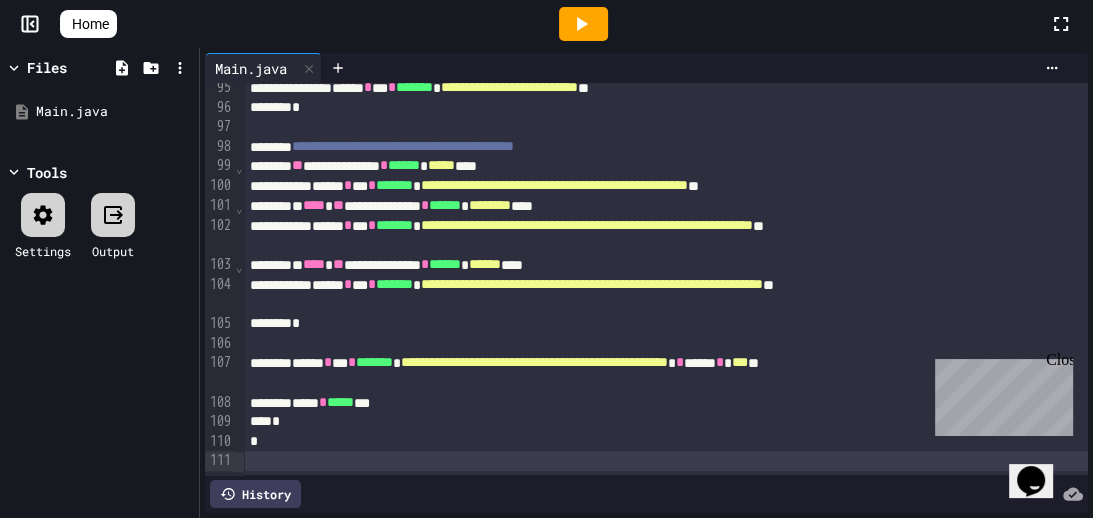 click at bounding box center [583, 24] 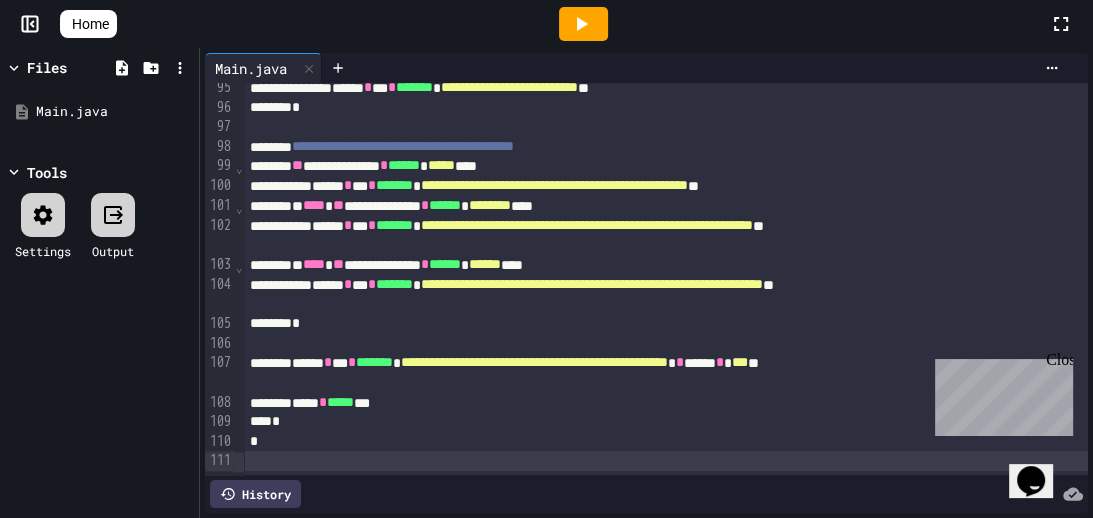 click 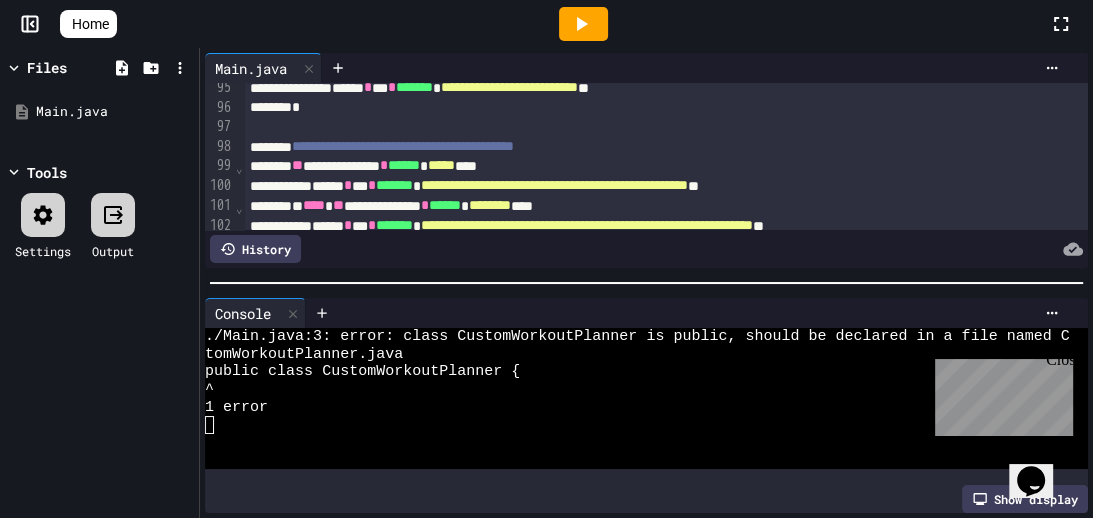 click on "Close" at bounding box center [1058, 363] 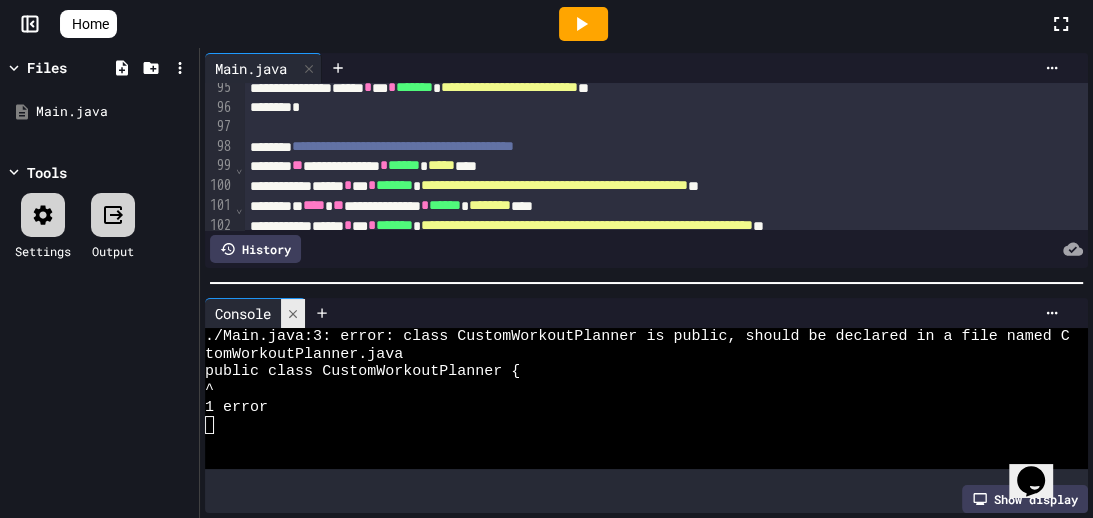 click 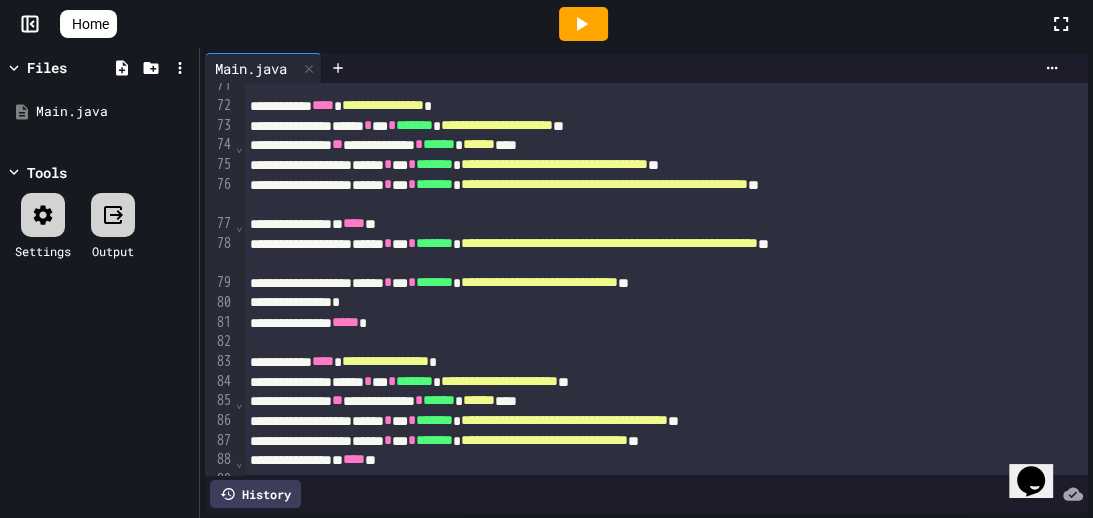 scroll, scrollTop: 1977, scrollLeft: 0, axis: vertical 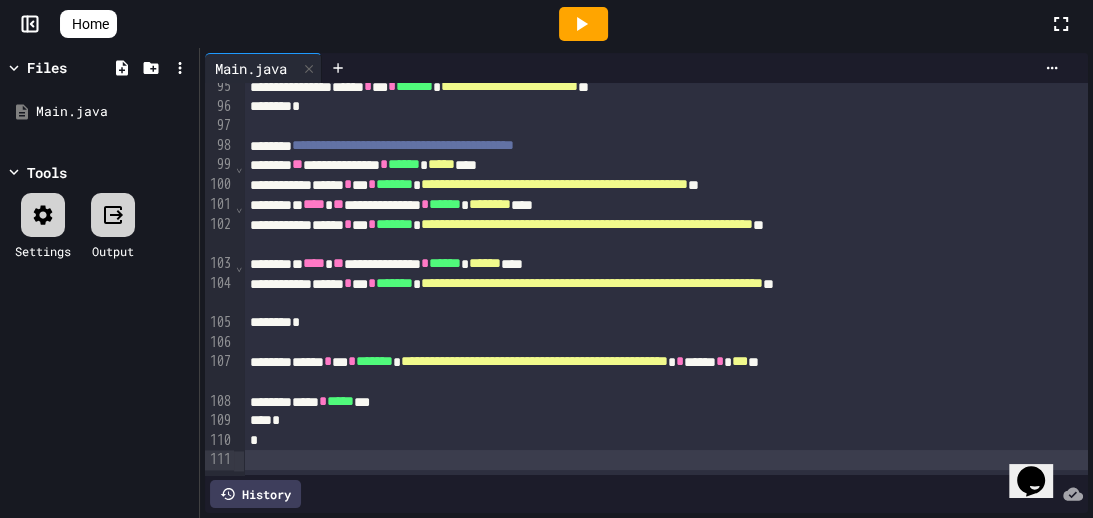 click 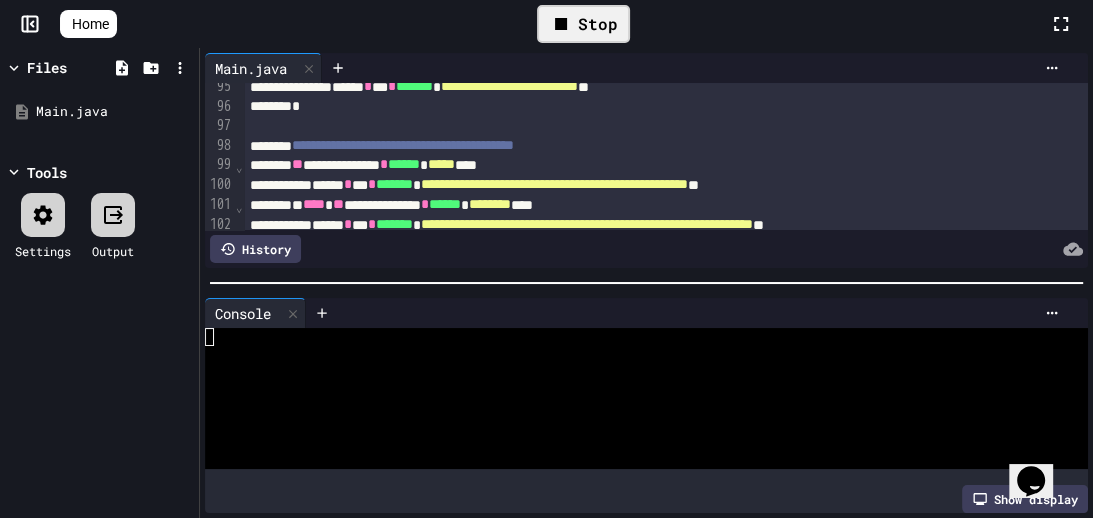 click on "Stop" at bounding box center [583, 24] 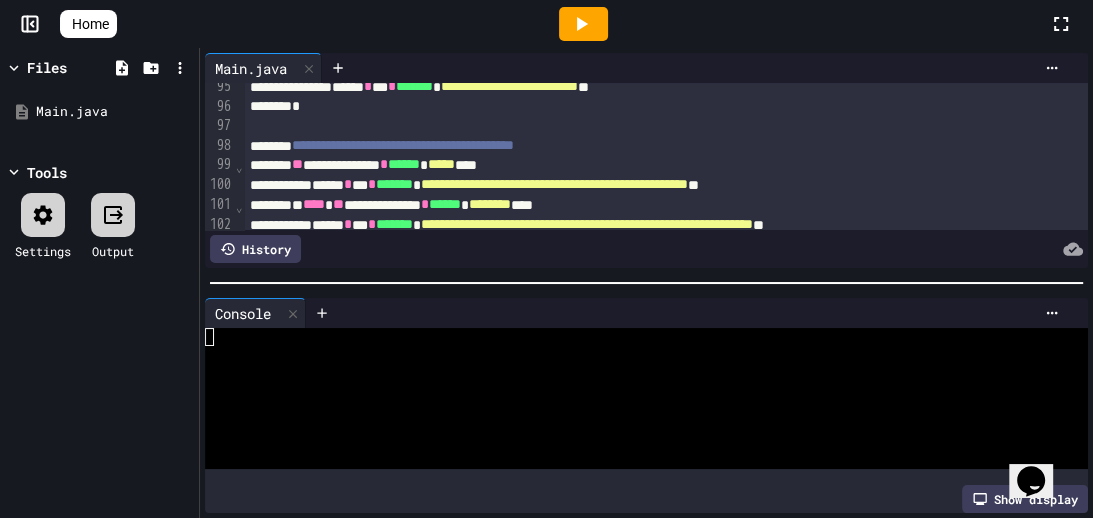 click on "*****" at bounding box center [441, 164] 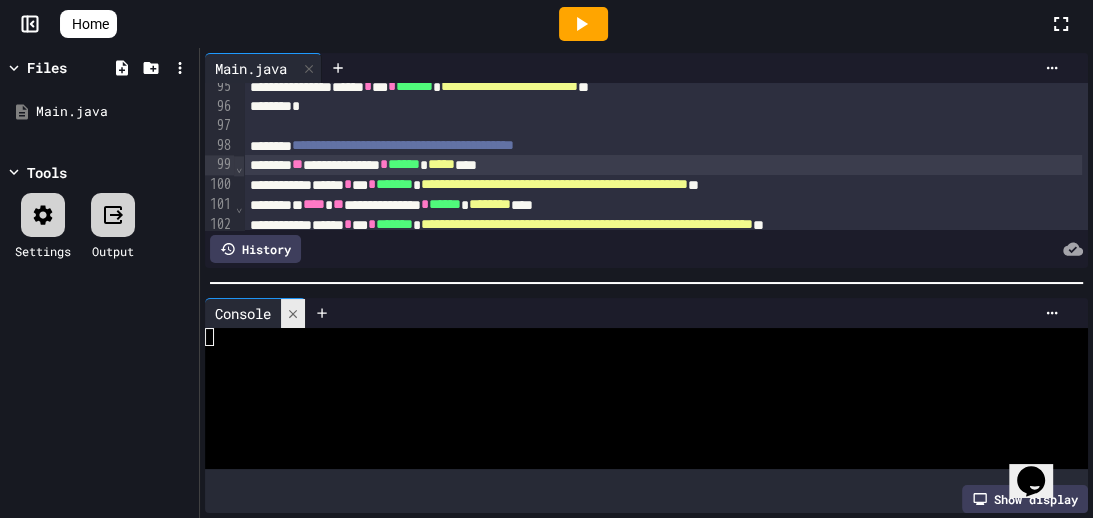 click 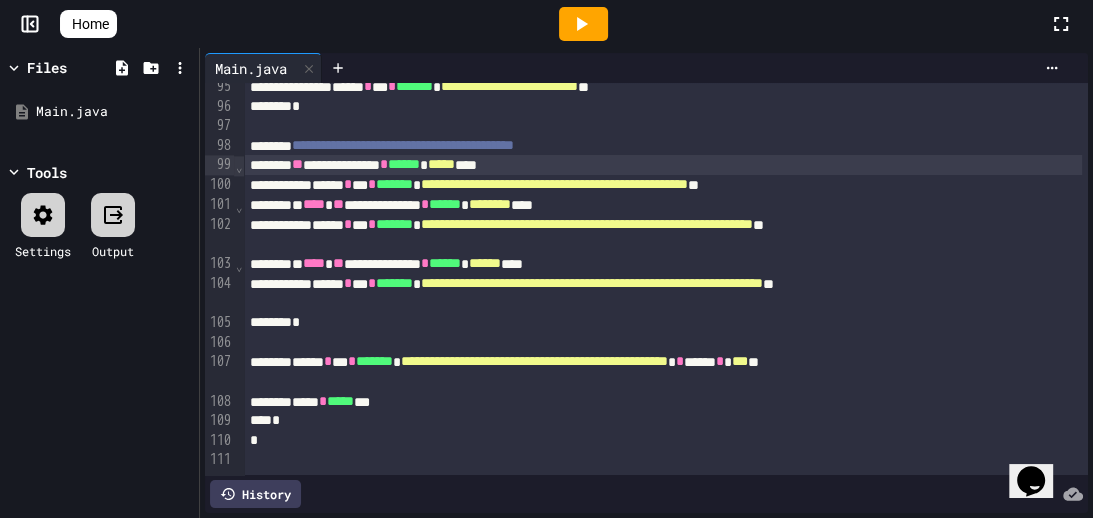 scroll, scrollTop: 0, scrollLeft: 0, axis: both 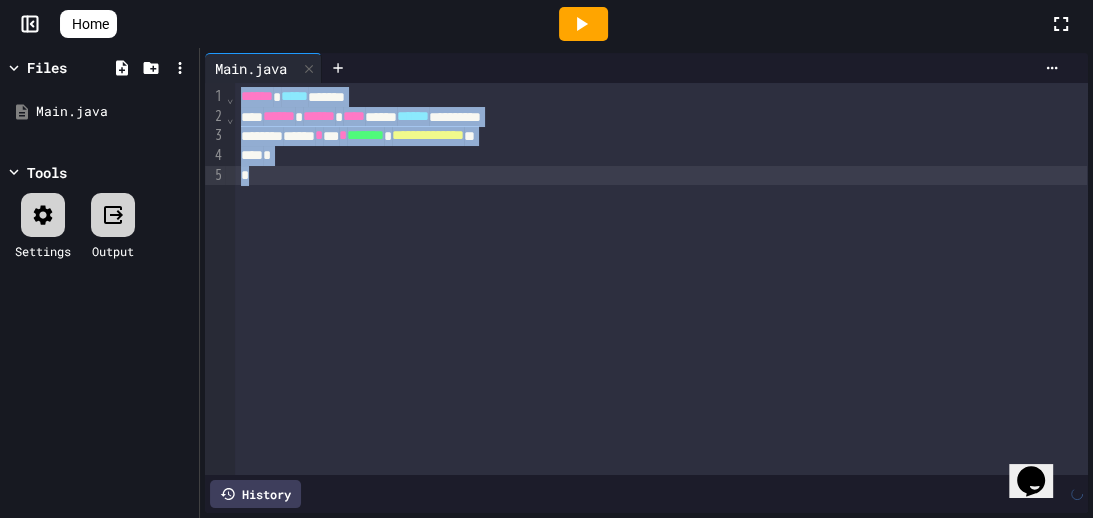 click on "**********" at bounding box center (661, 279) 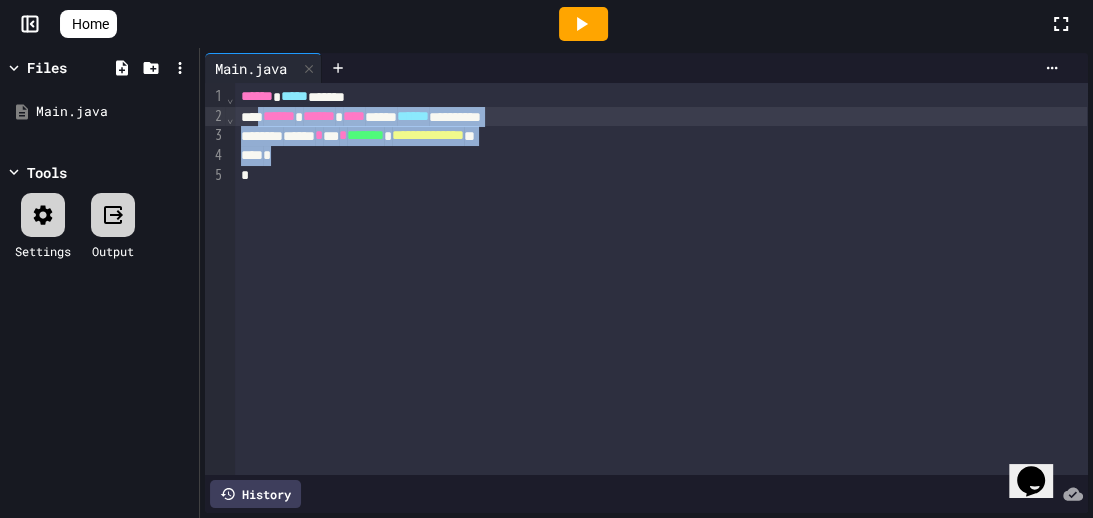 drag, startPoint x: 323, startPoint y: 153, endPoint x: 268, endPoint y: 122, distance: 63.134777 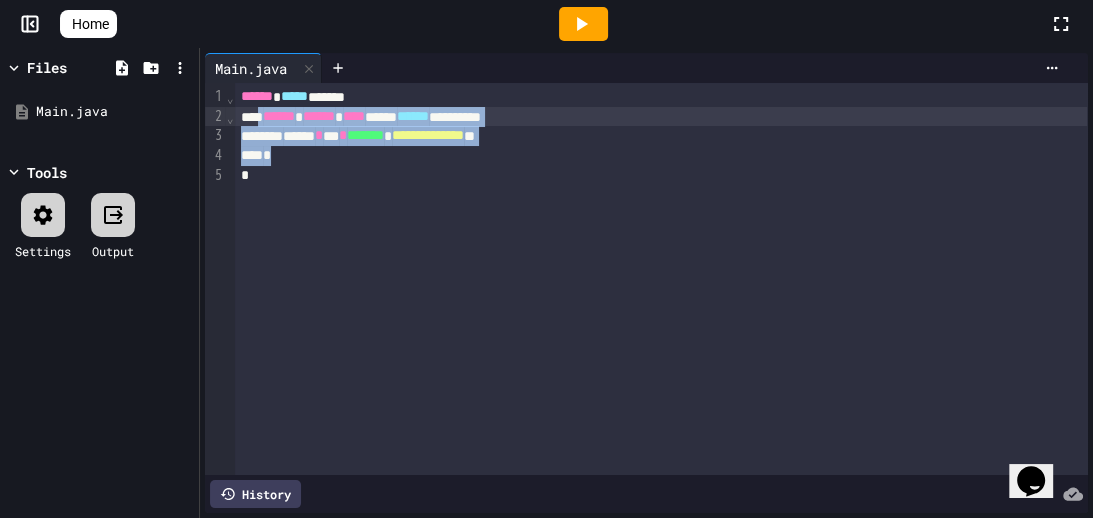 click on "**********" at bounding box center [661, 117] 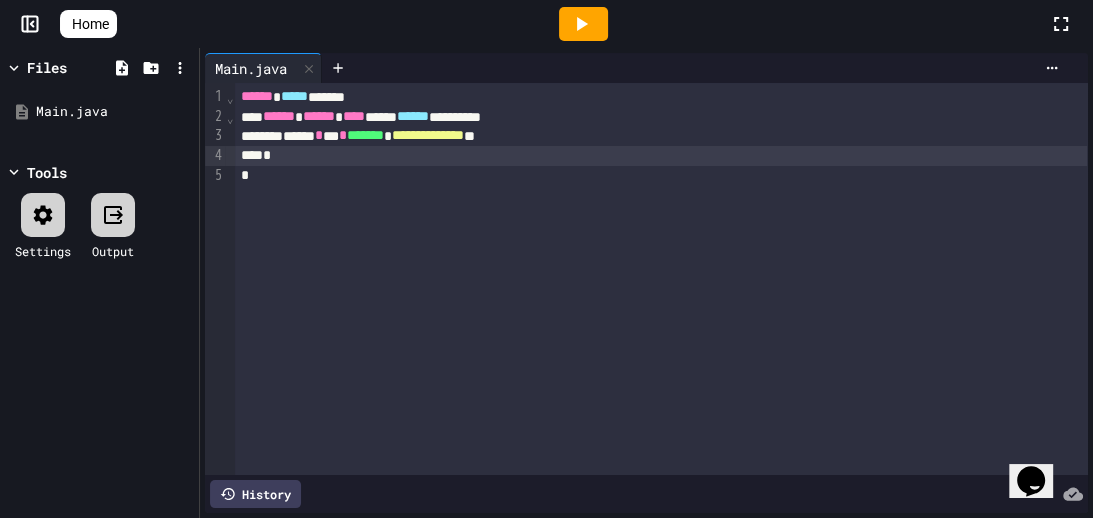 click on "*" at bounding box center (661, 156) 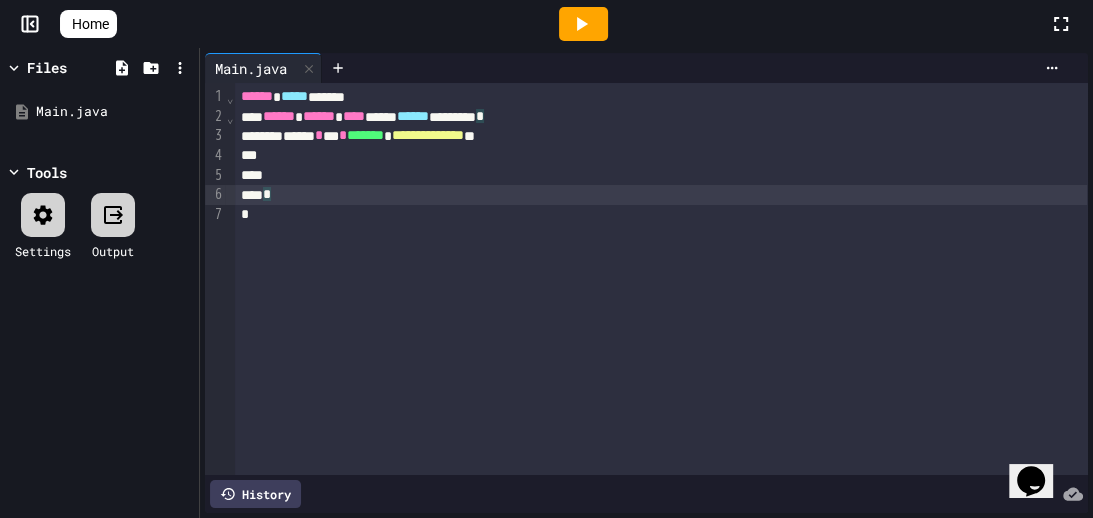 click on "*" at bounding box center (661, 215) 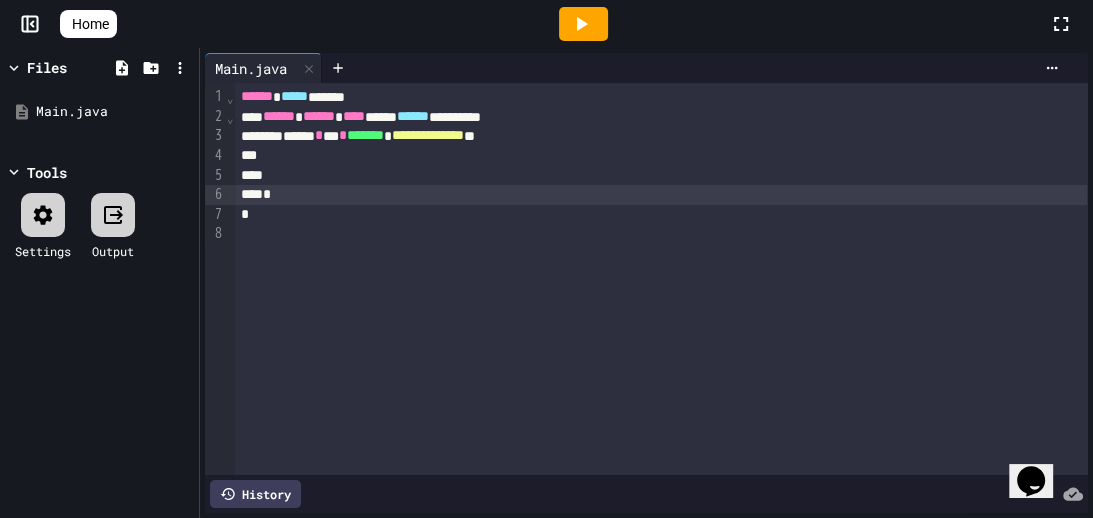 click on "*" at bounding box center (661, 215) 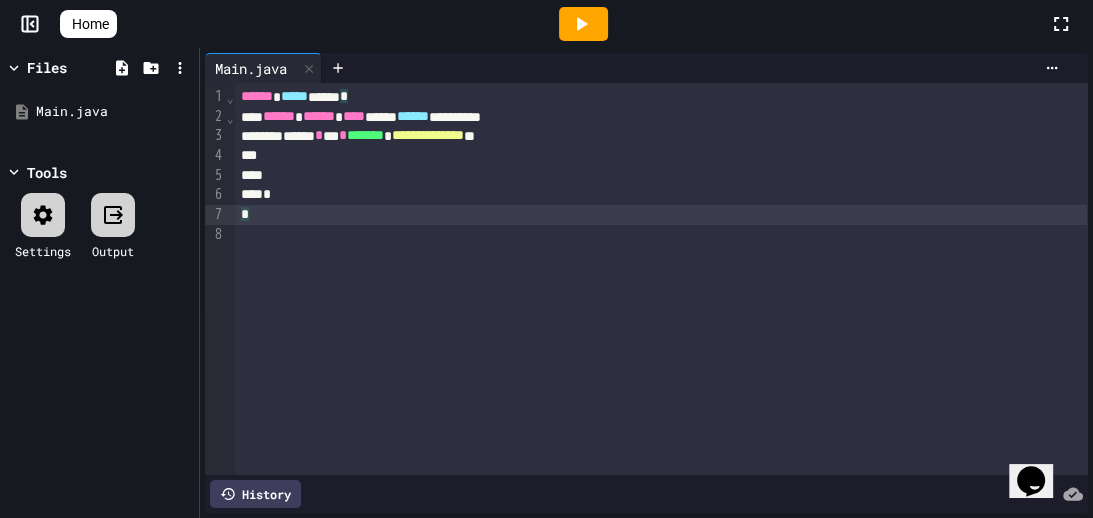 click on "*" at bounding box center (661, 215) 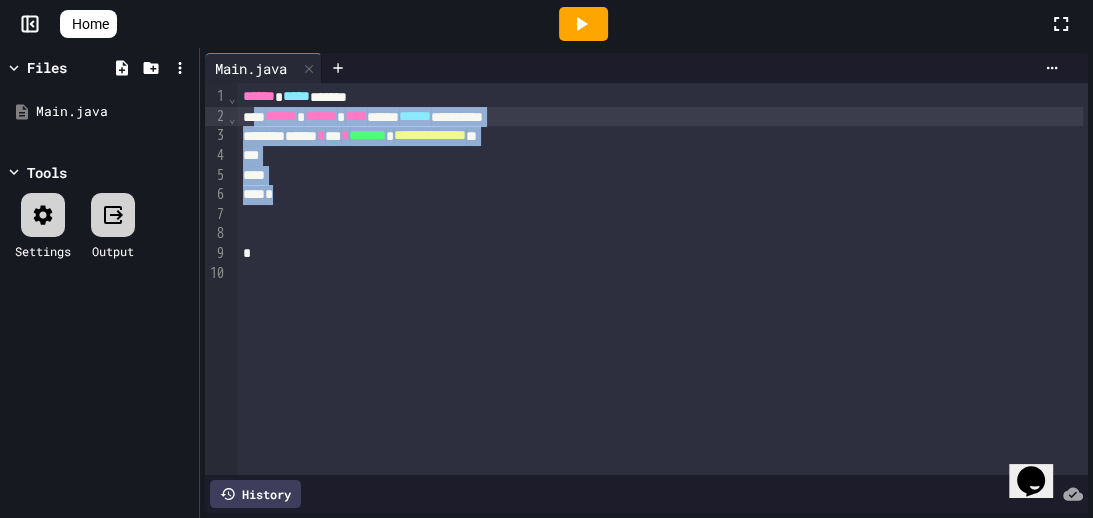 drag, startPoint x: 333, startPoint y: 191, endPoint x: 262, endPoint y: 122, distance: 99.00505 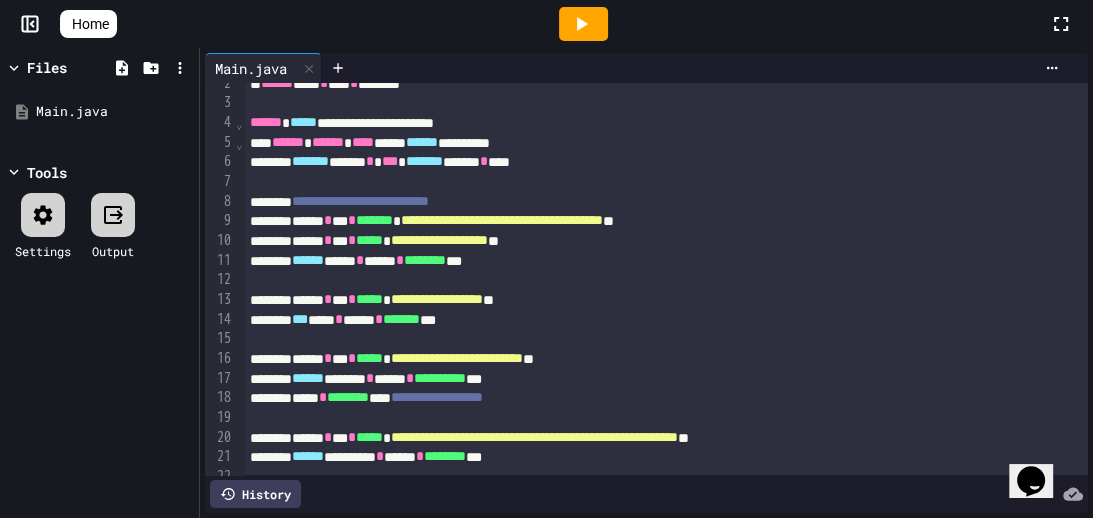 scroll, scrollTop: 0, scrollLeft: 0, axis: both 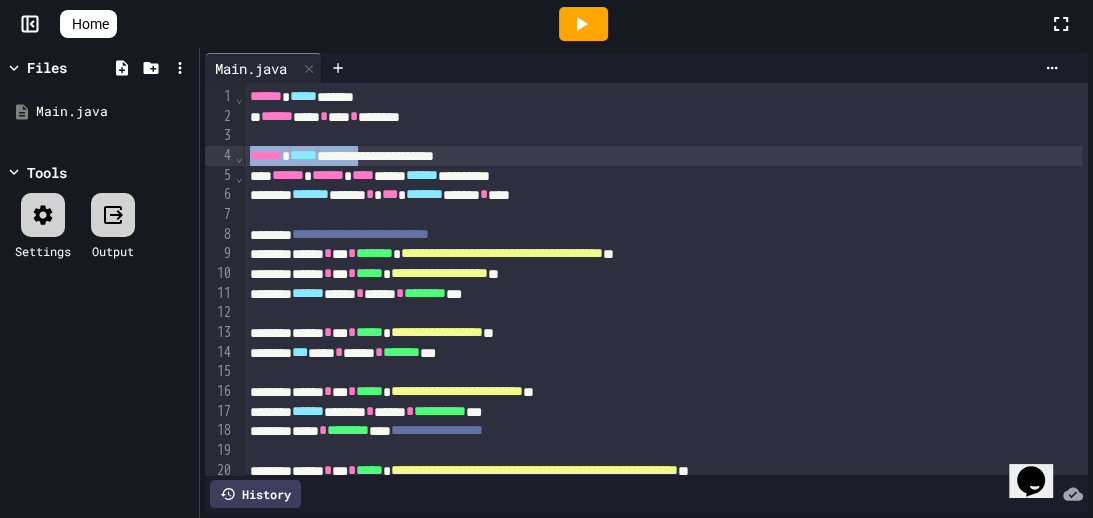 drag, startPoint x: 254, startPoint y: 156, endPoint x: 436, endPoint y: 151, distance: 182.06866 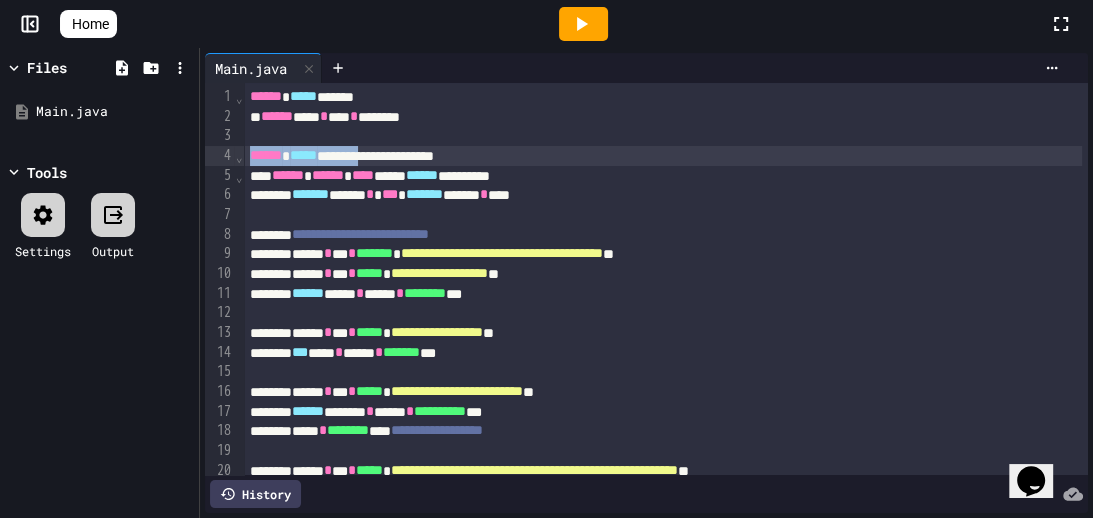 click on "**********" at bounding box center (663, 156) 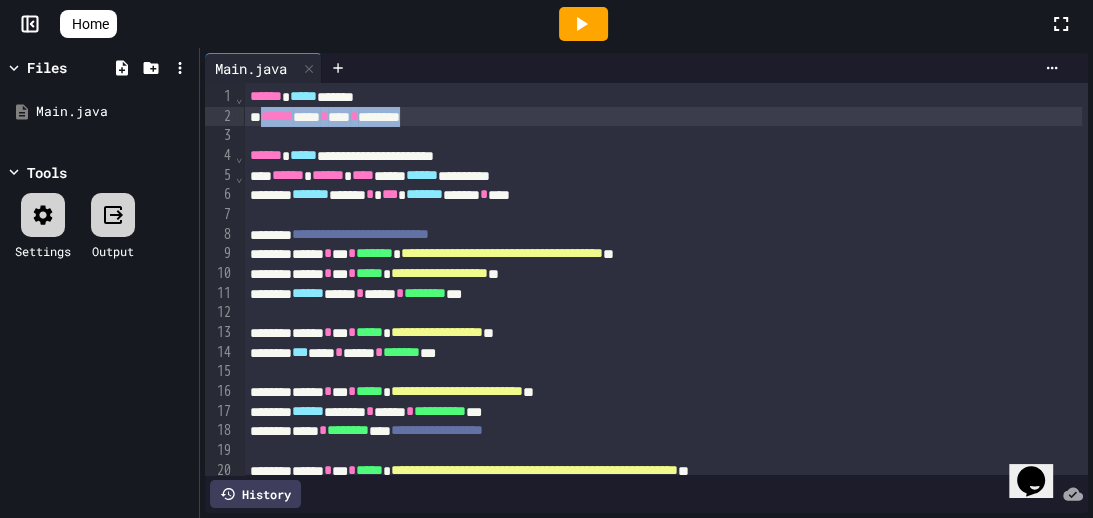 drag, startPoint x: 276, startPoint y: 124, endPoint x: 569, endPoint y: 124, distance: 293 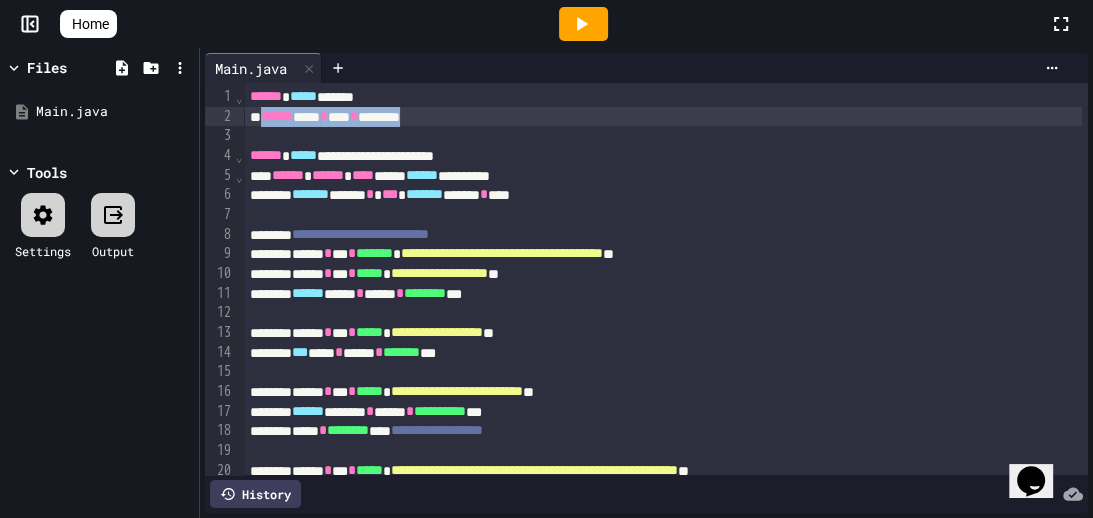click on "****** **** * **** * ********" at bounding box center (663, 117) 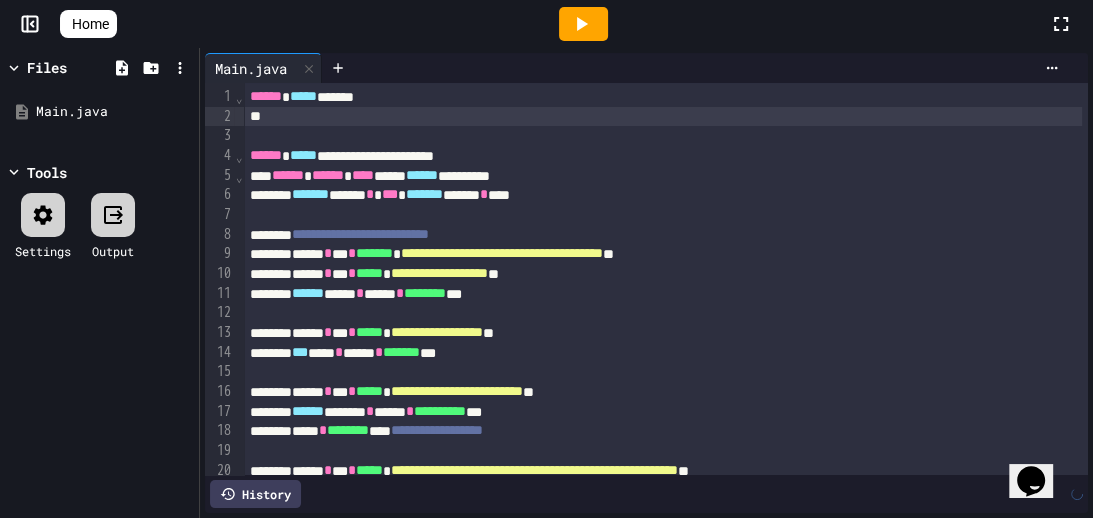 click on "******" at bounding box center (266, 96) 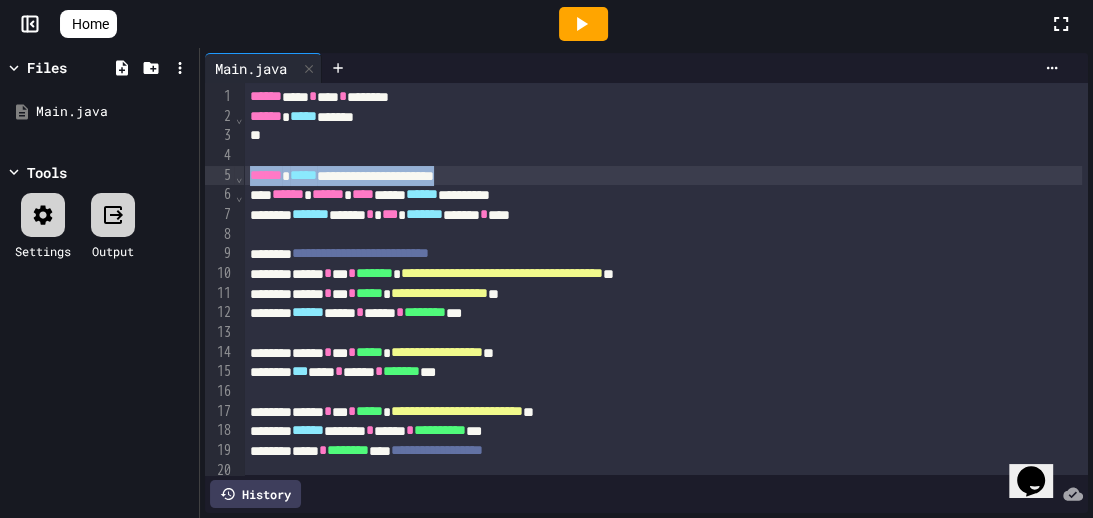 drag, startPoint x: 254, startPoint y: 172, endPoint x: 569, endPoint y: 172, distance: 315 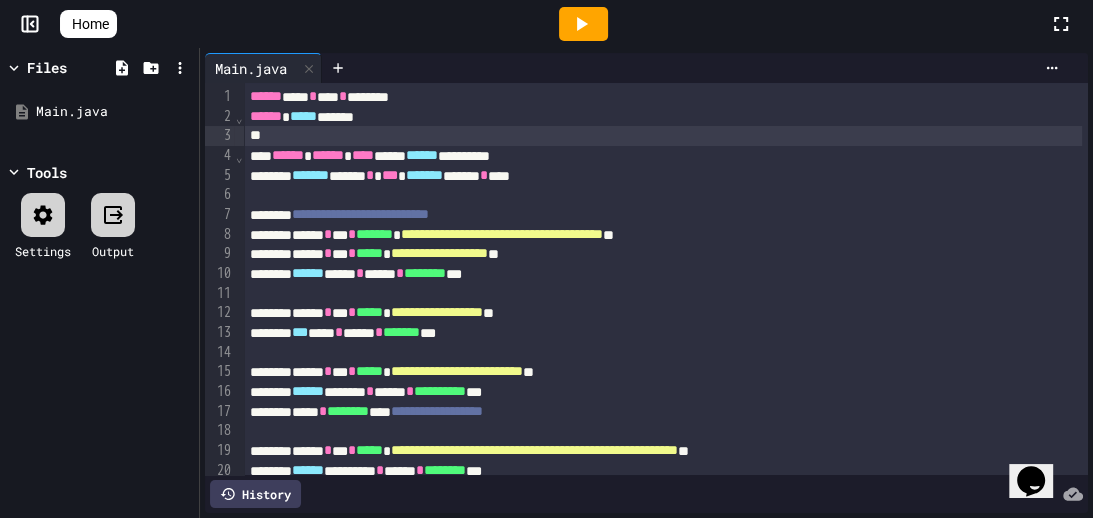 click at bounding box center [583, 24] 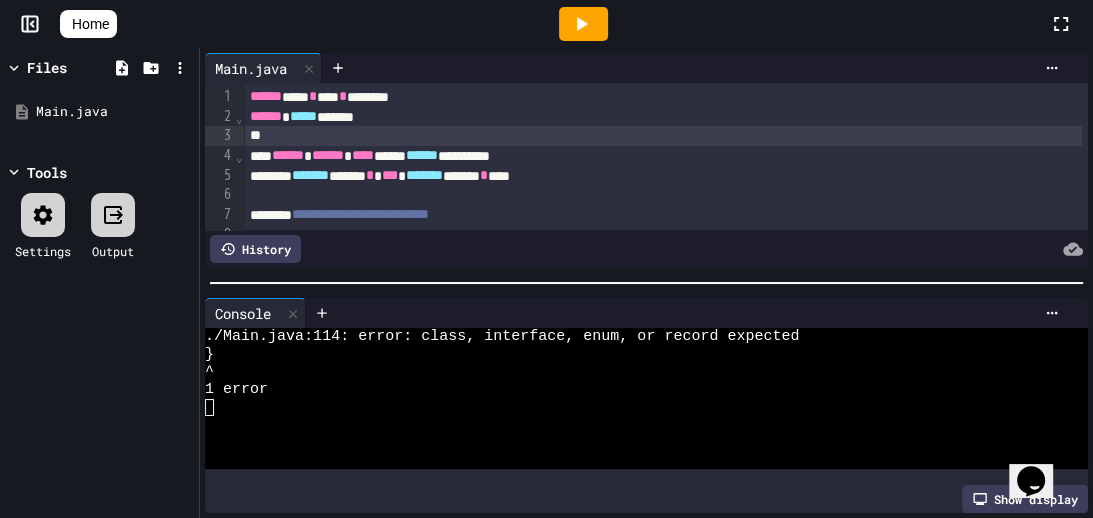 scroll, scrollTop: 2300, scrollLeft: 0, axis: vertical 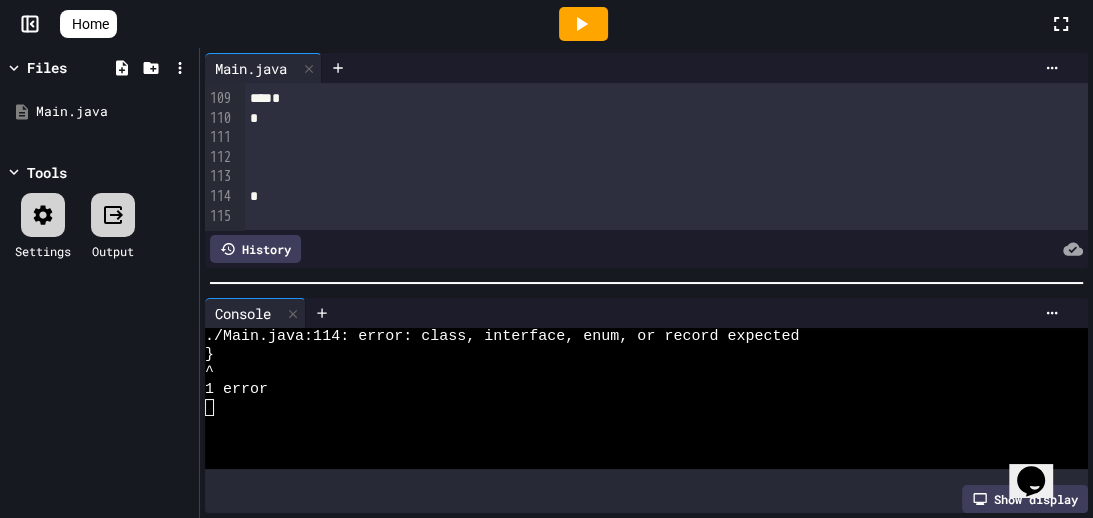 click at bounding box center [666, 177] 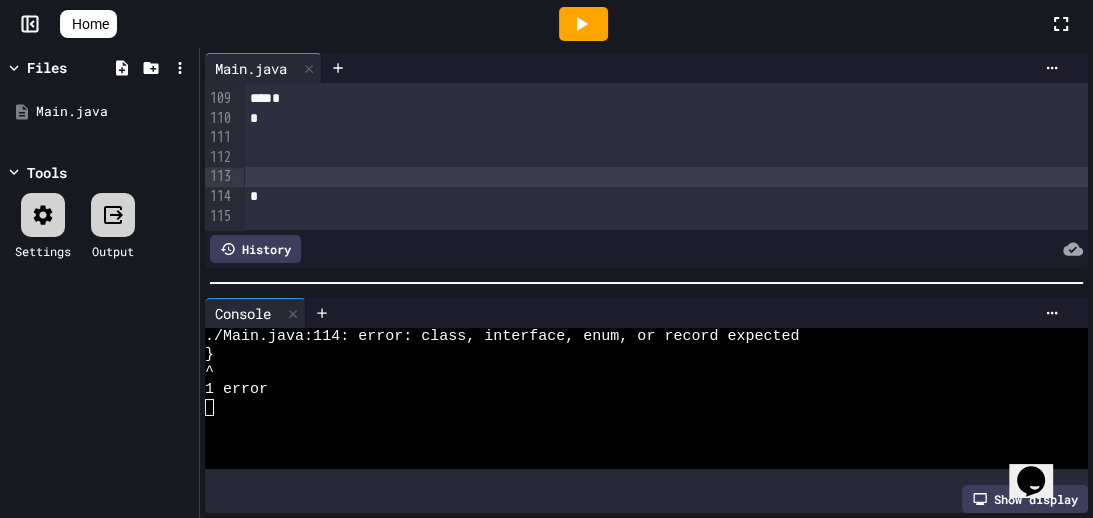 click on "*" at bounding box center [663, 197] 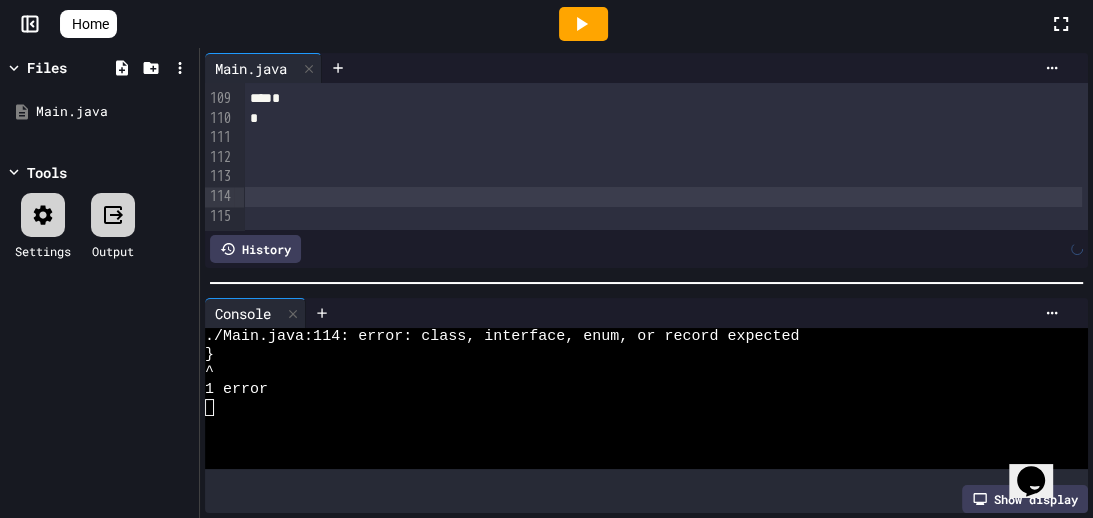 click at bounding box center (583, 24) 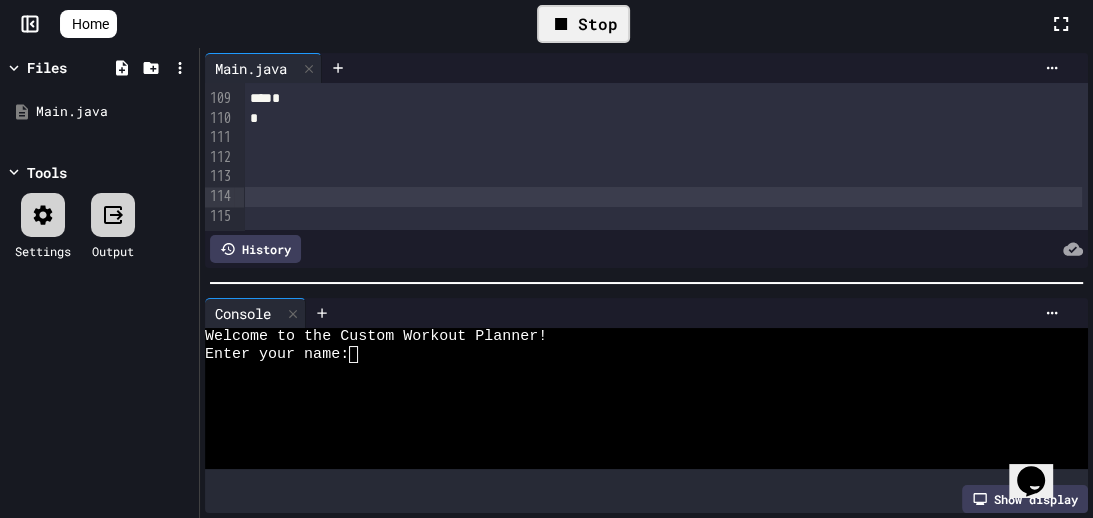 click at bounding box center [637, 390] 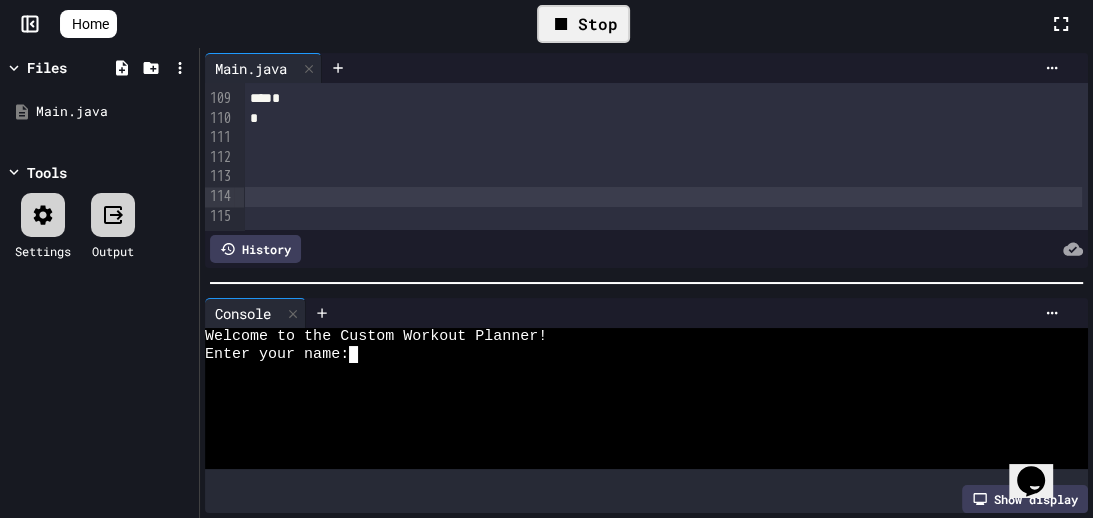 type on "*" 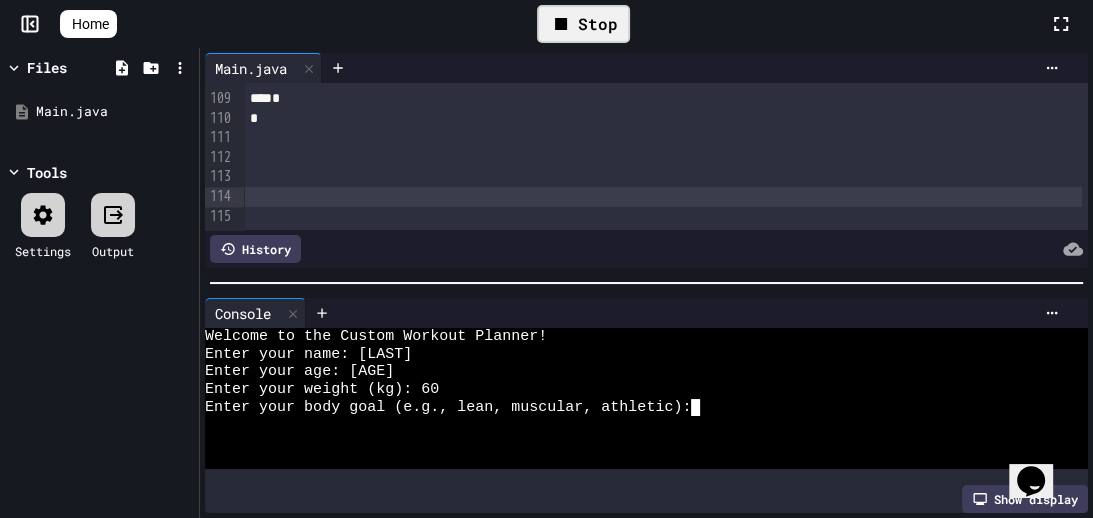 type on "*" 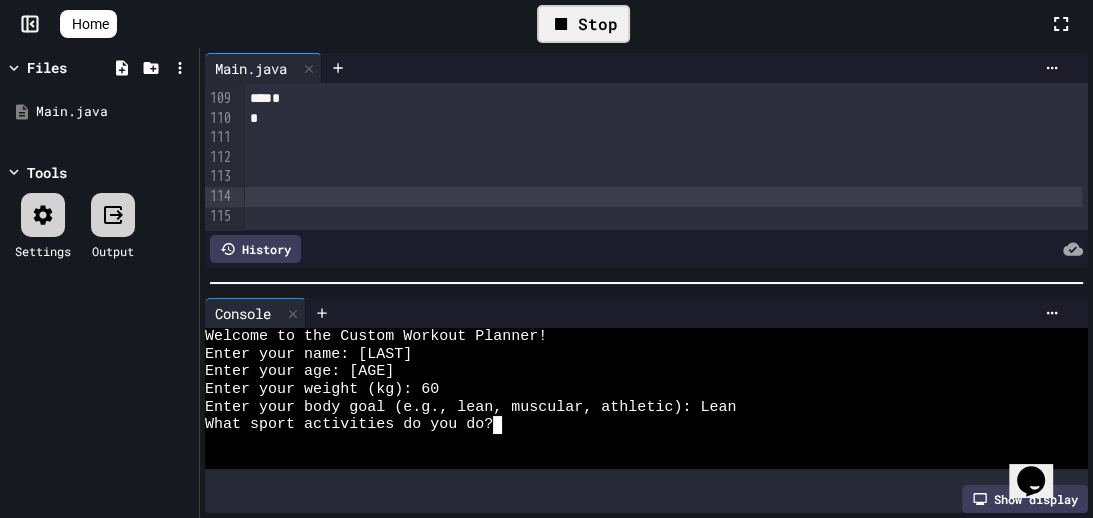 type on "*" 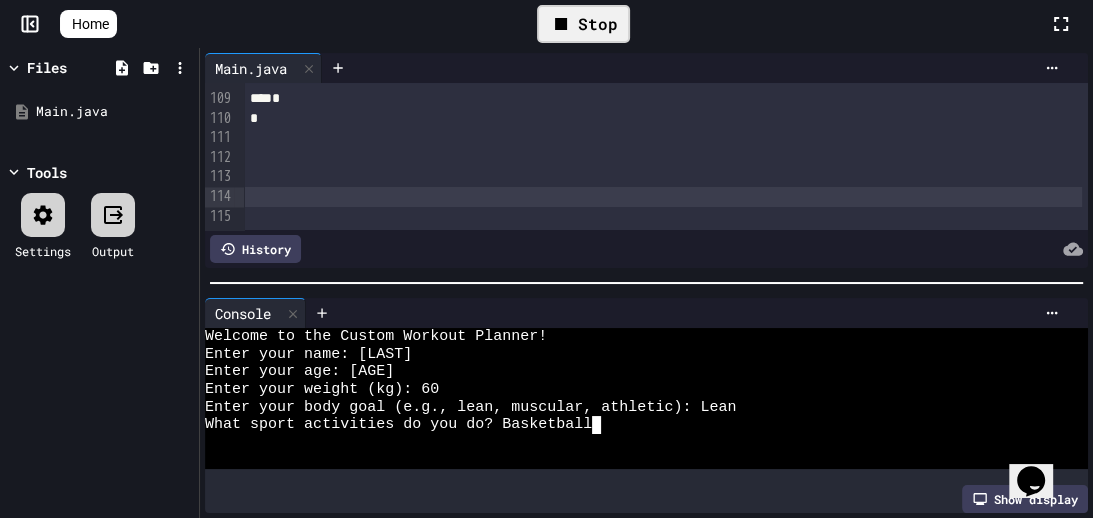scroll, scrollTop: 0, scrollLeft: 0, axis: both 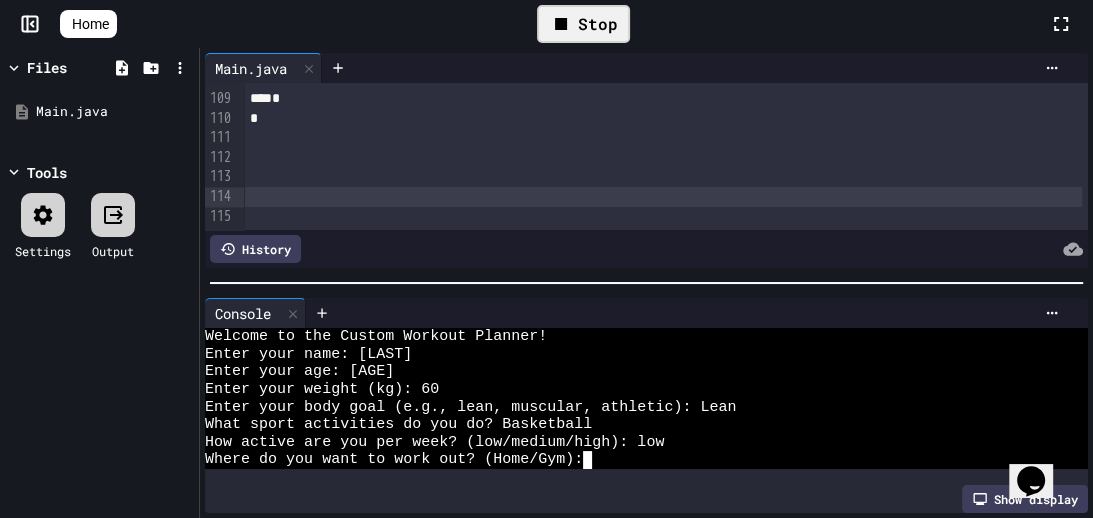 type on "*" 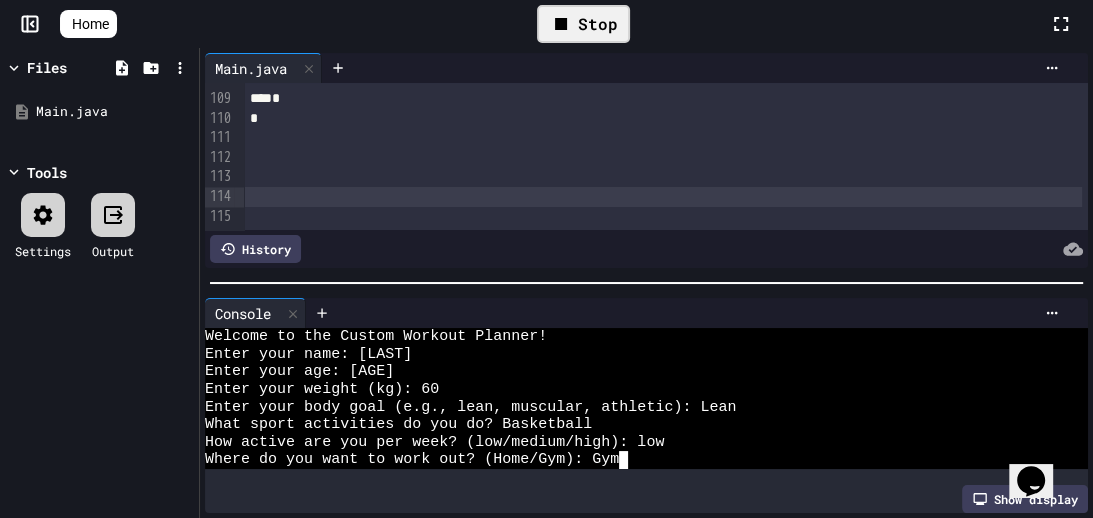 scroll, scrollTop: 0, scrollLeft: 0, axis: both 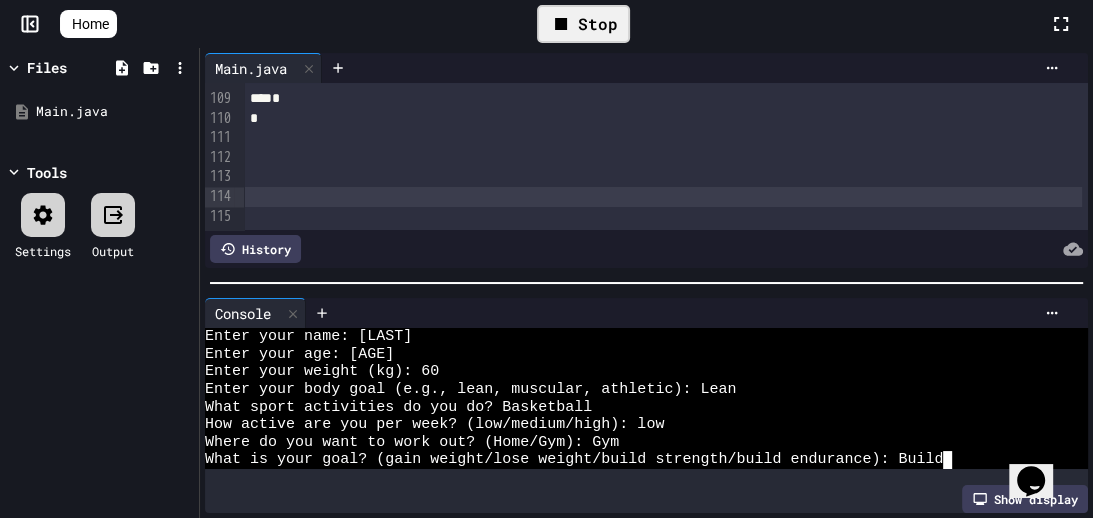 type on "***" 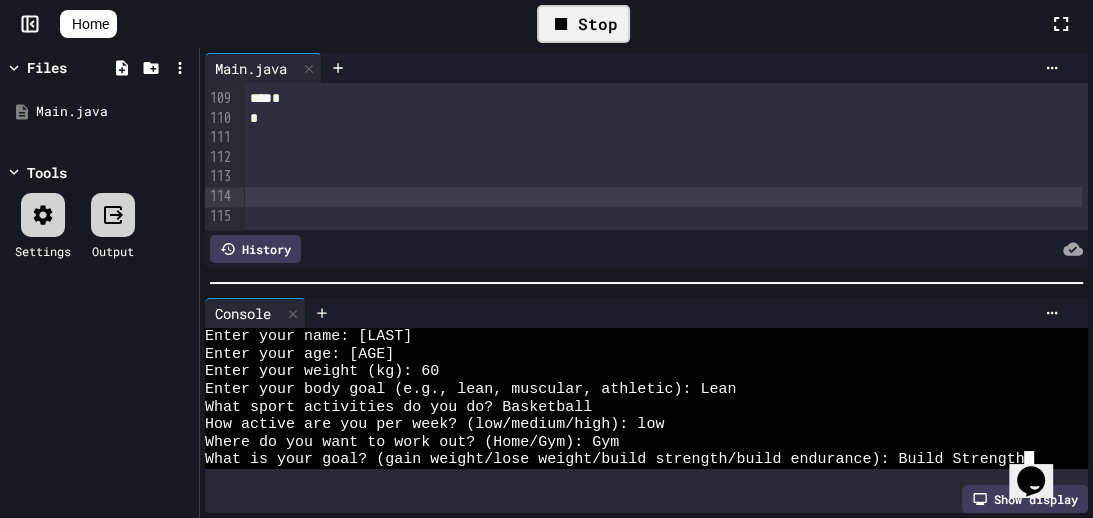type 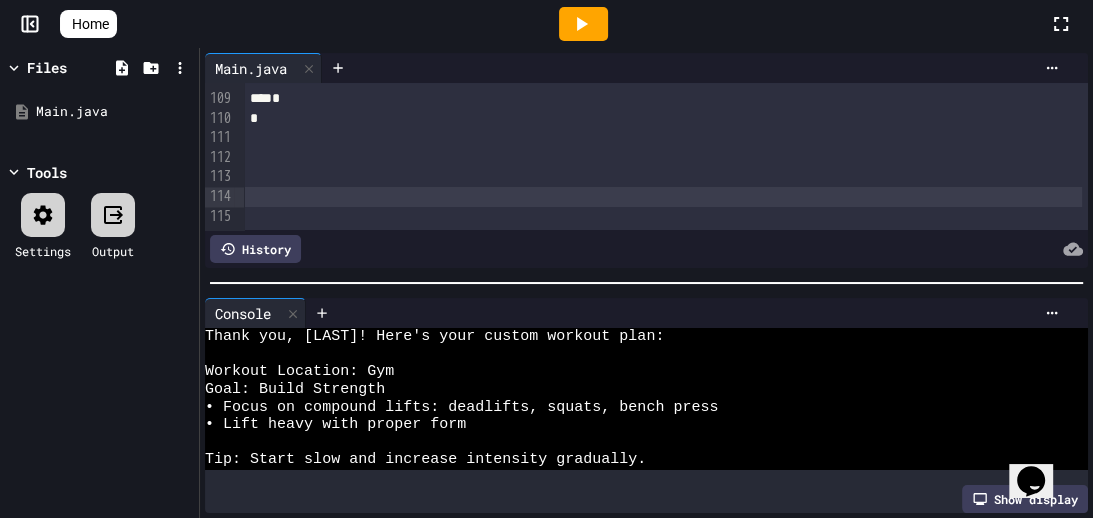 scroll, scrollTop: 229, scrollLeft: 0, axis: vertical 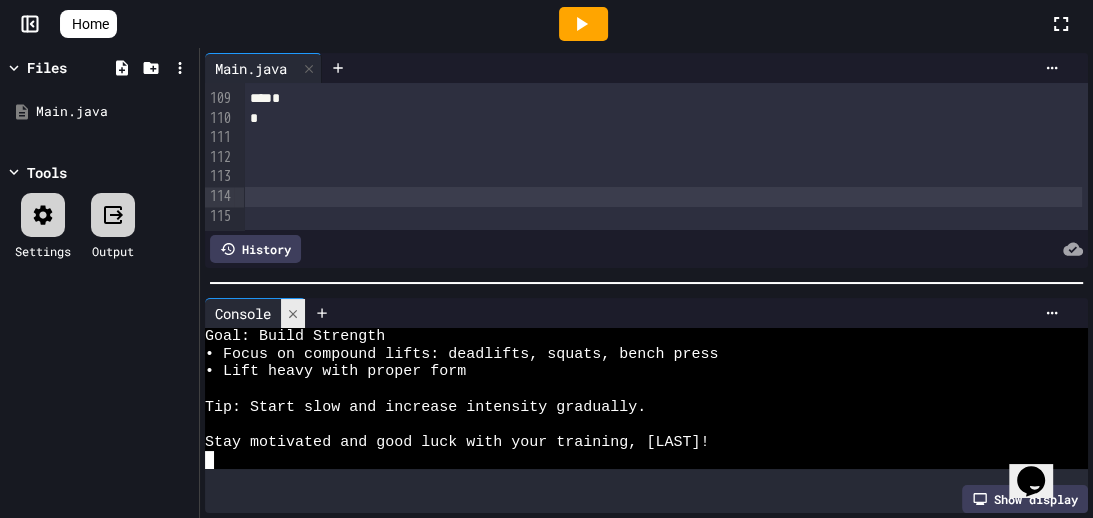 click 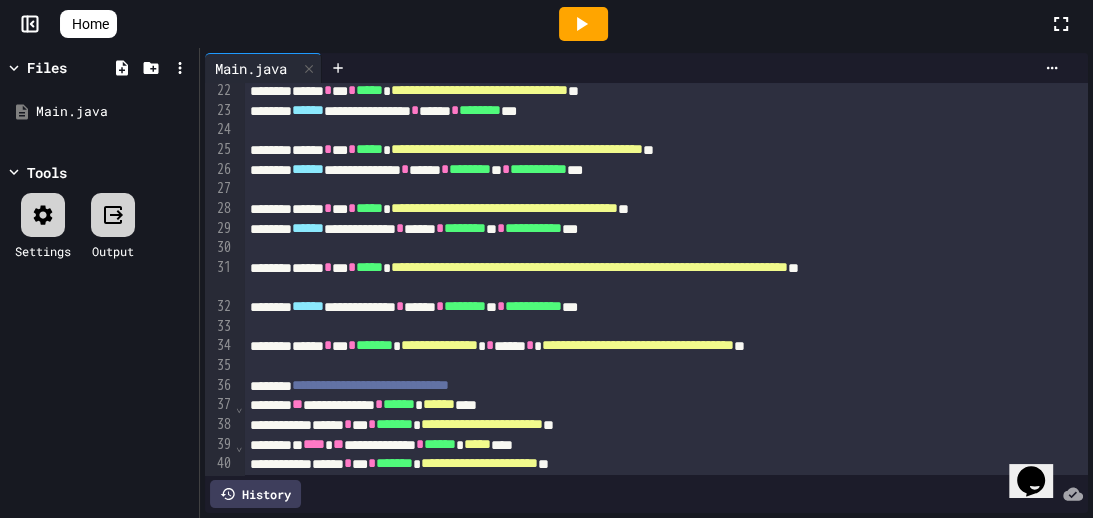 scroll, scrollTop: 0, scrollLeft: 0, axis: both 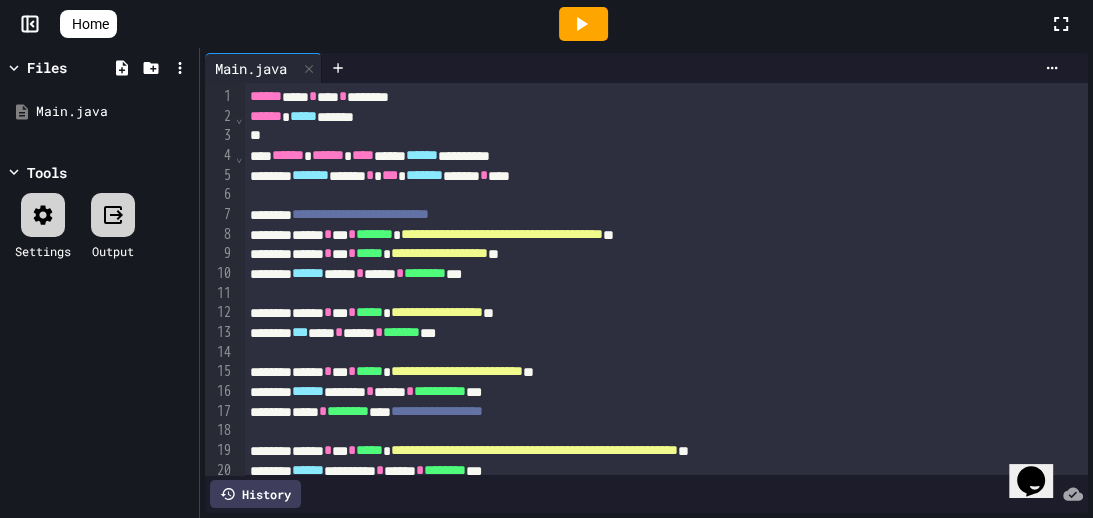 click on "Home" at bounding box center [88, 24] 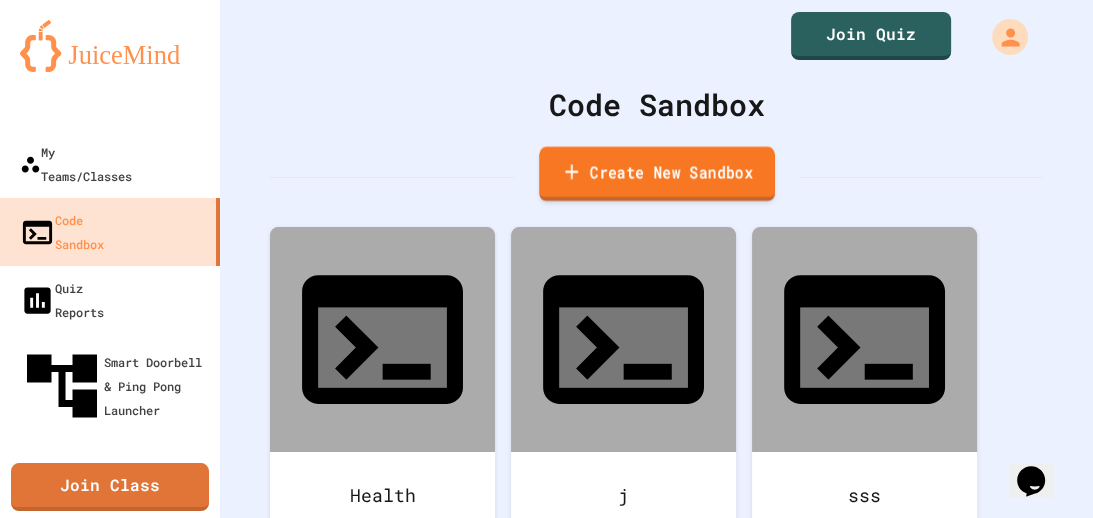 click on "Create New Sandbox" at bounding box center [657, 174] 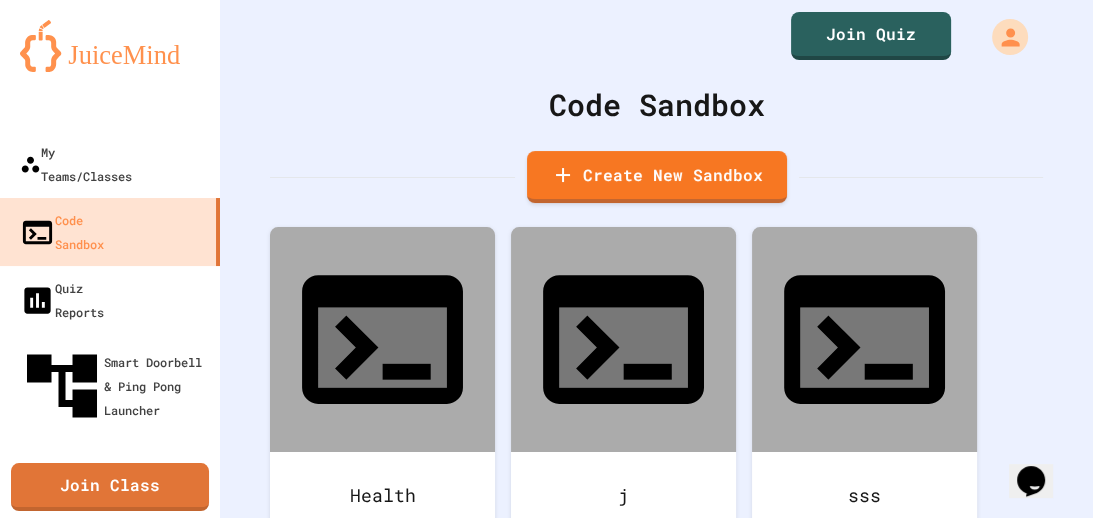 click on "We are updating our servers at 7PM EST on 3/11/2025. JuiceMind should continue to work as expected, but if you experience any issues, please chat with us. My Teams/Classes Code Sandbox Quiz Reports Smart Doorbell & Ping Pong Launcher Join Class Join Quiz Code Sandbox Create New Sandbox Health j sss [LAST]
Create a new Sandbox Sandbox Language ​ Sandbox Language Create Sandbox" at bounding box center (546, 259) 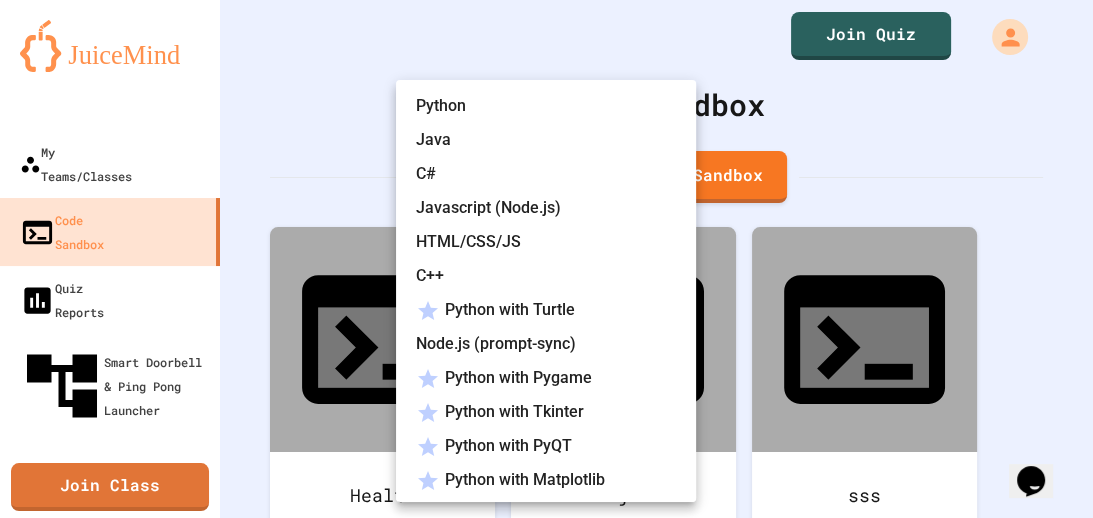 click on "Java" at bounding box center (556, 140) 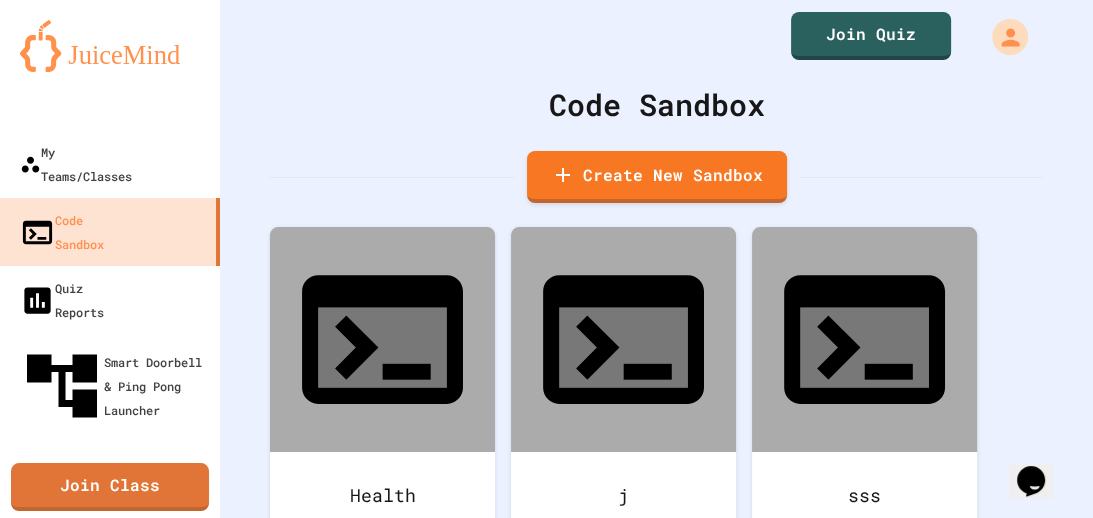 click on "Create a new Sandbox" at bounding box center [547, 545] 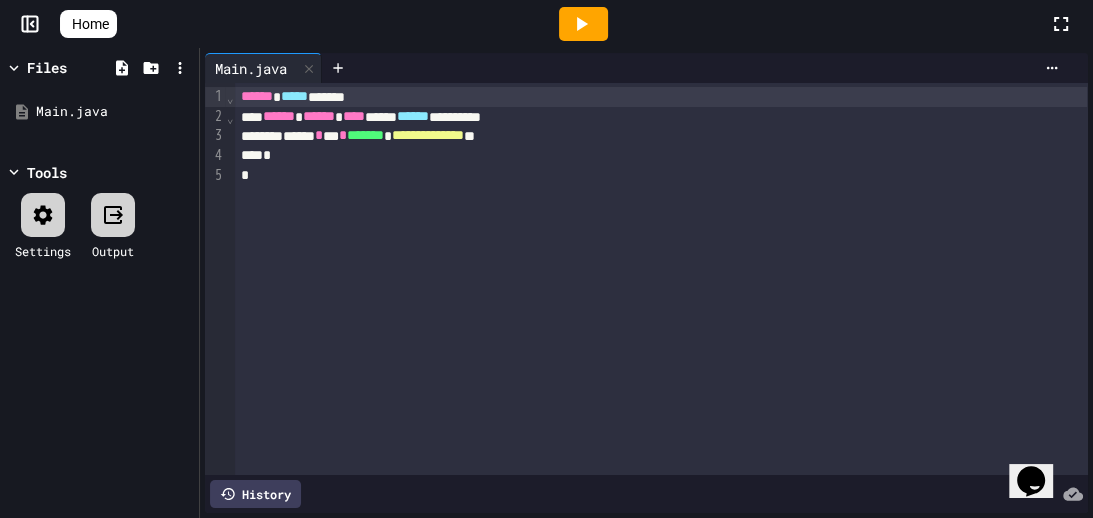 click on "**********" at bounding box center [661, 279] 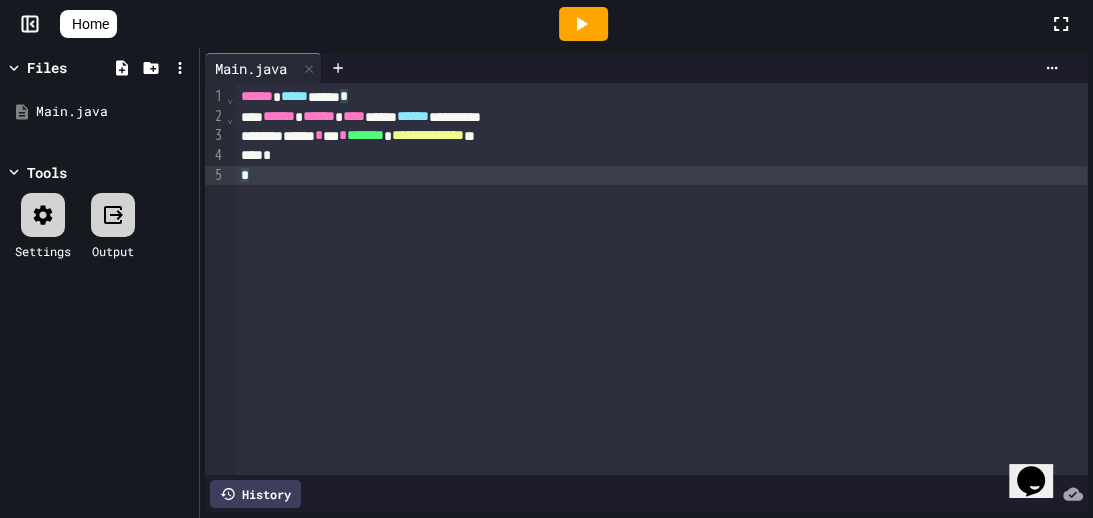 click on "**********" at bounding box center (661, 279) 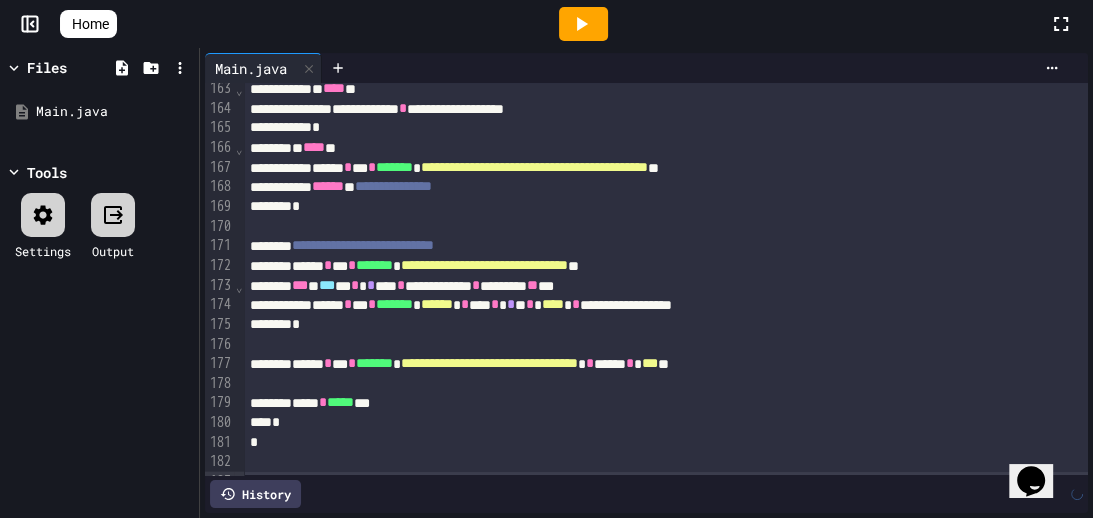scroll, scrollTop: 3204, scrollLeft: 0, axis: vertical 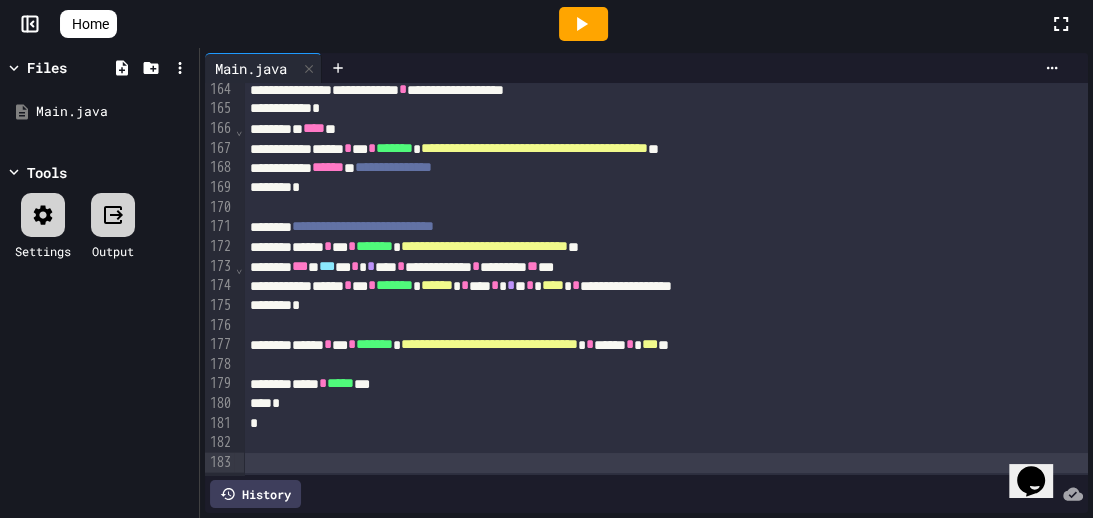 click 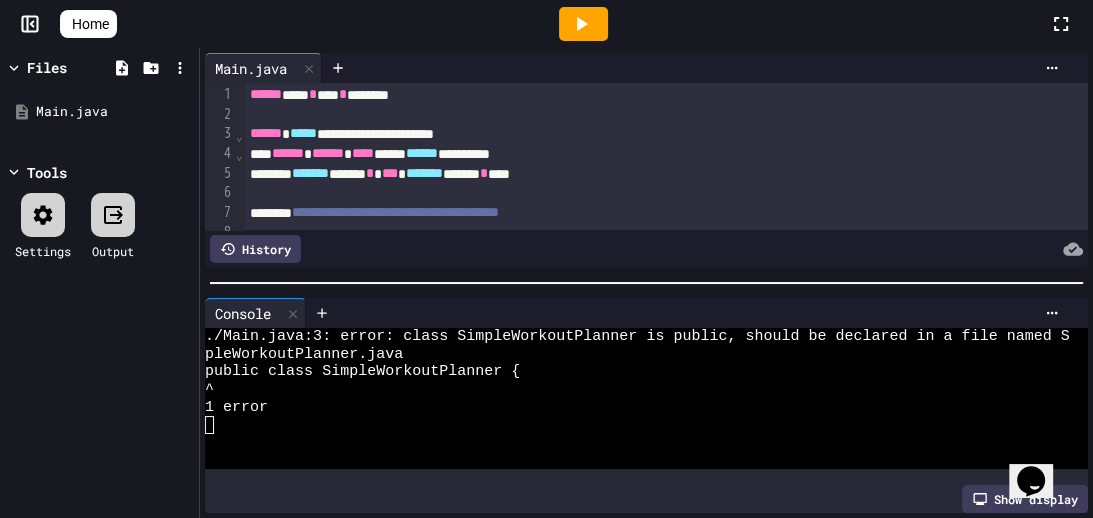 scroll, scrollTop: 0, scrollLeft: 0, axis: both 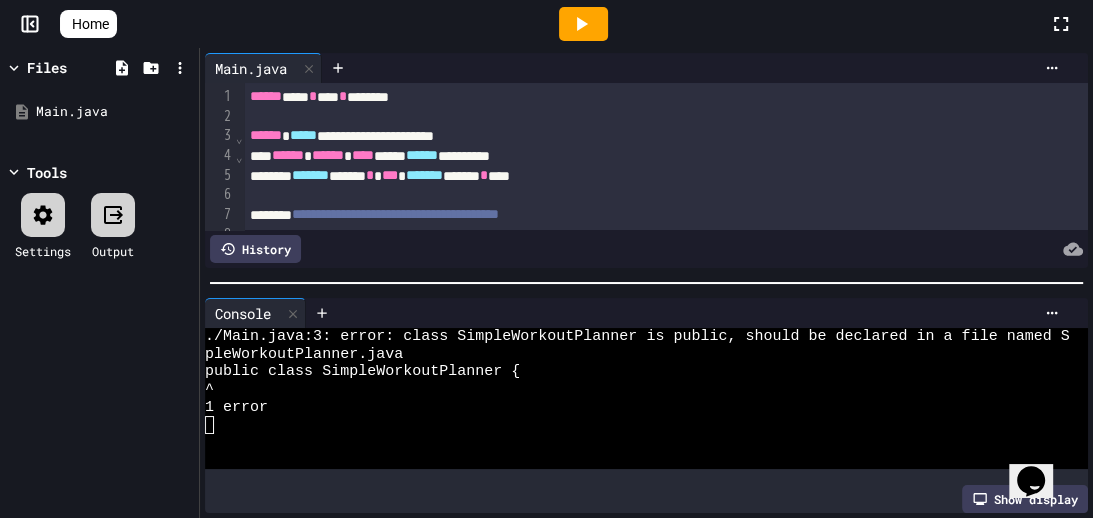 click on "**********" at bounding box center [663, 136] 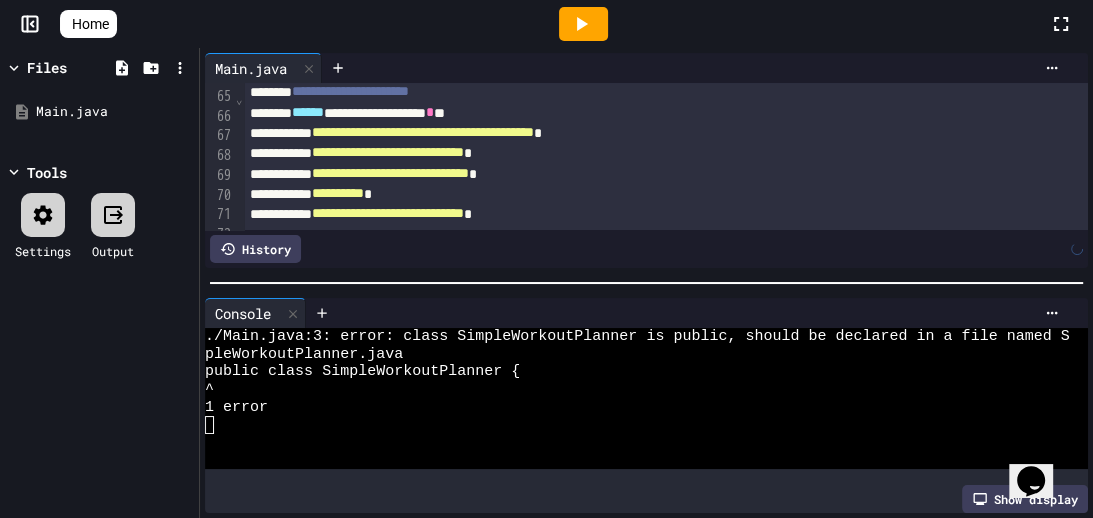 scroll, scrollTop: 0, scrollLeft: 0, axis: both 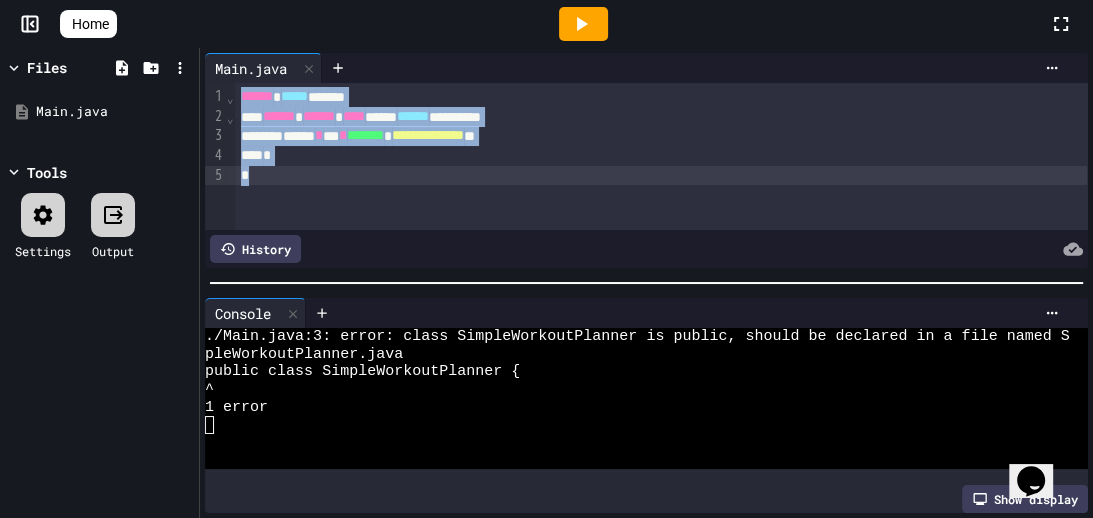 click on "*" at bounding box center [661, 156] 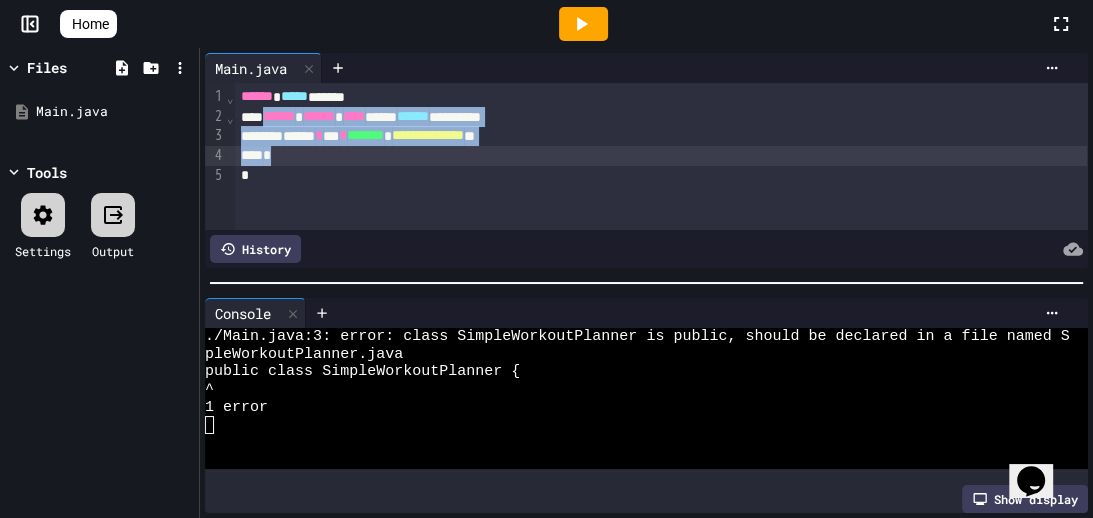 drag, startPoint x: 275, startPoint y: 115, endPoint x: 321, endPoint y: 157, distance: 62.289646 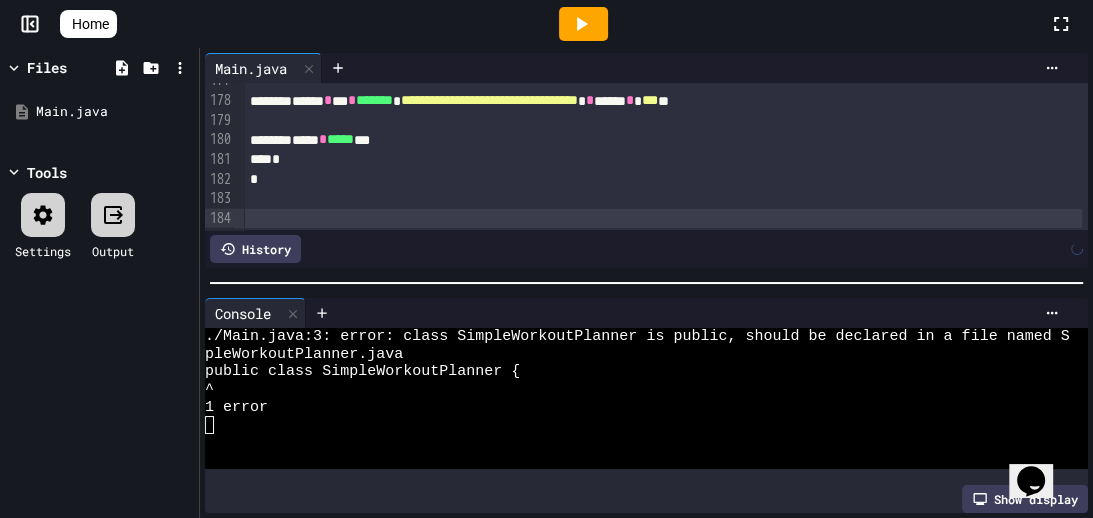 scroll, scrollTop: 0, scrollLeft: 0, axis: both 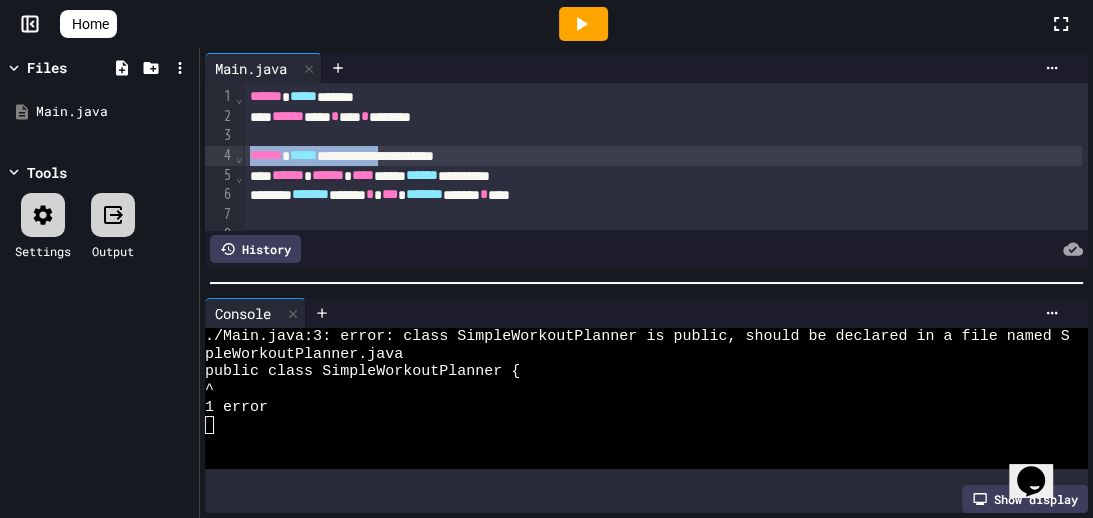 drag, startPoint x: 257, startPoint y: 151, endPoint x: 469, endPoint y: 153, distance: 212.00943 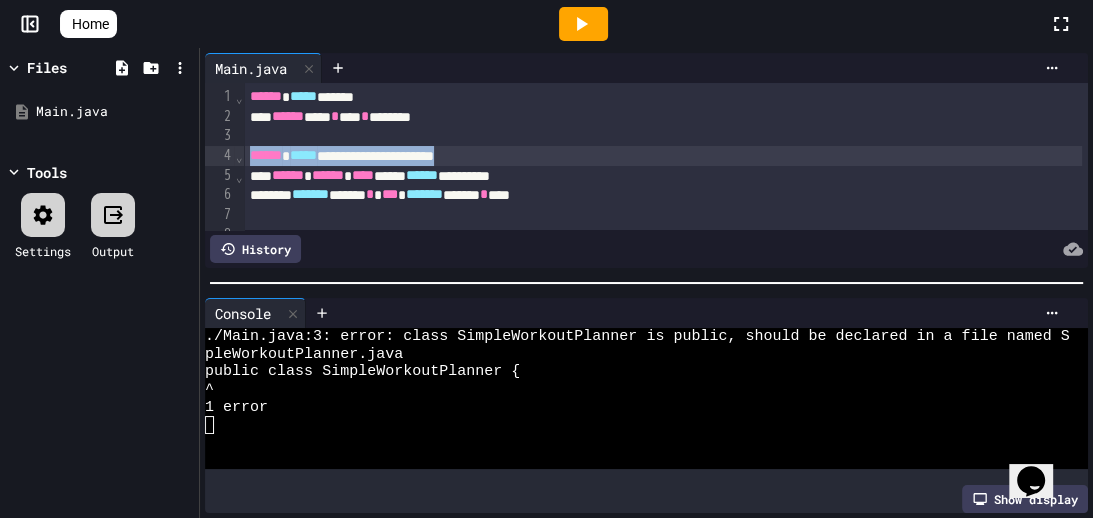 drag, startPoint x: 253, startPoint y: 157, endPoint x: 598, endPoint y: 155, distance: 345.0058 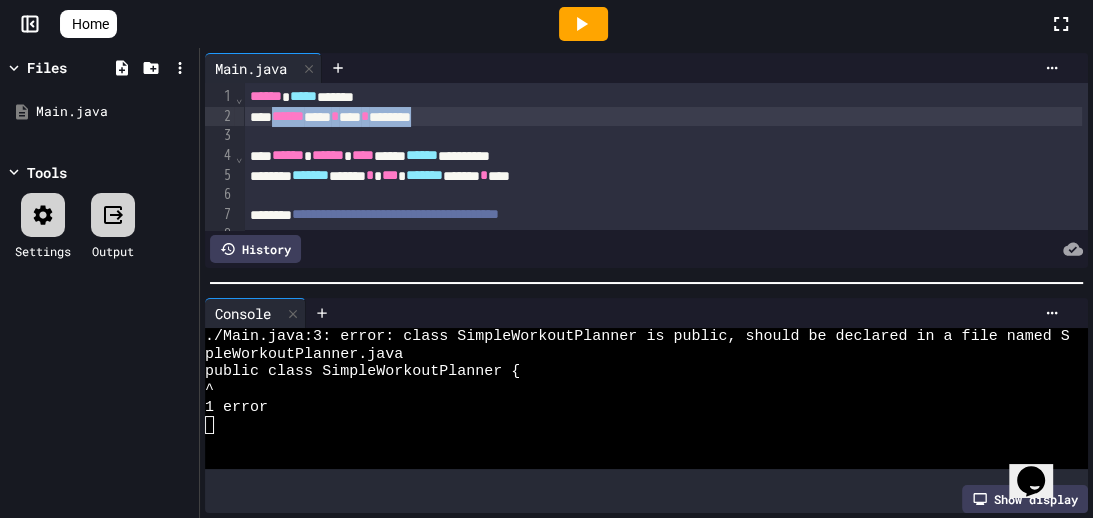 drag, startPoint x: 524, startPoint y: 116, endPoint x: 294, endPoint y: 119, distance: 230.01956 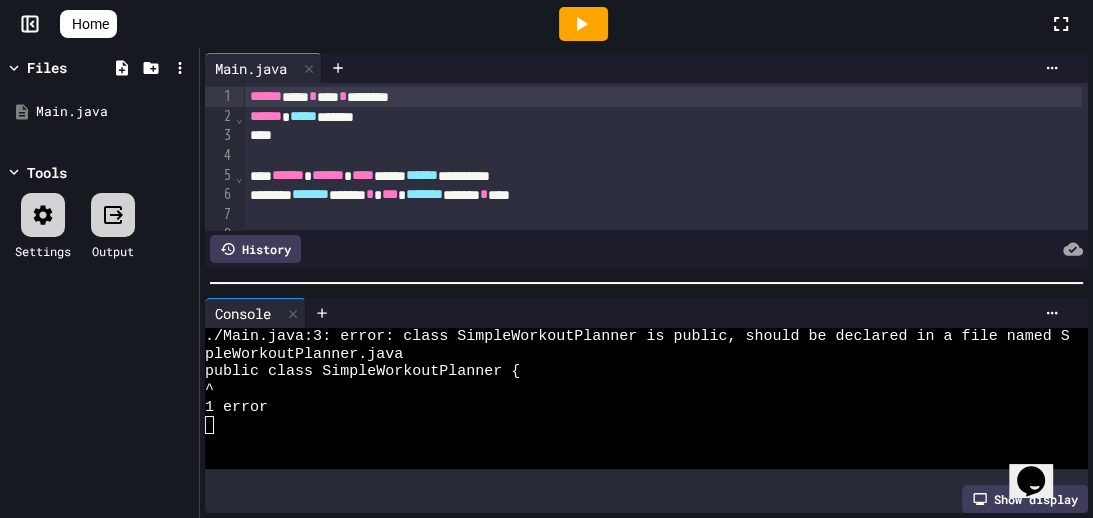 click at bounding box center [583, 24] 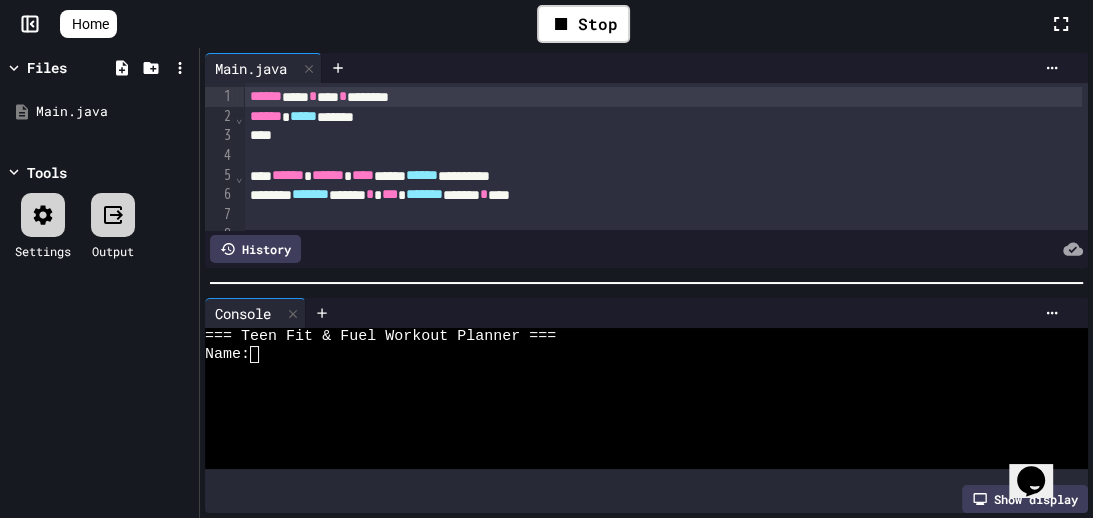 click on "Name:" at bounding box center (637, 355) 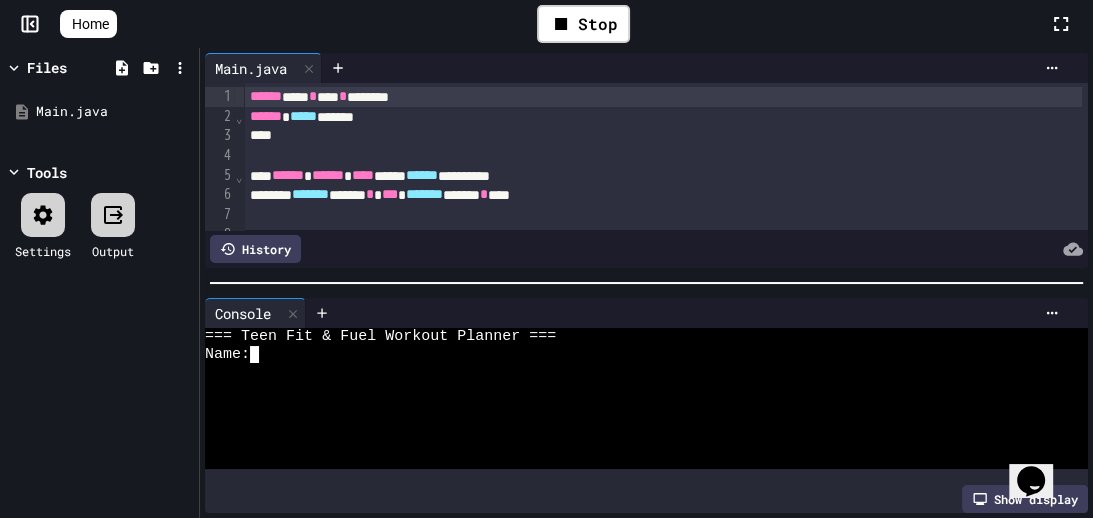type on "*" 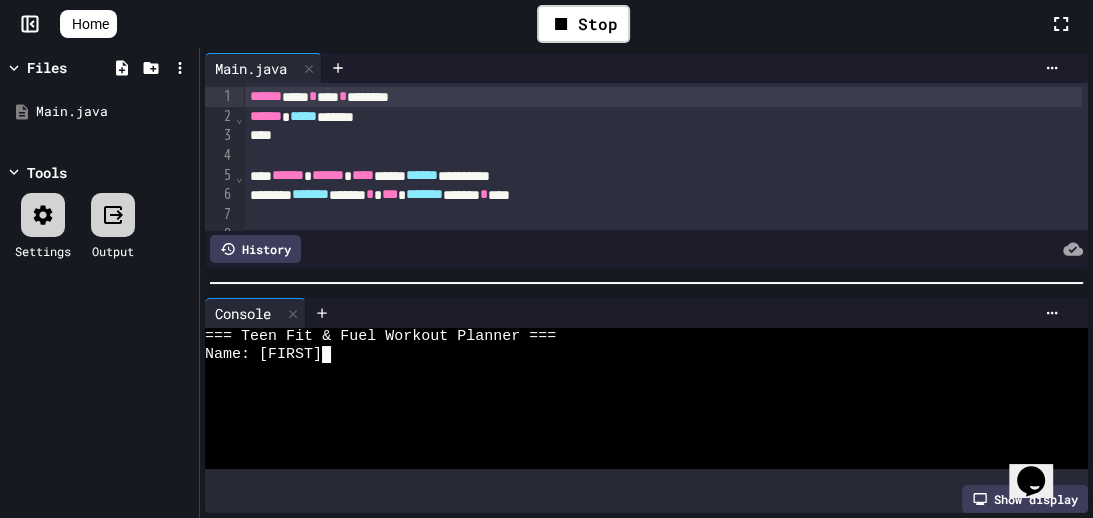 scroll, scrollTop: 0, scrollLeft: 0, axis: both 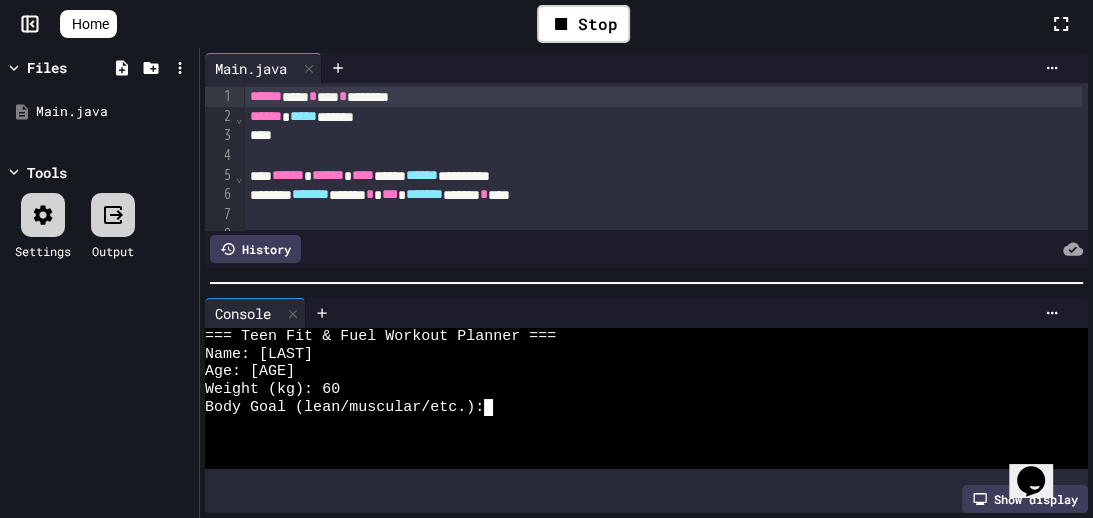 type on "*" 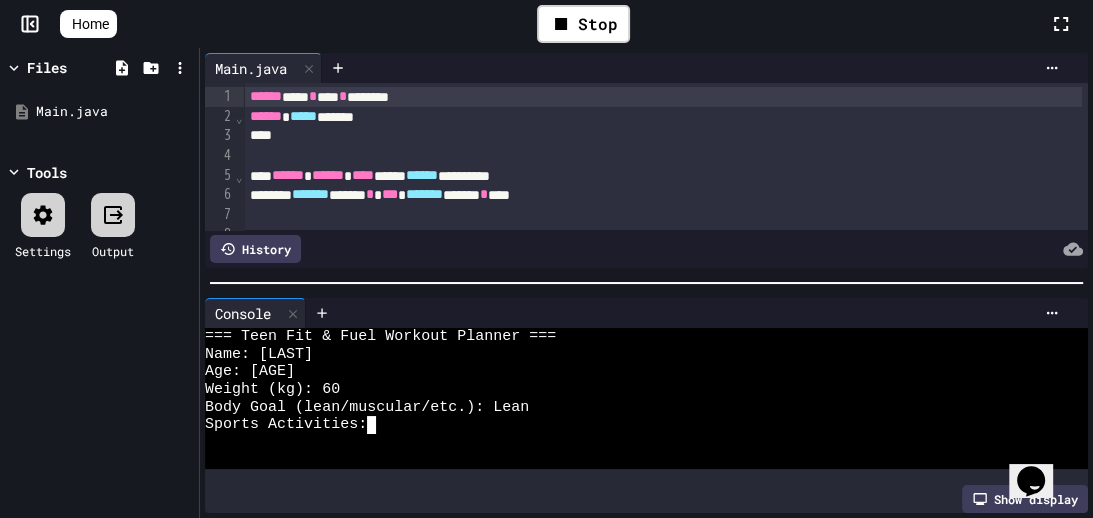 type on "*" 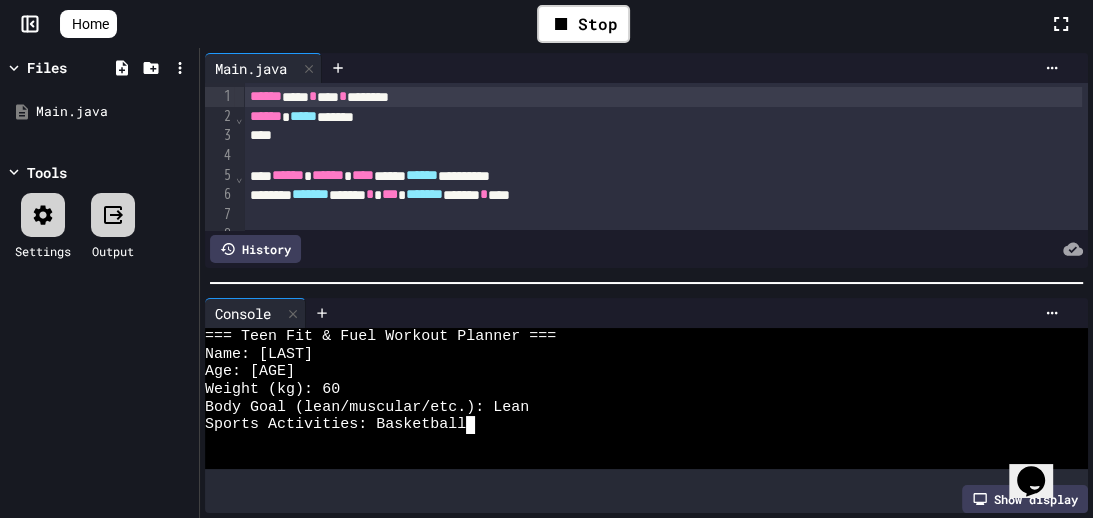scroll, scrollTop: 0, scrollLeft: 0, axis: both 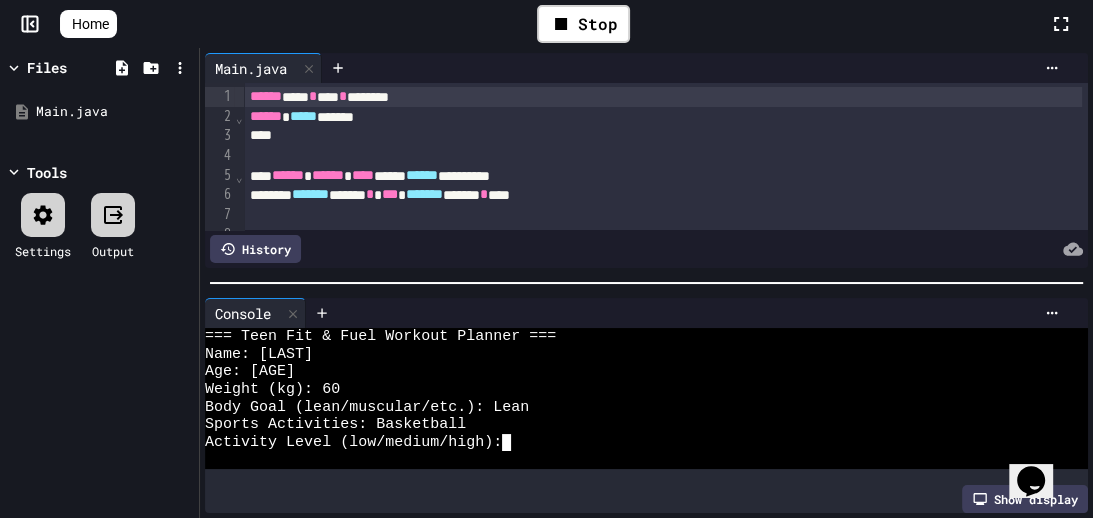 type on "*" 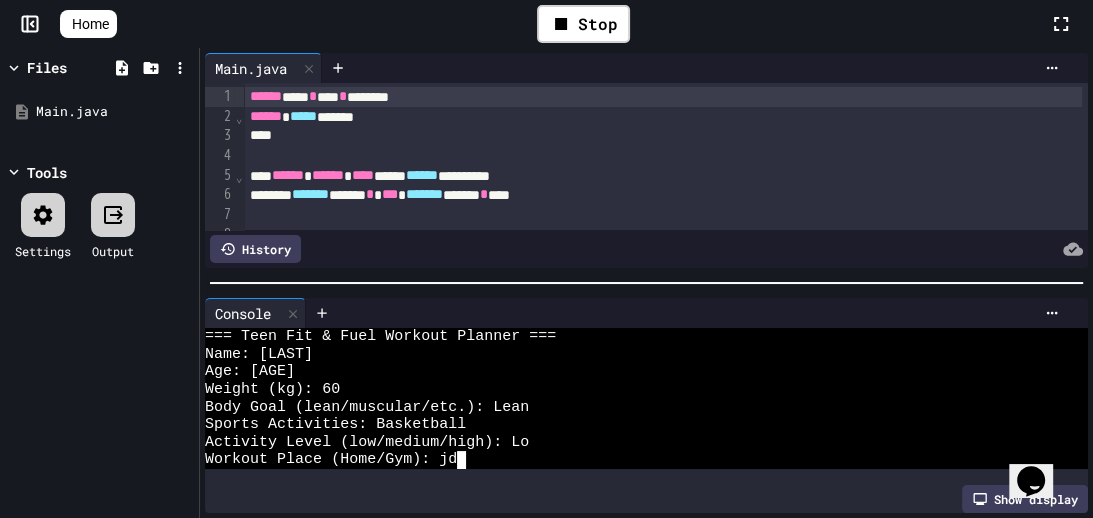 scroll, scrollTop: 17, scrollLeft: 0, axis: vertical 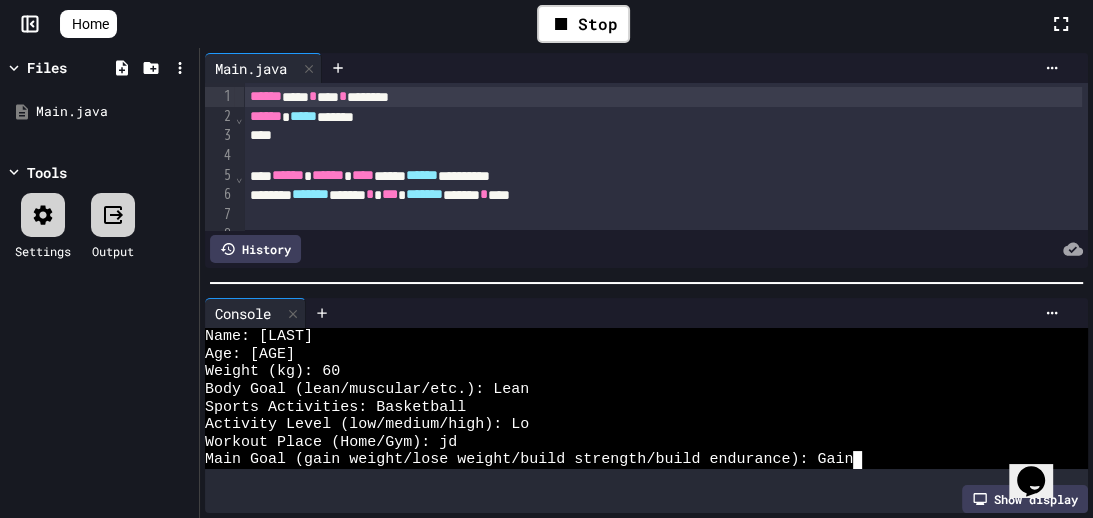 type on "*" 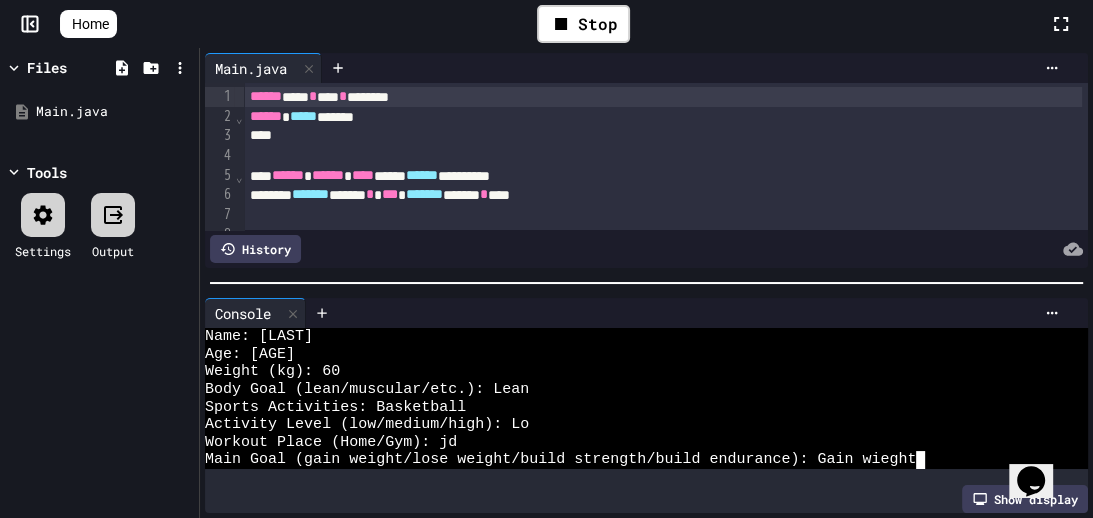 scroll, scrollTop: 0, scrollLeft: 0, axis: both 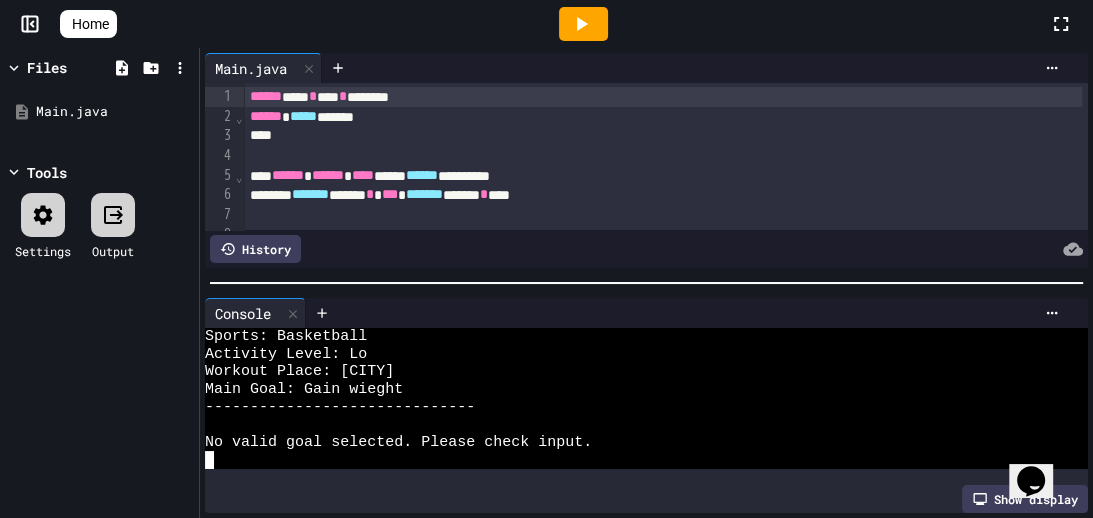 click 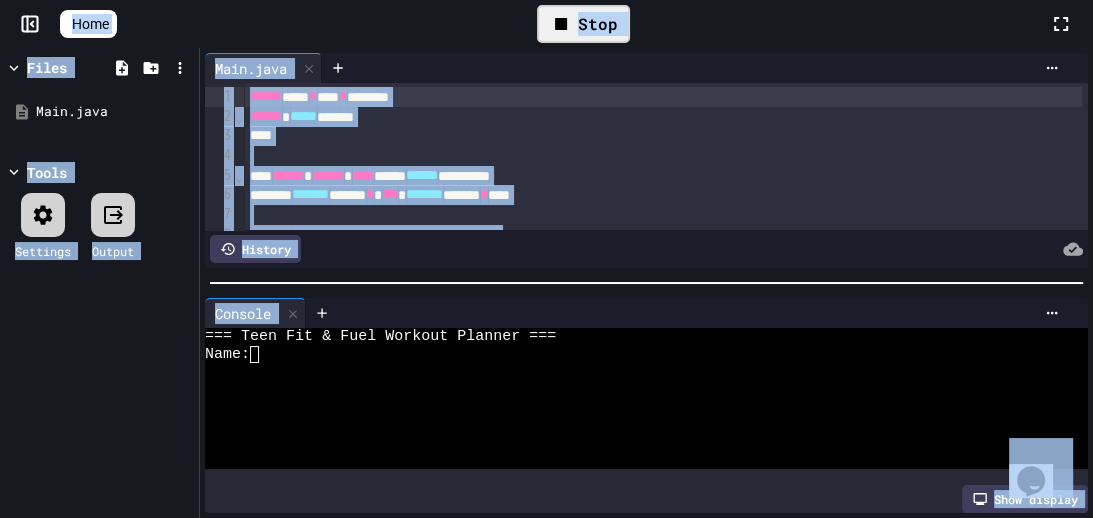 click on "**********" at bounding box center [663, 176] 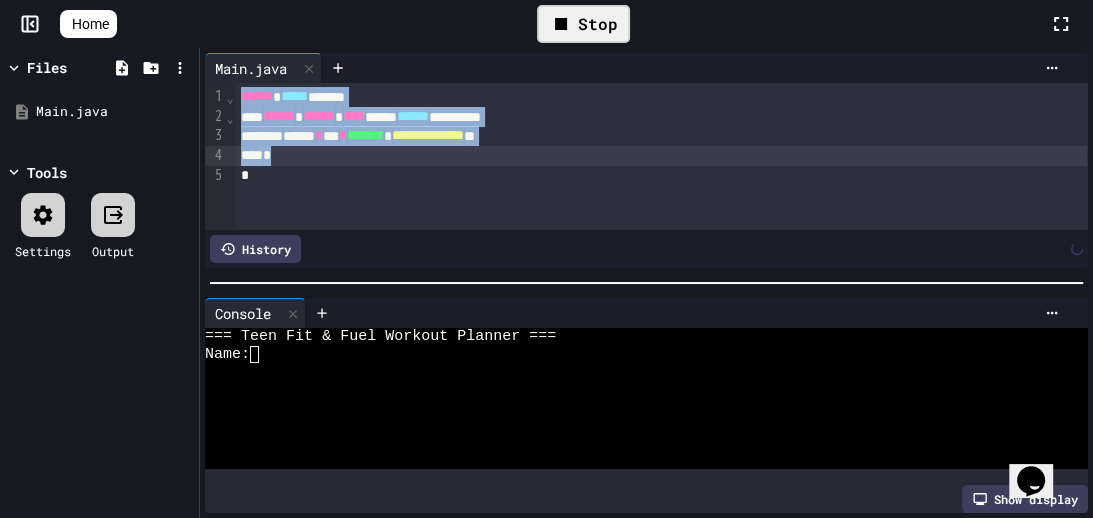 scroll, scrollTop: 0, scrollLeft: 0, axis: both 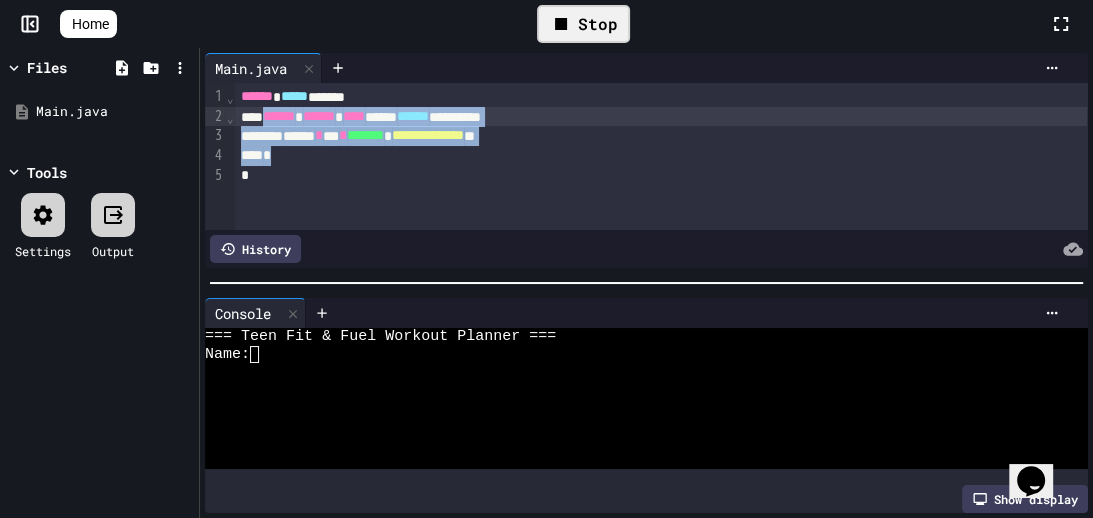 drag, startPoint x: 317, startPoint y: 163, endPoint x: 275, endPoint y: 123, distance: 58 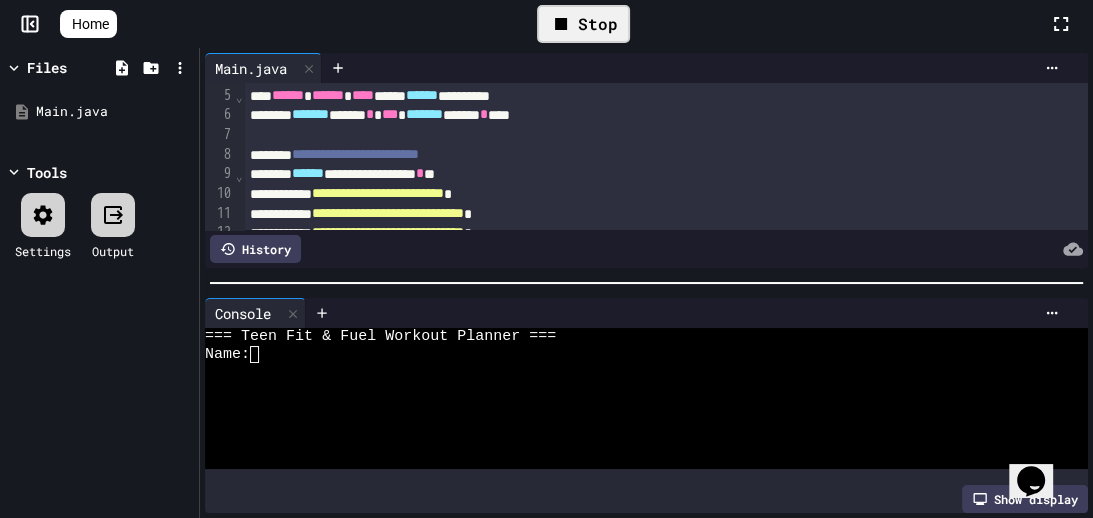 scroll, scrollTop: 0, scrollLeft: 0, axis: both 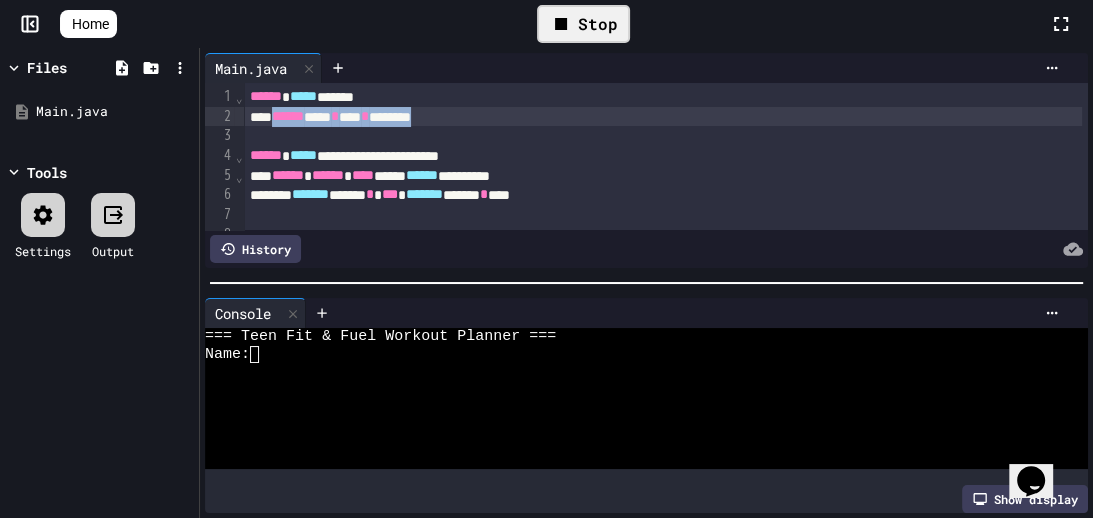 drag, startPoint x: 514, startPoint y: 112, endPoint x: 290, endPoint y: 111, distance: 224.00223 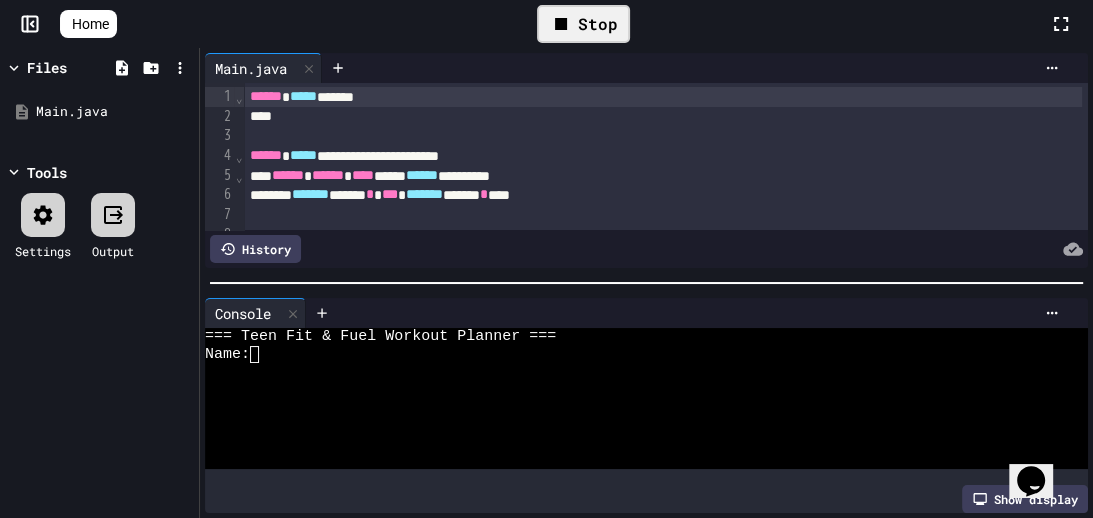 click on "******   ***** ******" at bounding box center [663, 97] 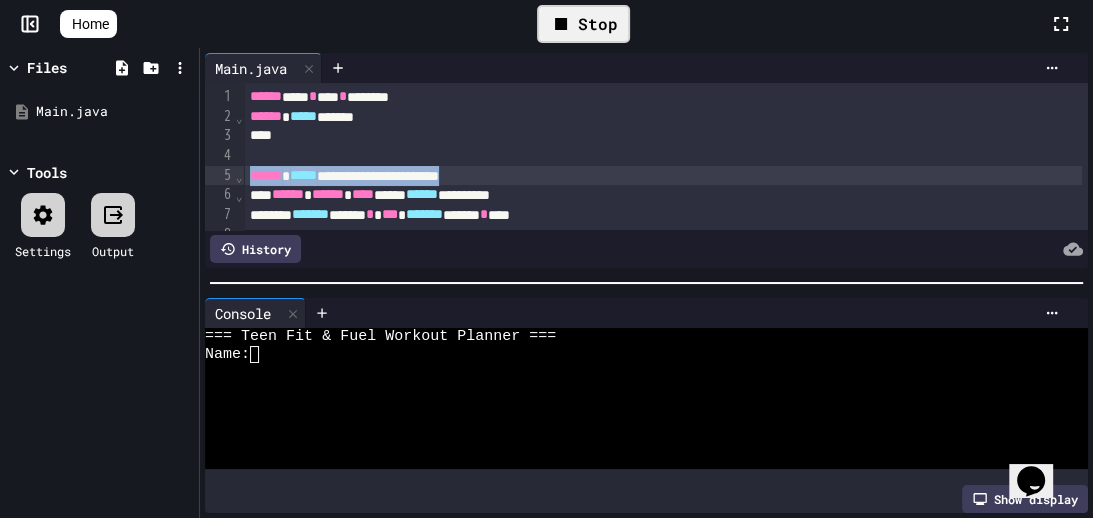 drag, startPoint x: 255, startPoint y: 177, endPoint x: 622, endPoint y: 168, distance: 367.11035 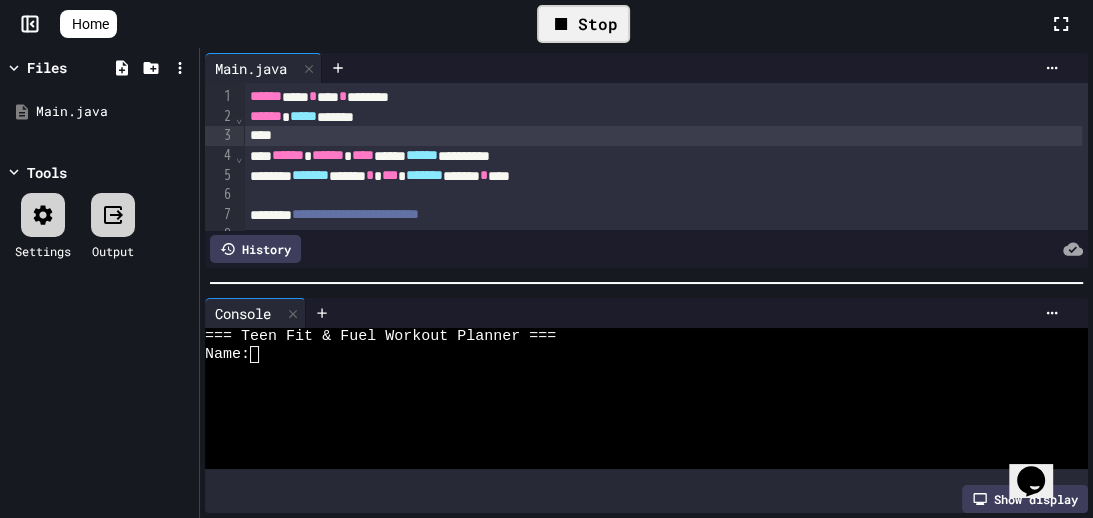 click on "Stop" at bounding box center (583, 24) 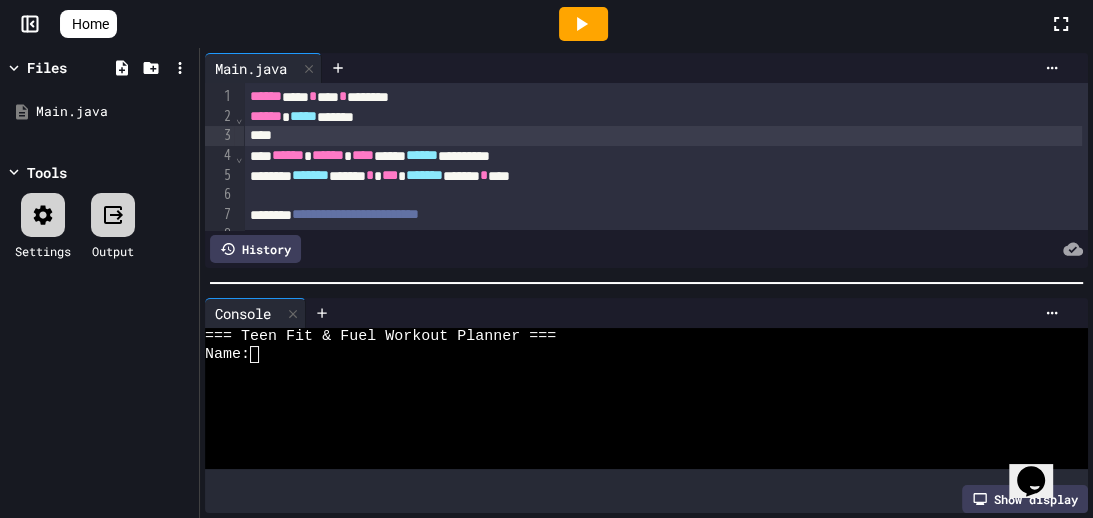 click at bounding box center [583, 24] 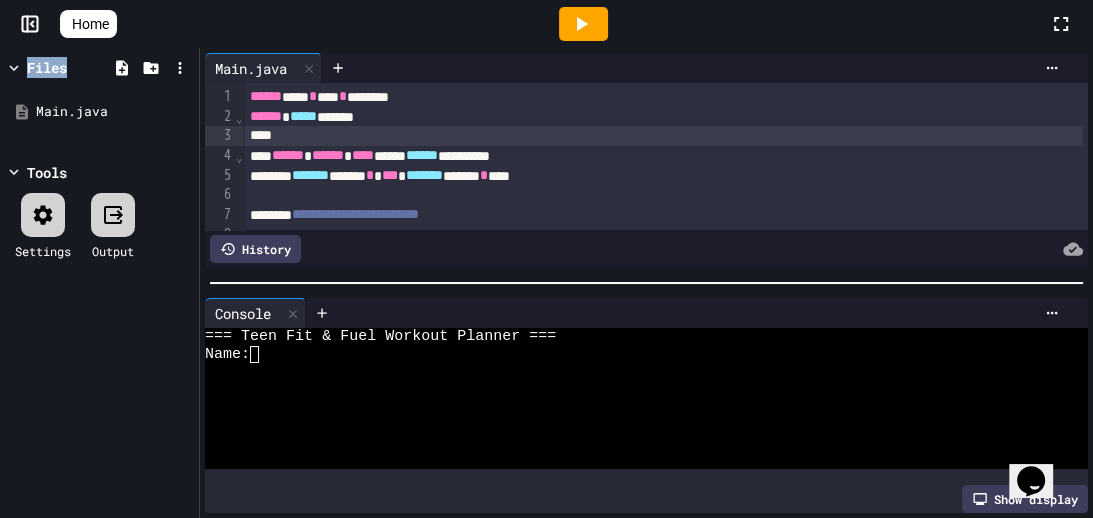 click at bounding box center (583, 24) 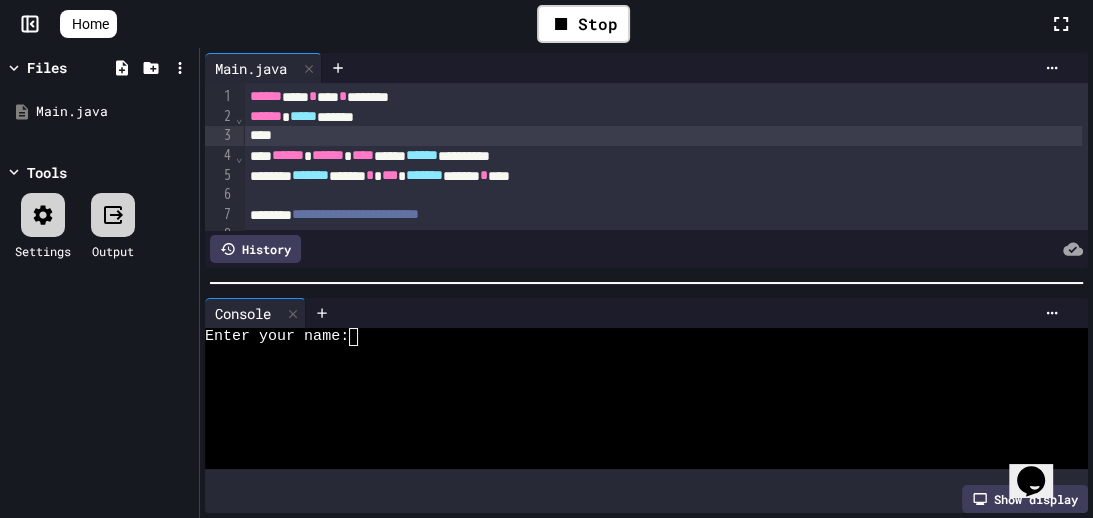 click at bounding box center (637, 443) 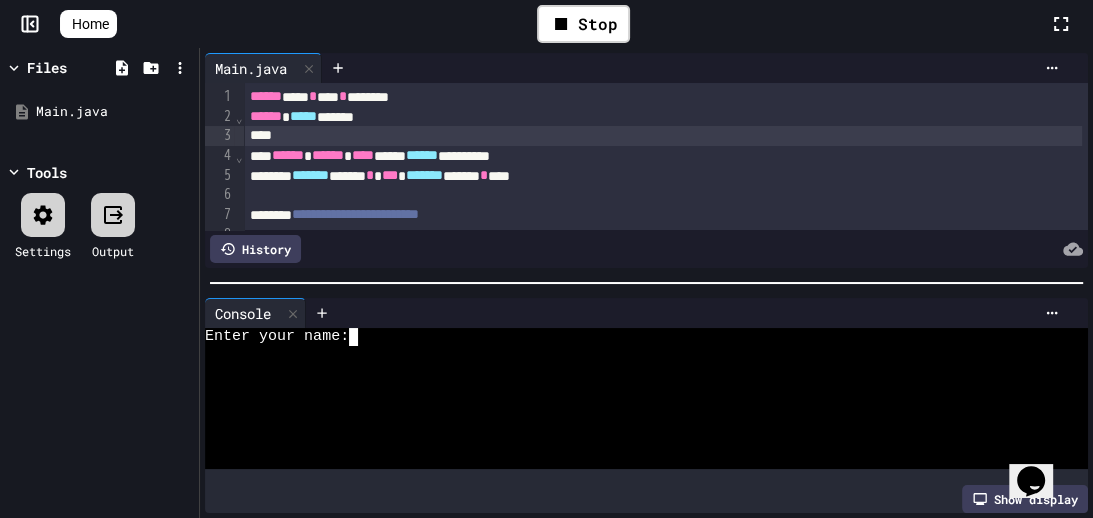 type on "*" 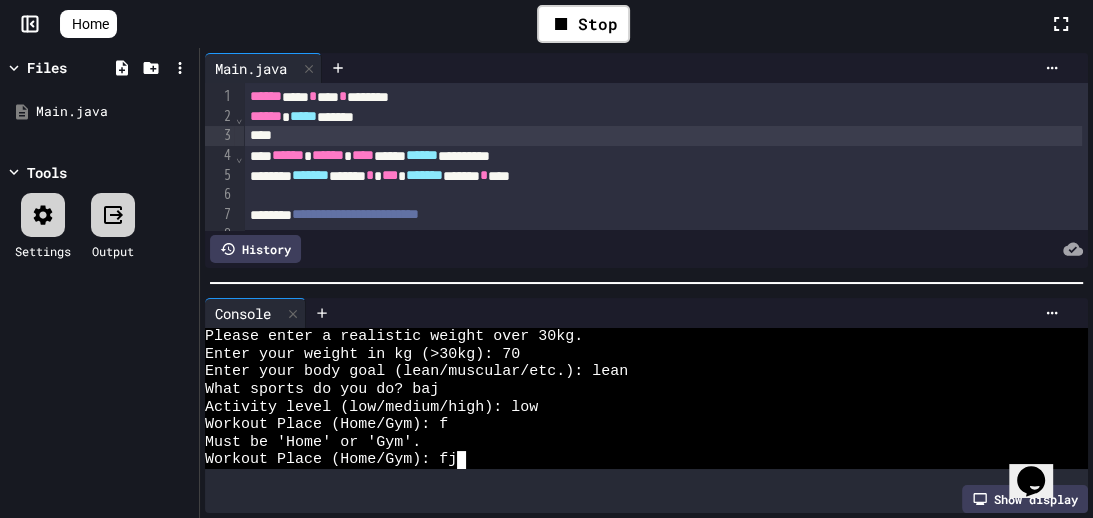 scroll, scrollTop: 158, scrollLeft: 0, axis: vertical 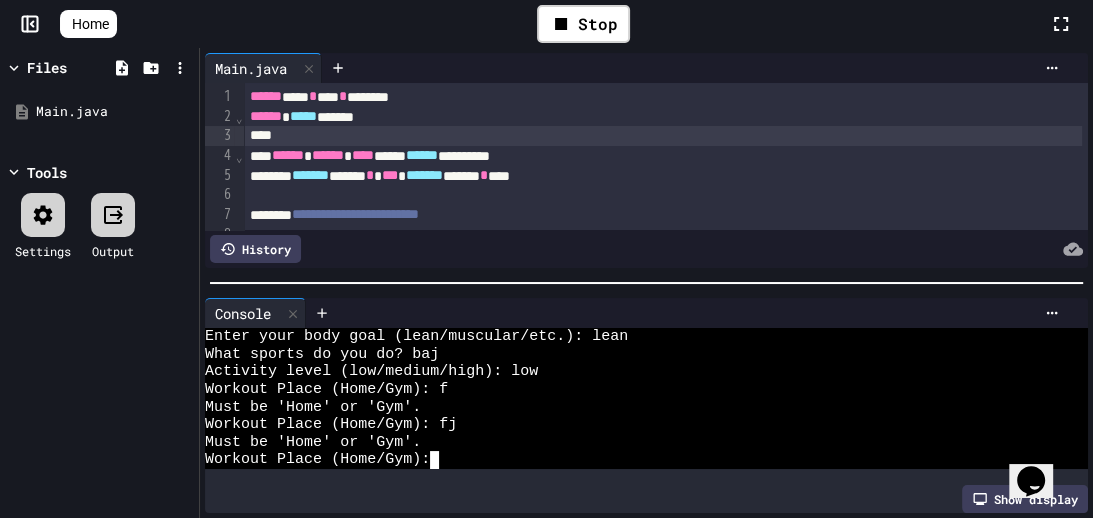 type on "**" 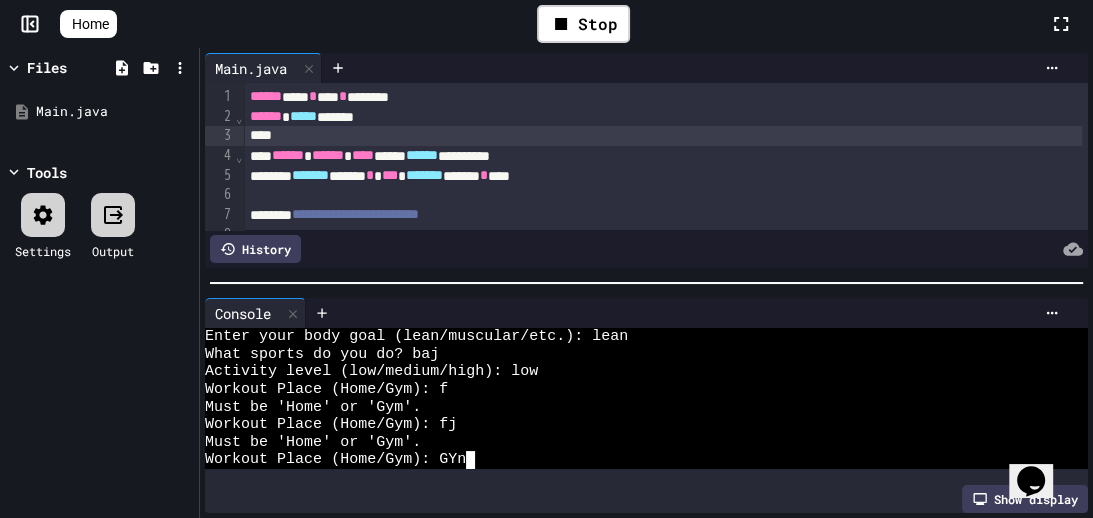 scroll, scrollTop: 0, scrollLeft: 0, axis: both 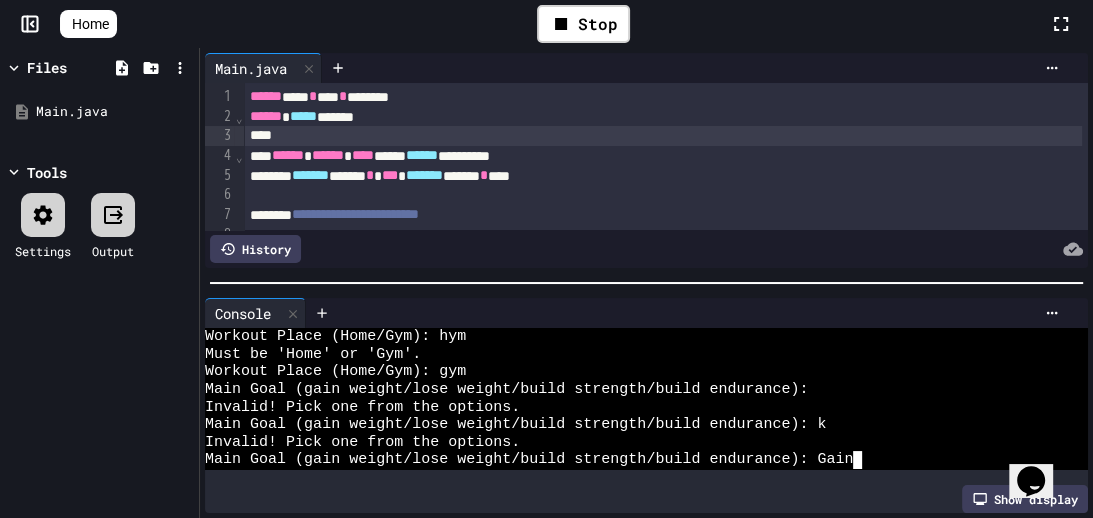 type on "*****" 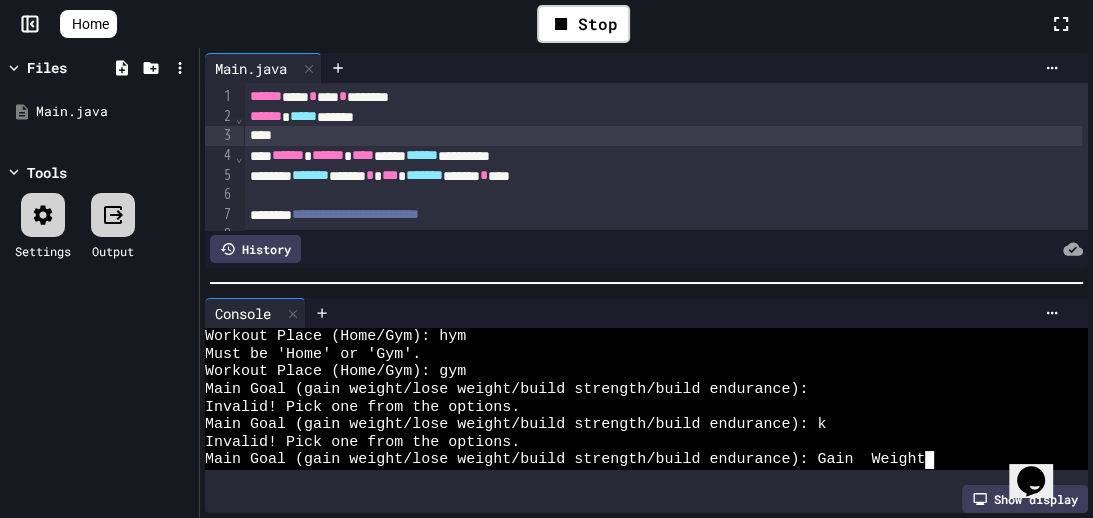 scroll, scrollTop: 0, scrollLeft: 0, axis: both 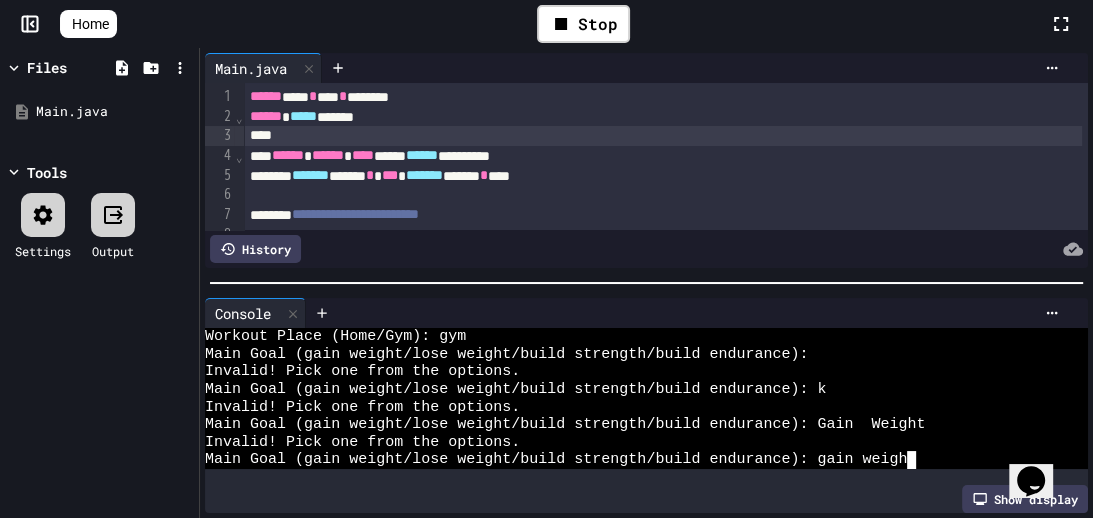 type 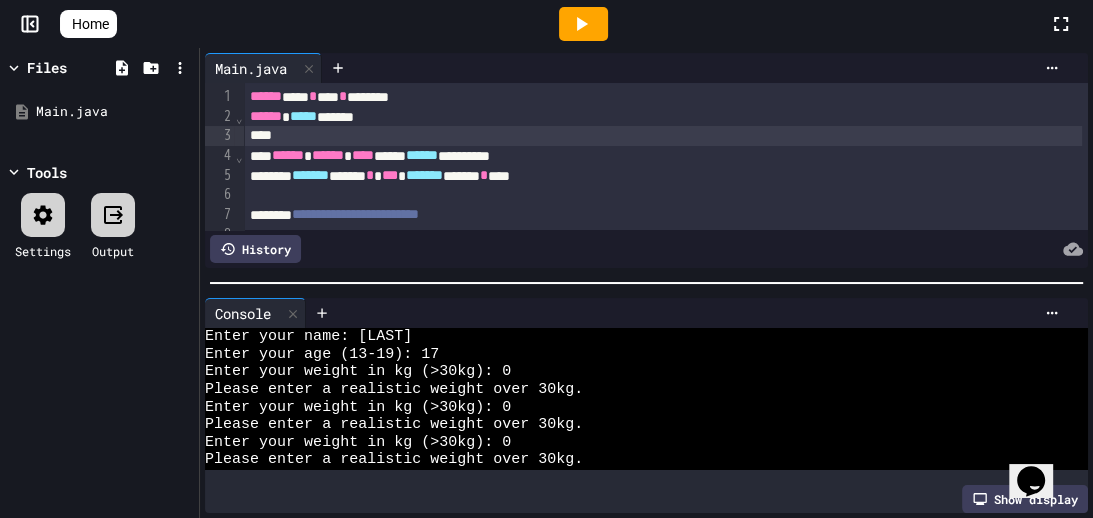 scroll, scrollTop: 0, scrollLeft: 0, axis: both 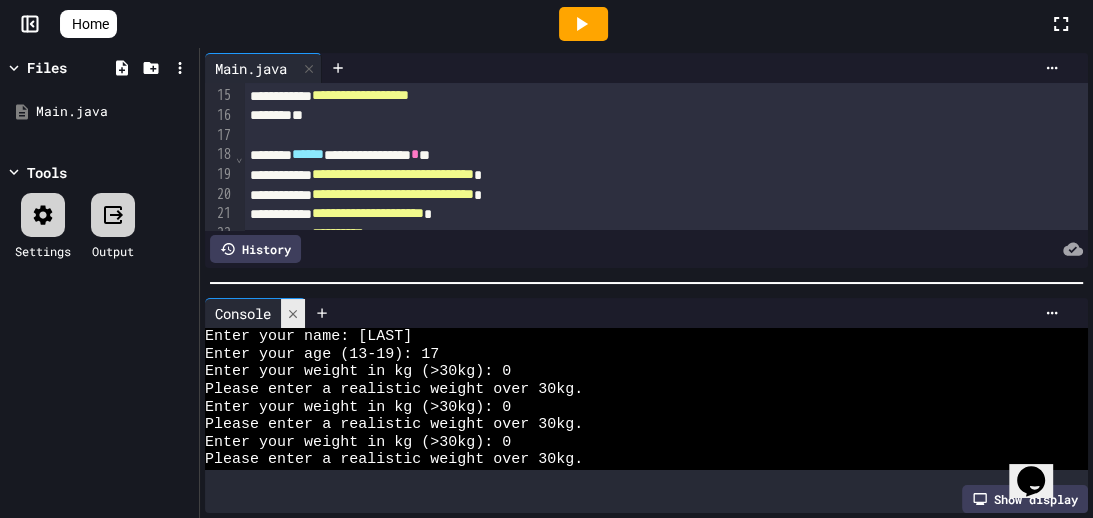 click at bounding box center (293, 313) 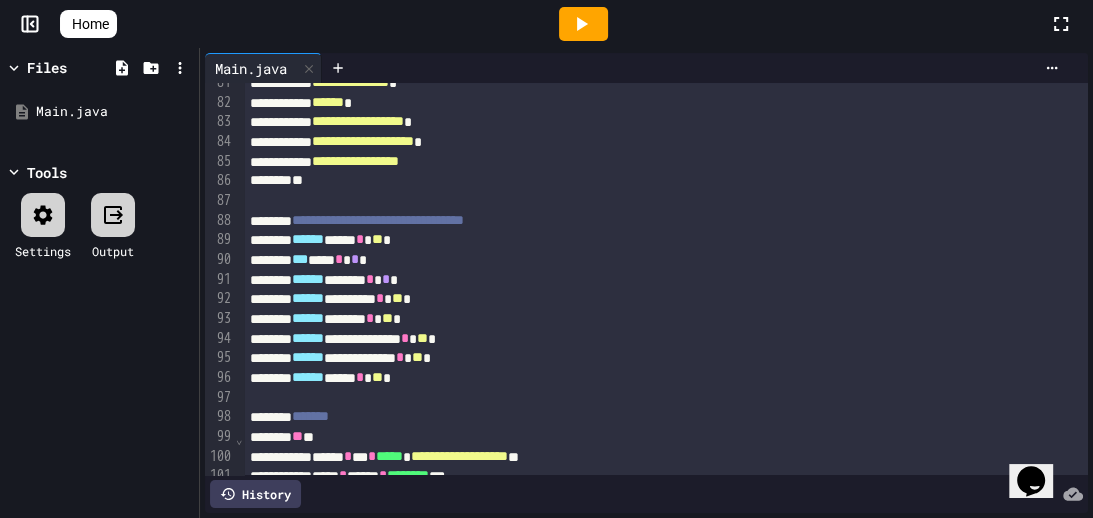scroll, scrollTop: 1592, scrollLeft: 0, axis: vertical 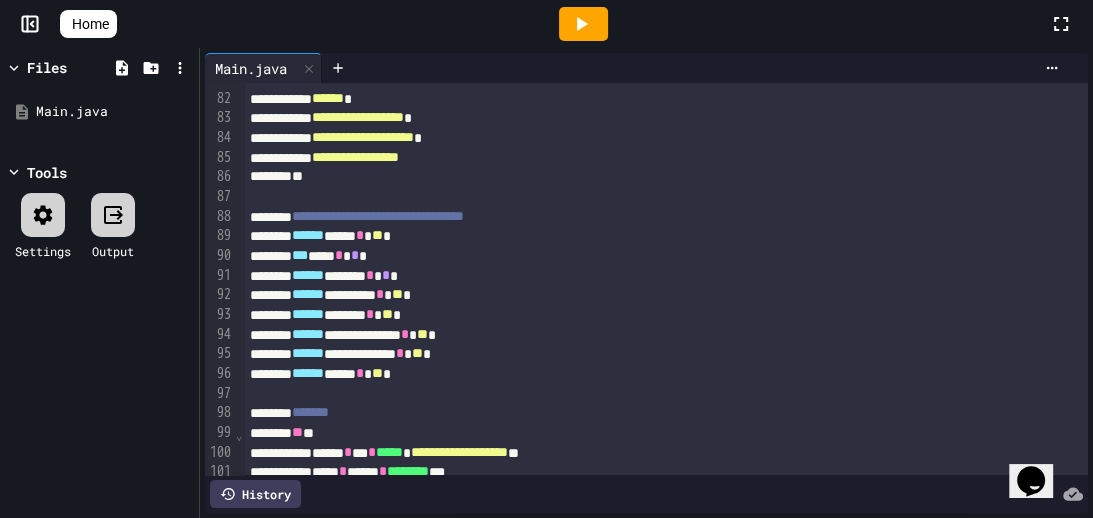 click on "**********" at bounding box center [378, 216] 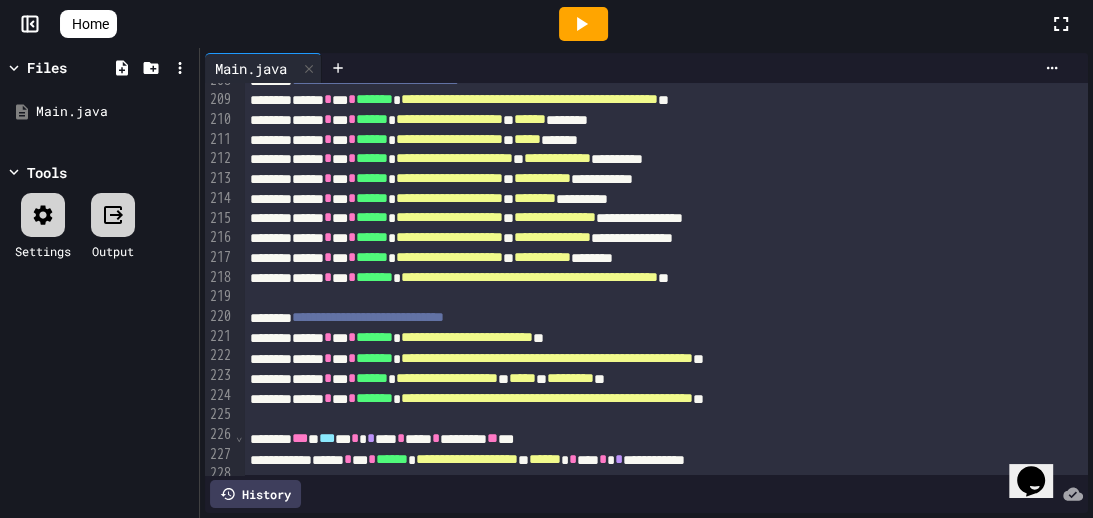 scroll, scrollTop: 4358, scrollLeft: 0, axis: vertical 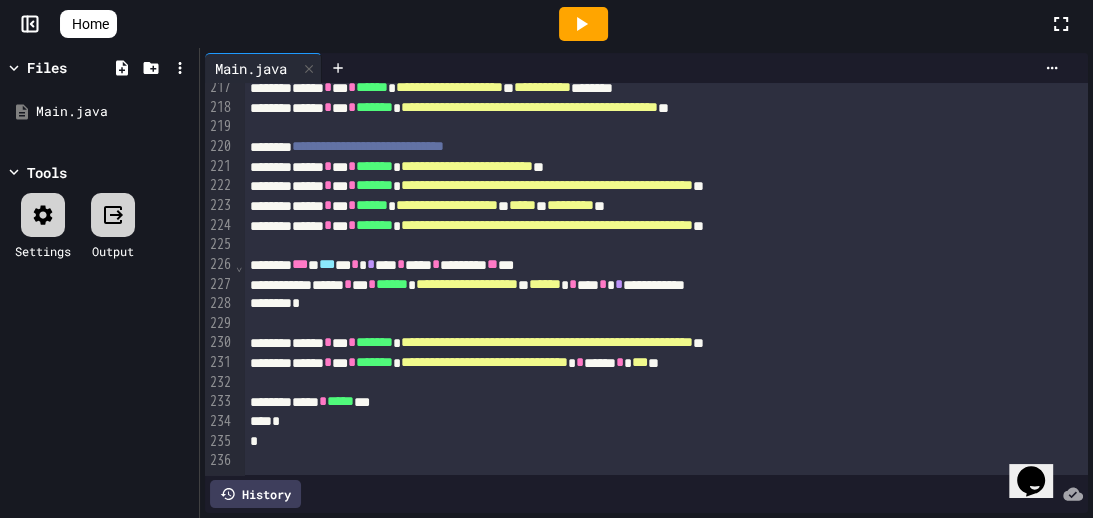 click at bounding box center (583, 24) 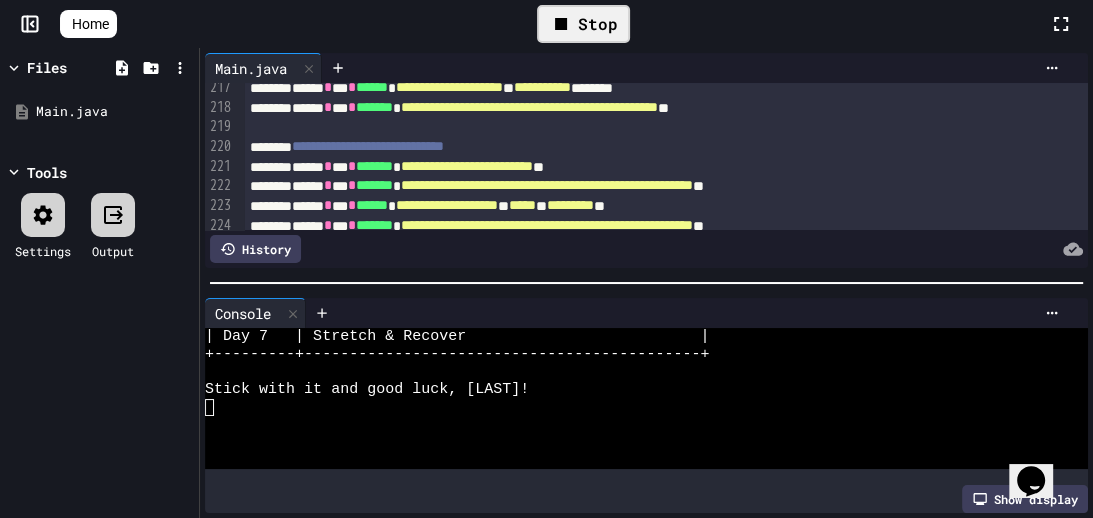 scroll, scrollTop: 0, scrollLeft: 0, axis: both 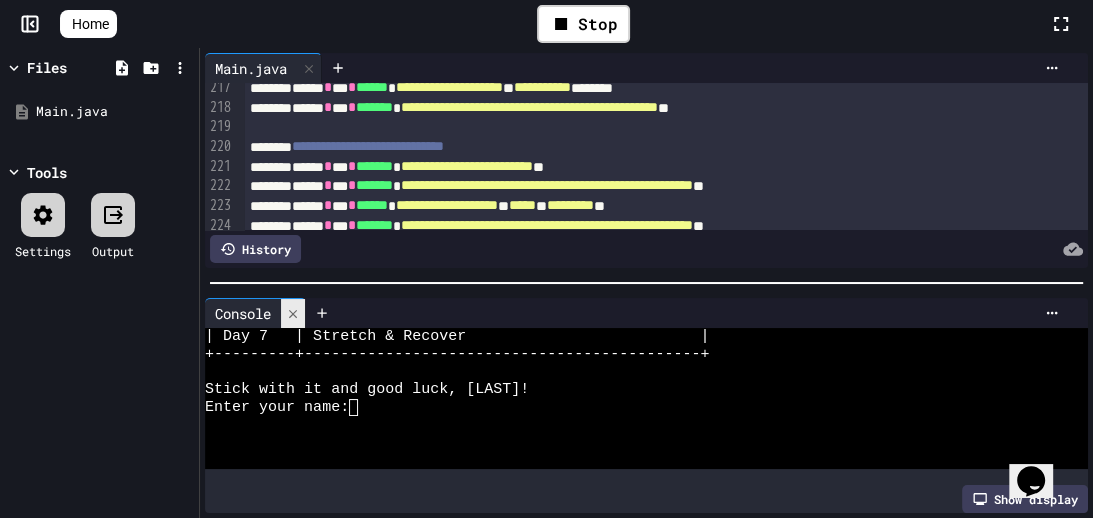 click 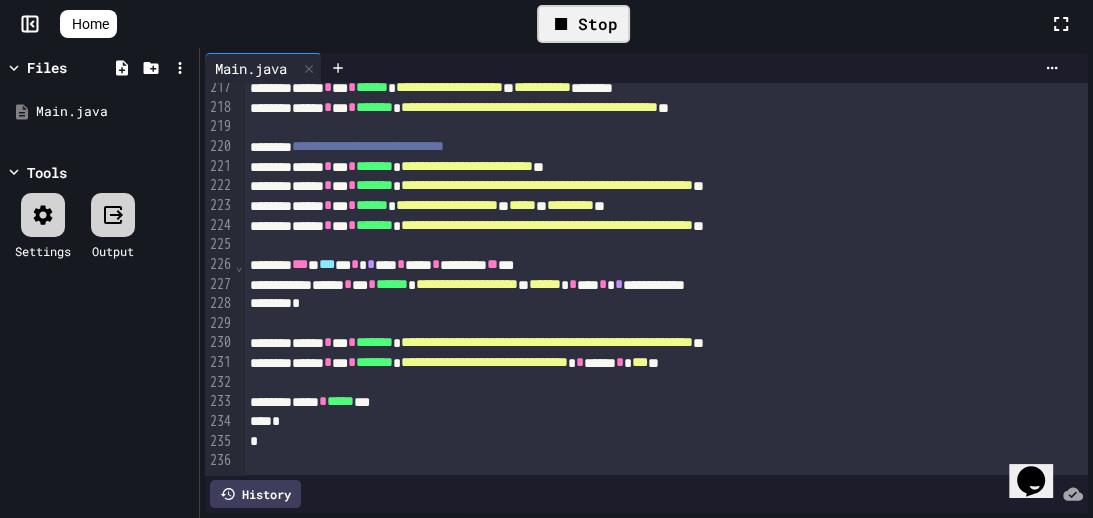 click on "Stop" at bounding box center (583, 24) 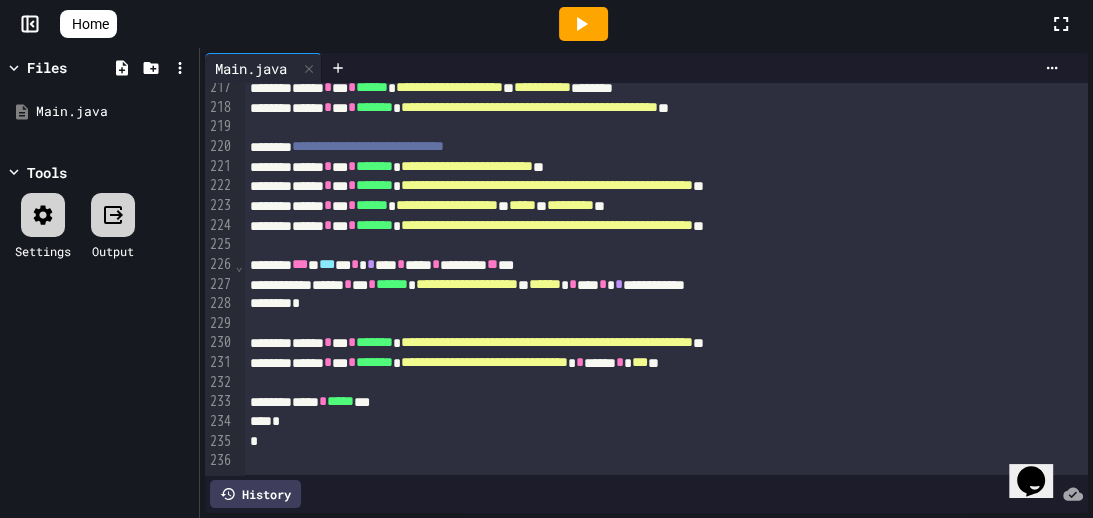 click at bounding box center [583, 24] 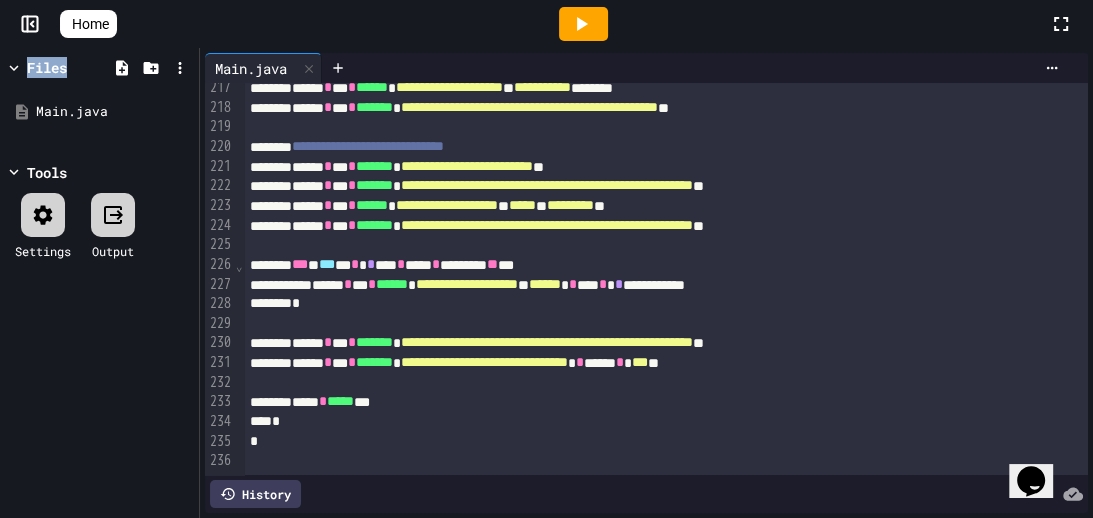 click at bounding box center (583, 24) 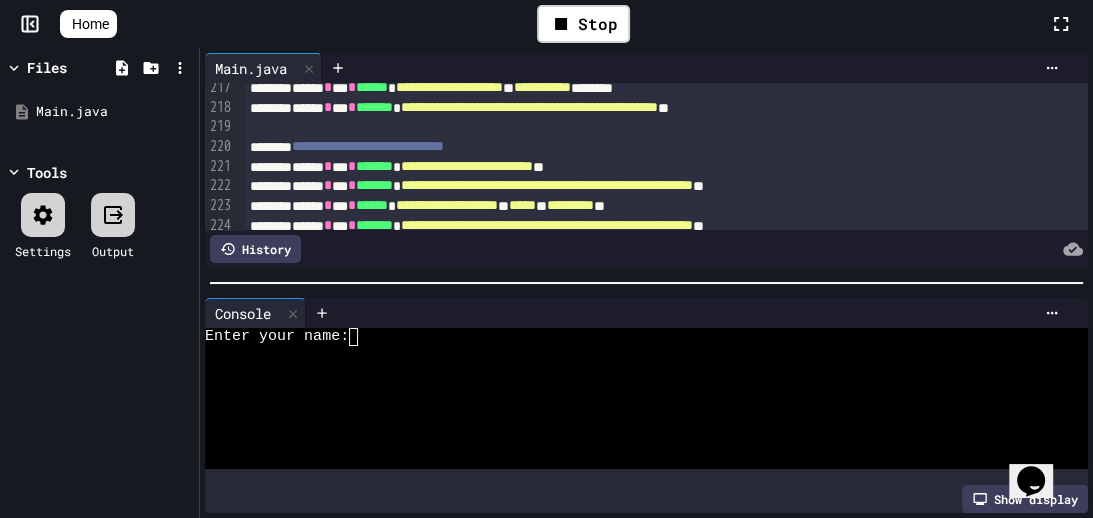 scroll, scrollTop: 4376, scrollLeft: 0, axis: vertical 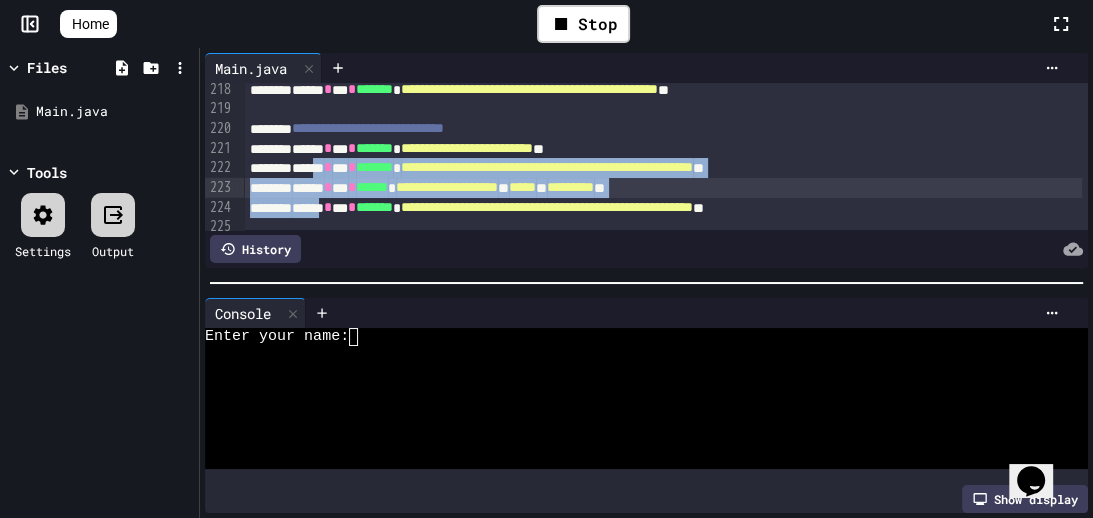 drag, startPoint x: 370, startPoint y: 233, endPoint x: 360, endPoint y: 150, distance: 83.60024 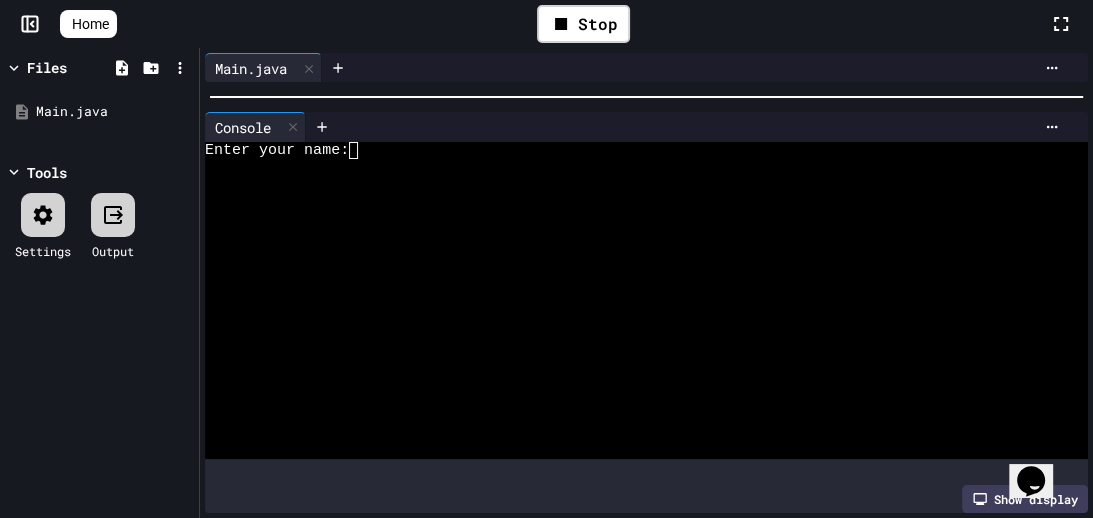 click at bounding box center (646, 97) 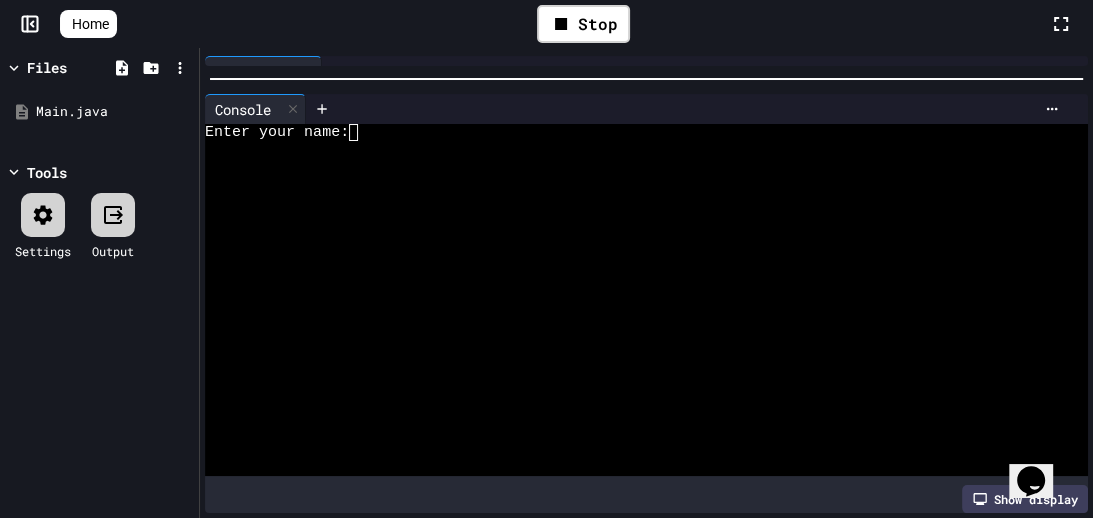 click at bounding box center [637, 221] 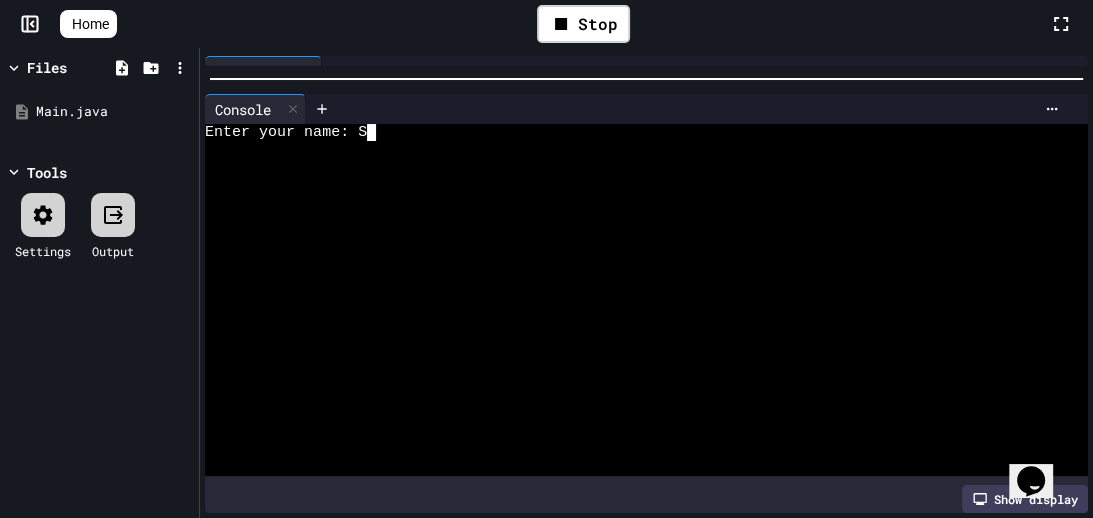 type on "**" 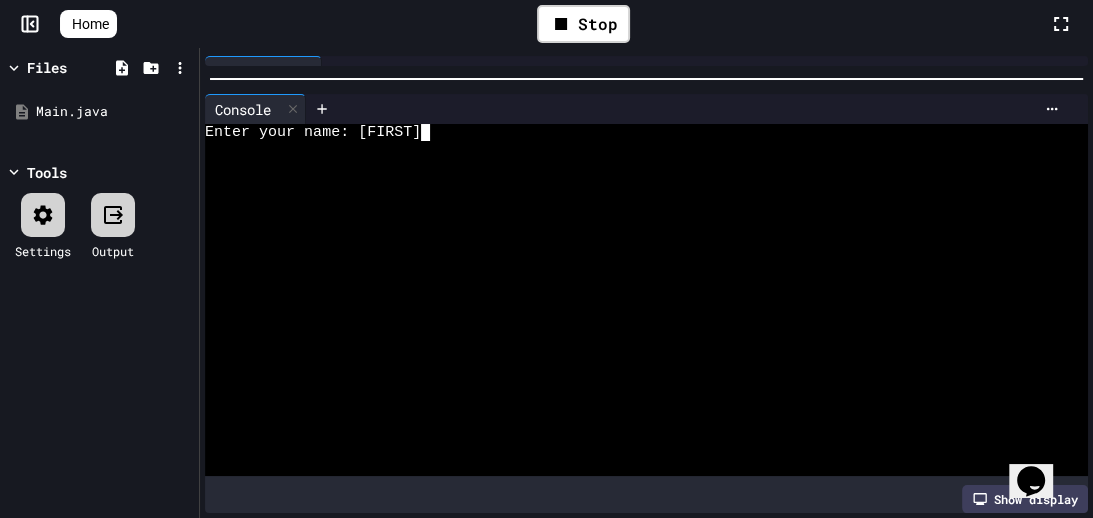 scroll, scrollTop: 0, scrollLeft: 0, axis: both 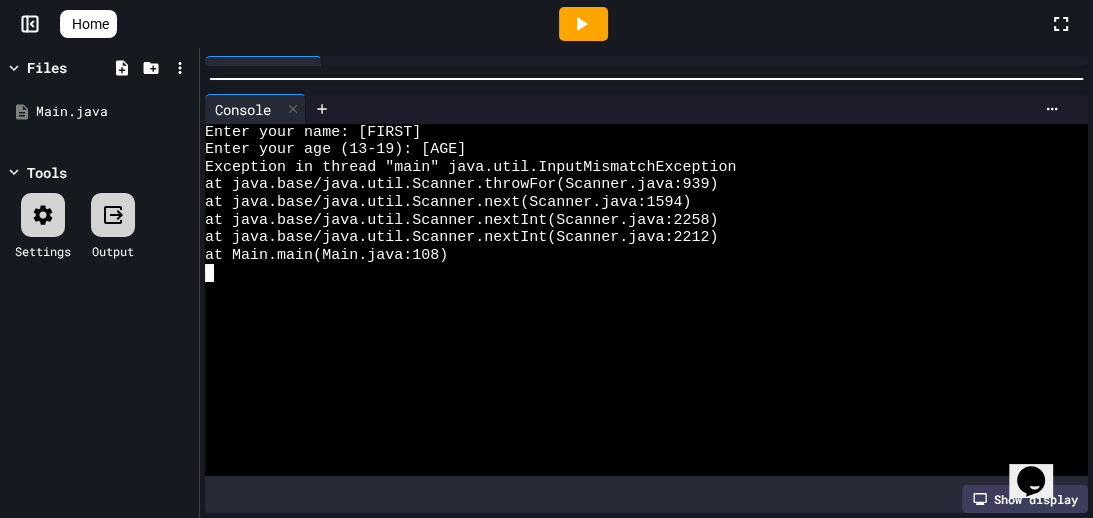 click at bounding box center (583, 24) 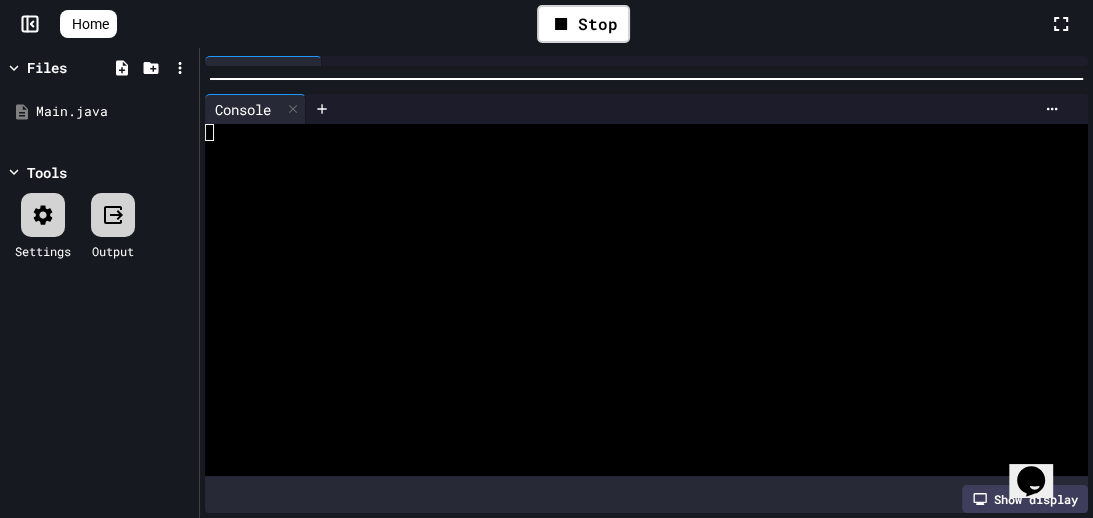 click at bounding box center (637, 203) 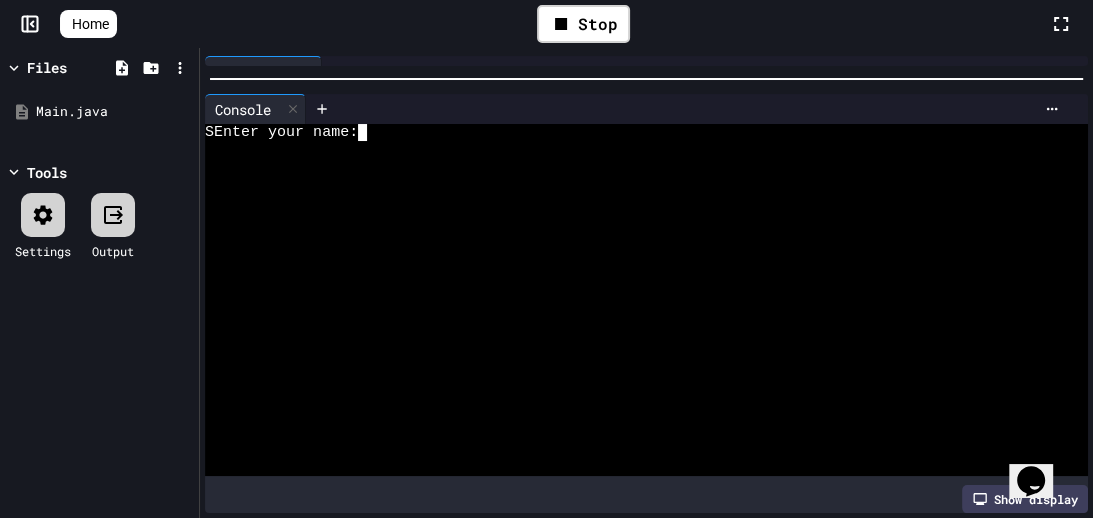 scroll, scrollTop: 0, scrollLeft: 14, axis: horizontal 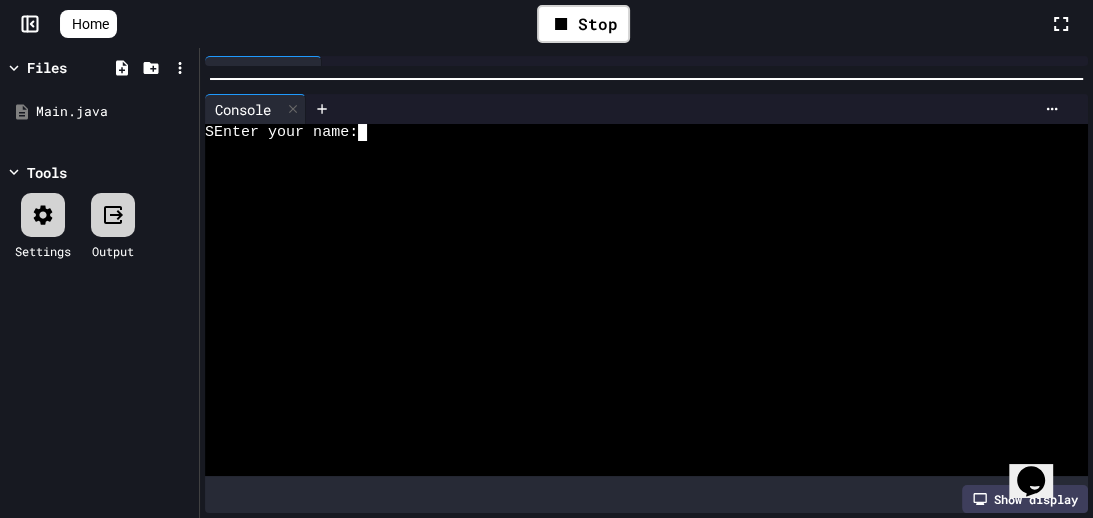 type on "***" 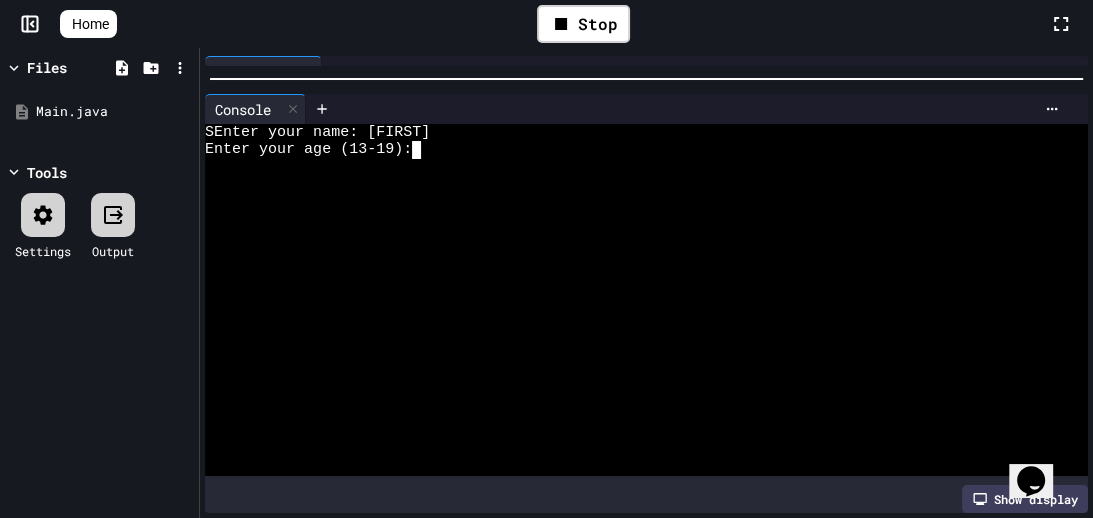 scroll, scrollTop: 0, scrollLeft: 0, axis: both 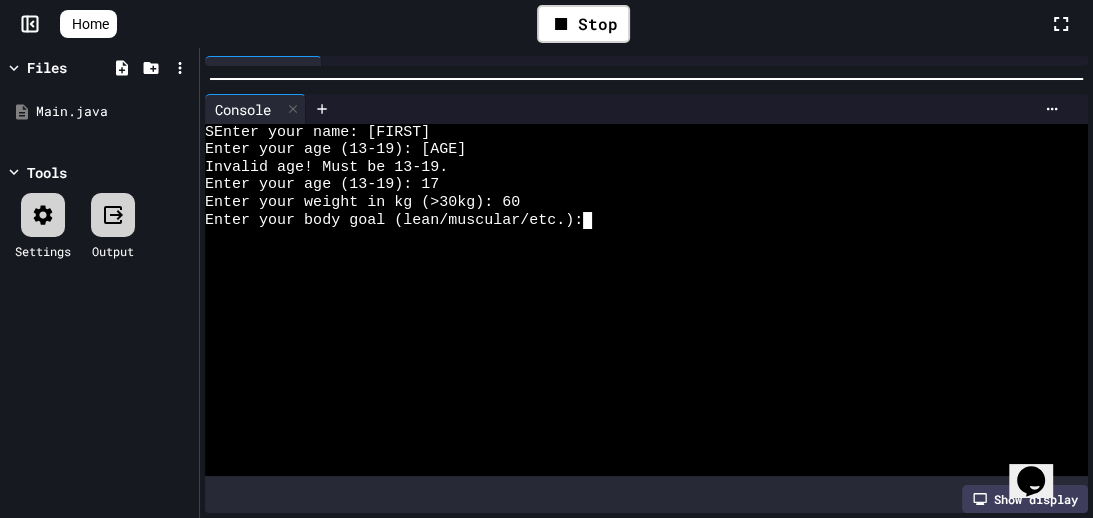 type on "*" 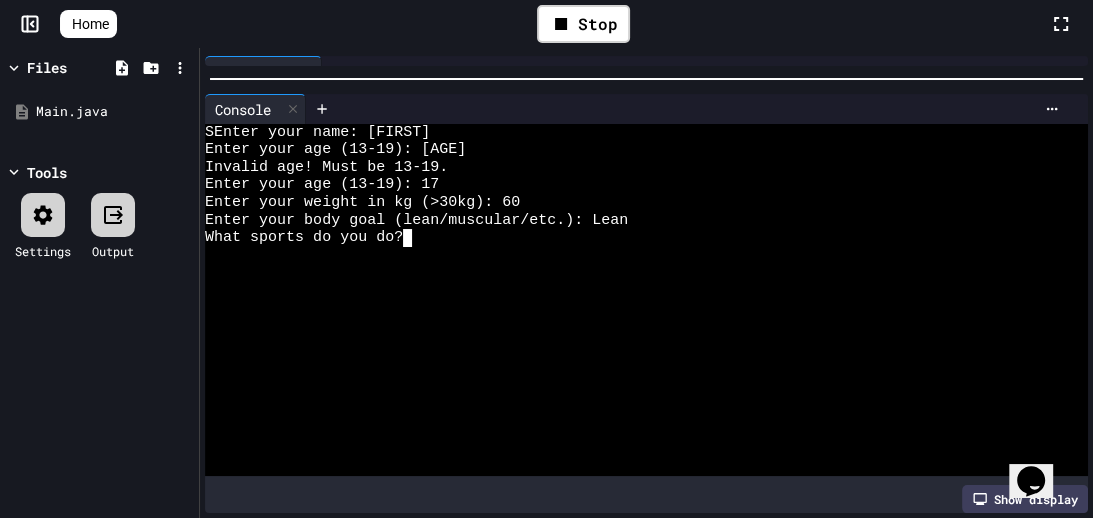 scroll, scrollTop: 0, scrollLeft: 0, axis: both 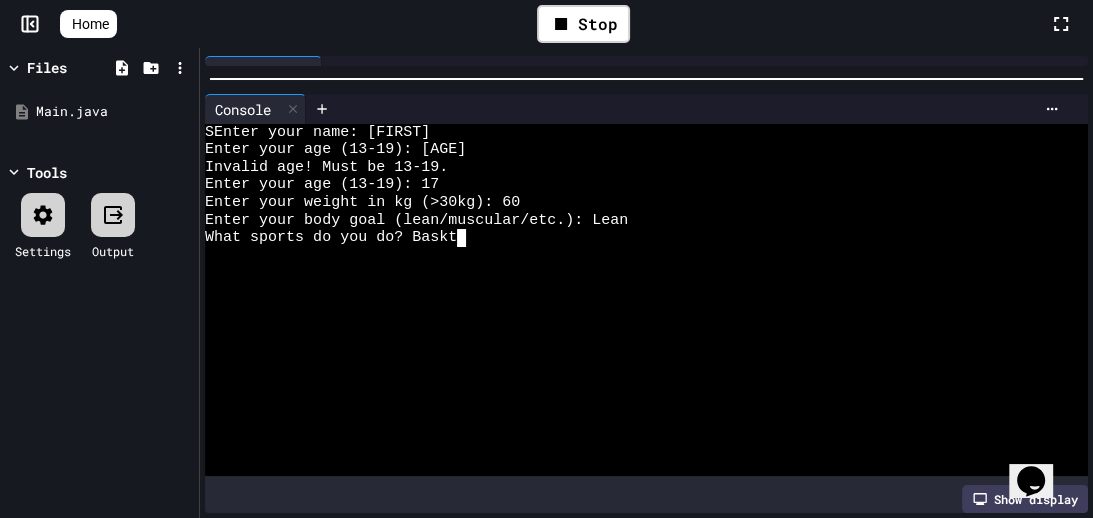 type on "*" 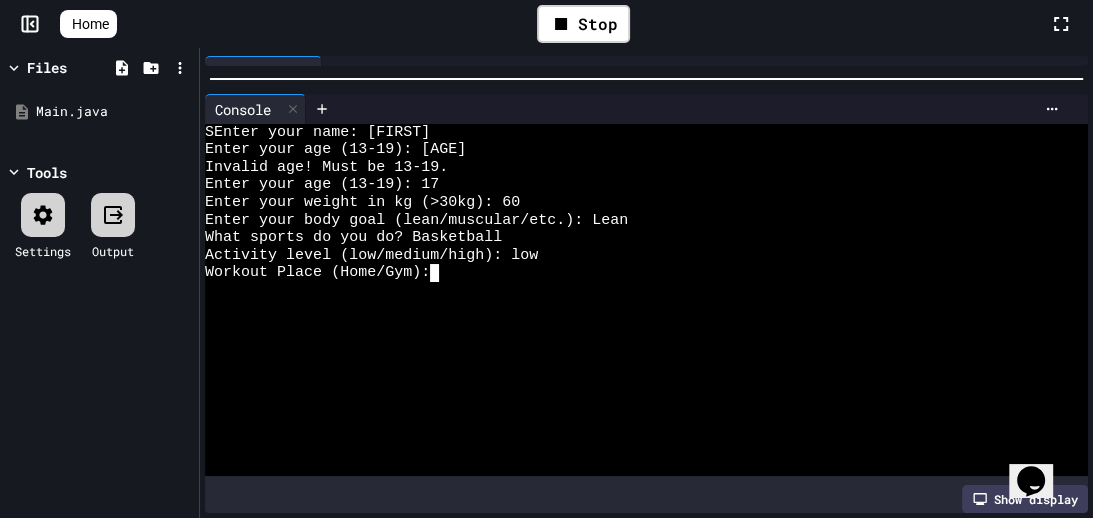 scroll, scrollTop: 0, scrollLeft: 2, axis: horizontal 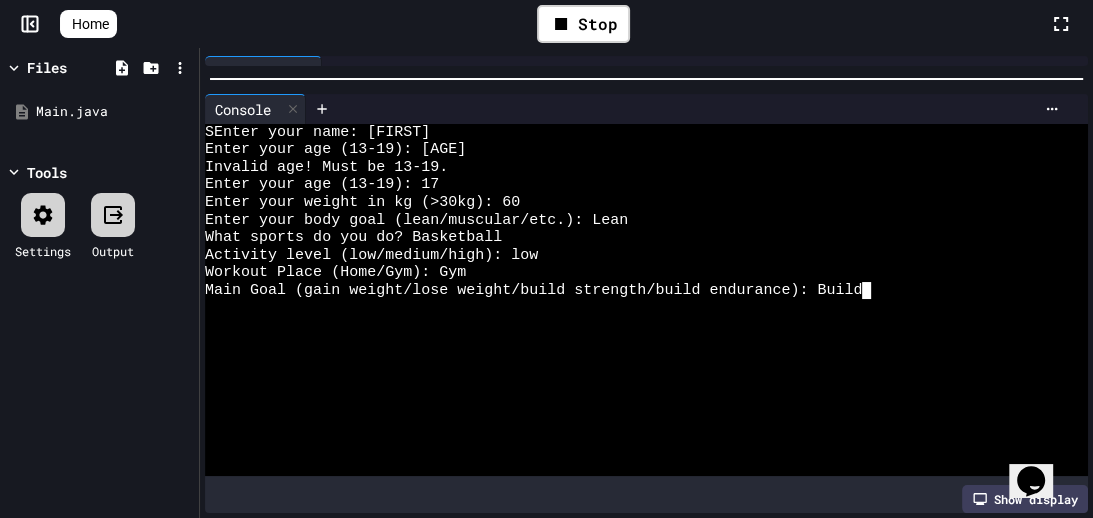 type on "****" 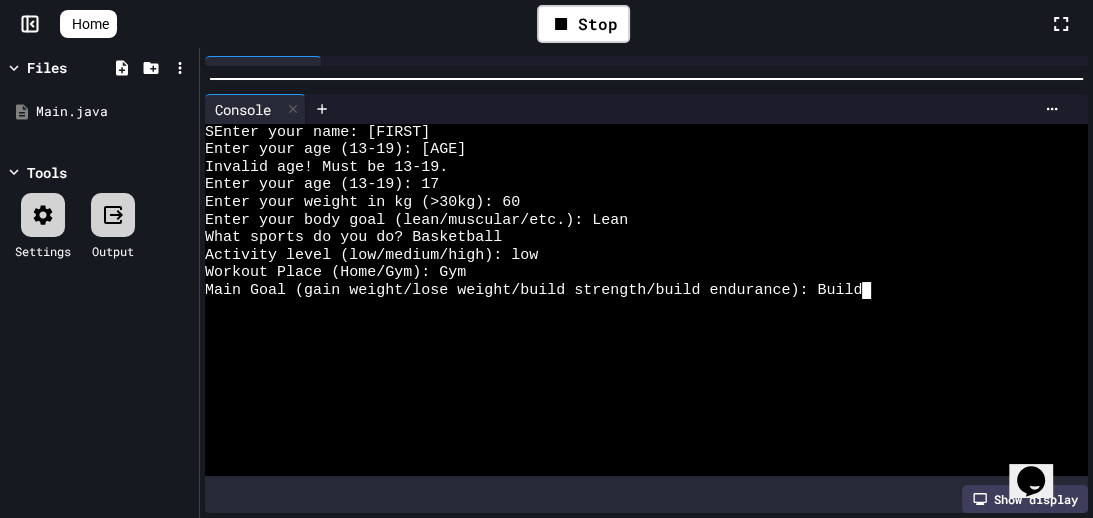 scroll, scrollTop: 0, scrollLeft: 24, axis: horizontal 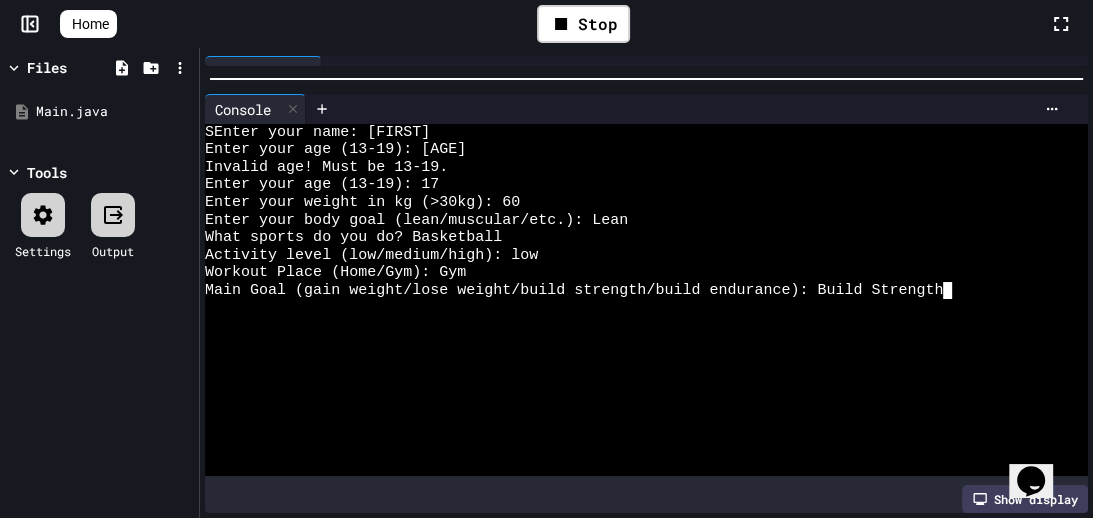 type 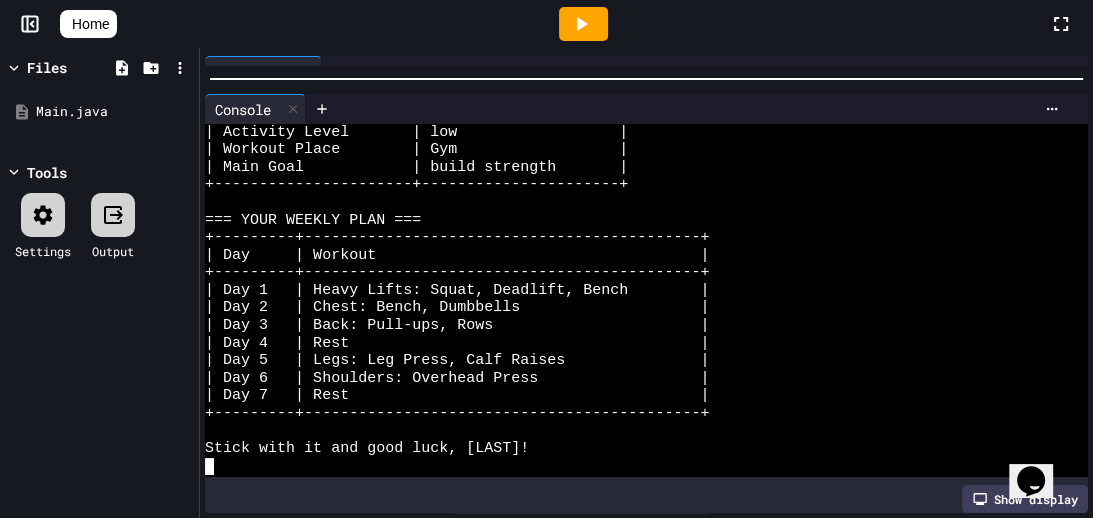 scroll, scrollTop: 299, scrollLeft: 0, axis: vertical 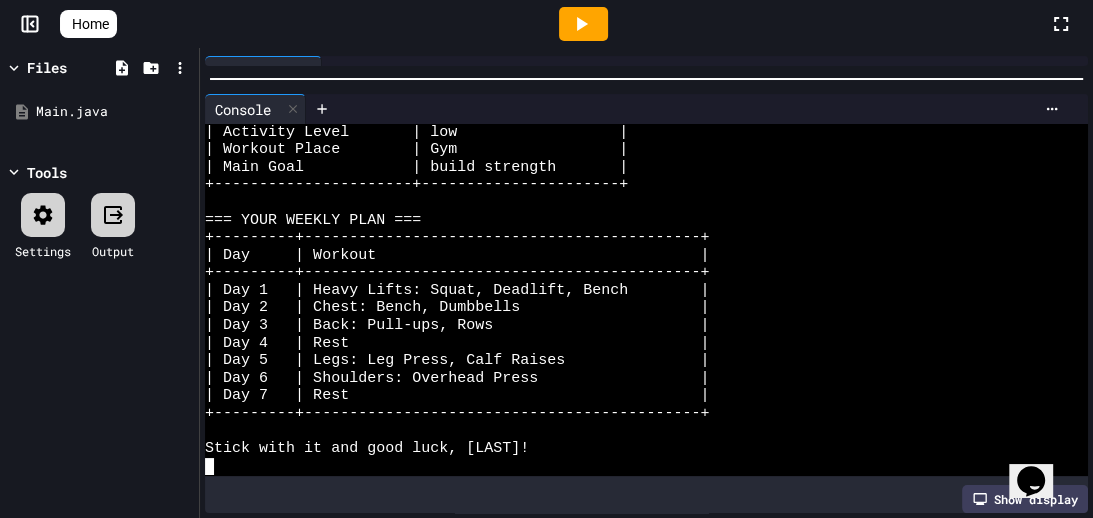 click on "Home" at bounding box center (90, 24) 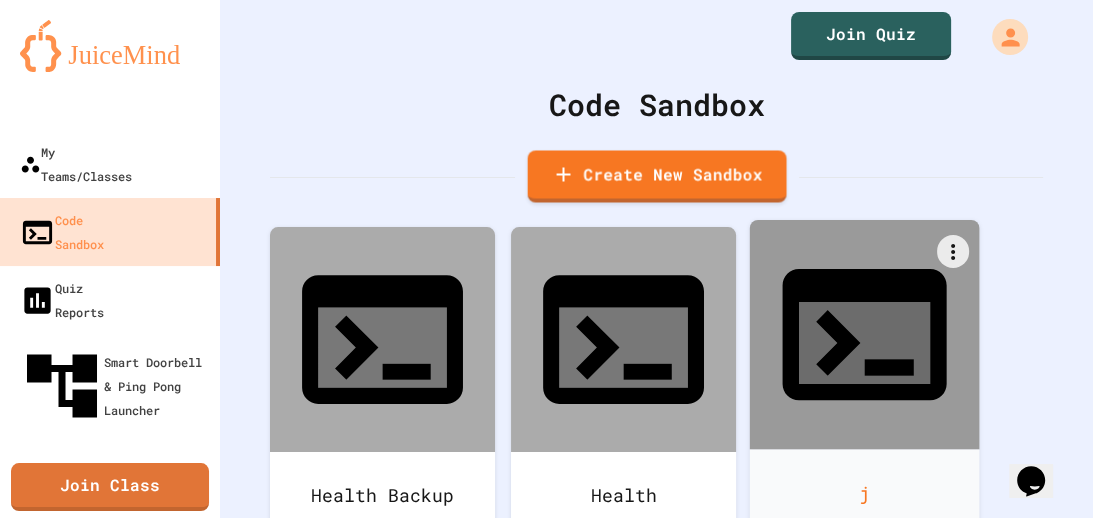 click 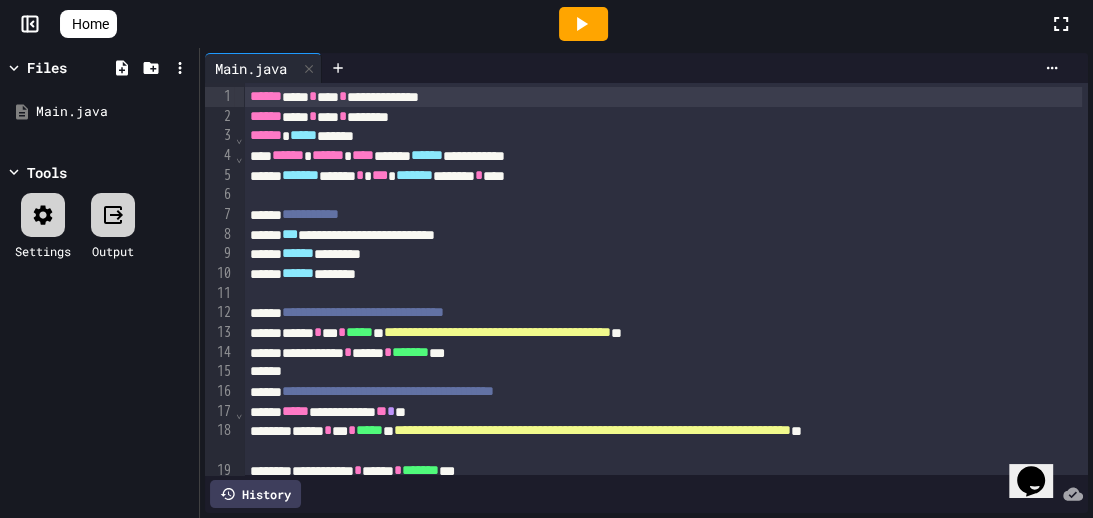 click on "Home" at bounding box center (88, 24) 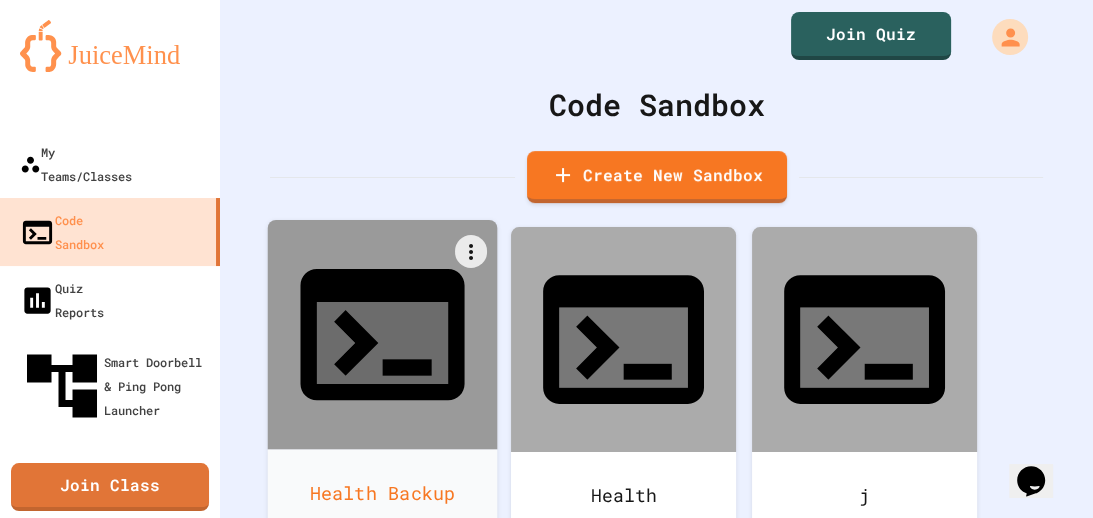 click at bounding box center [383, 335] 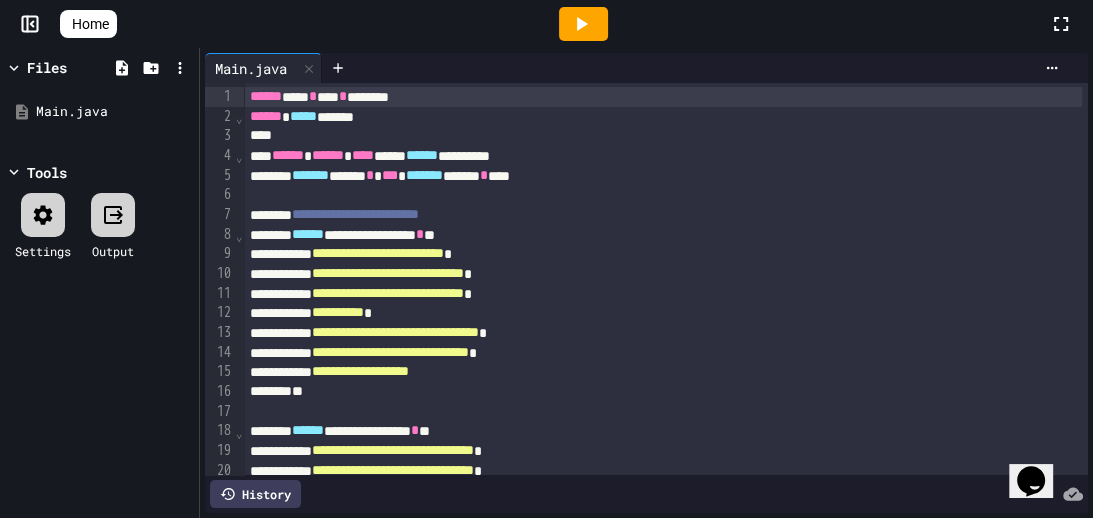 click on "**********" at bounding box center (355, 214) 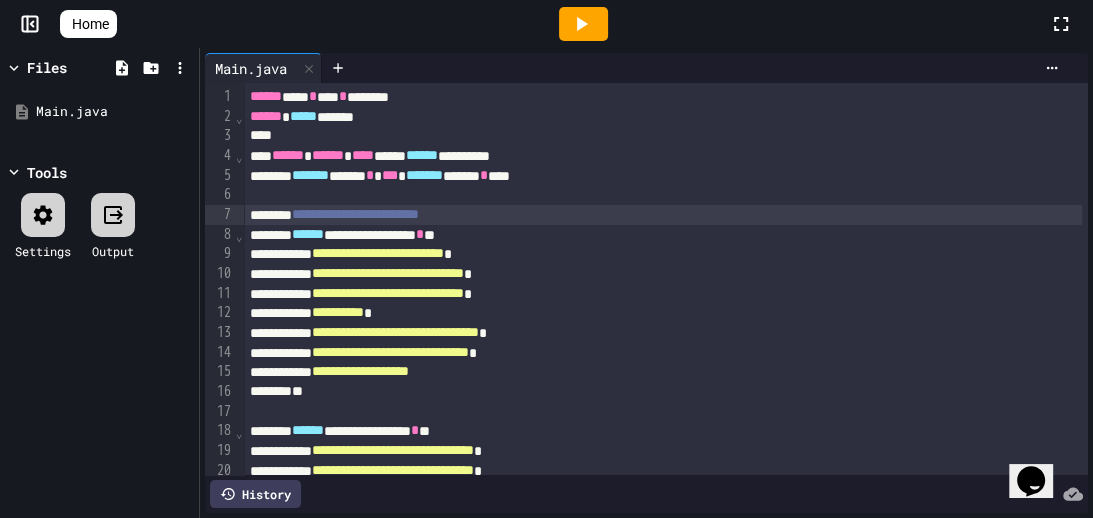 click on "**********" at bounding box center (663, 431) 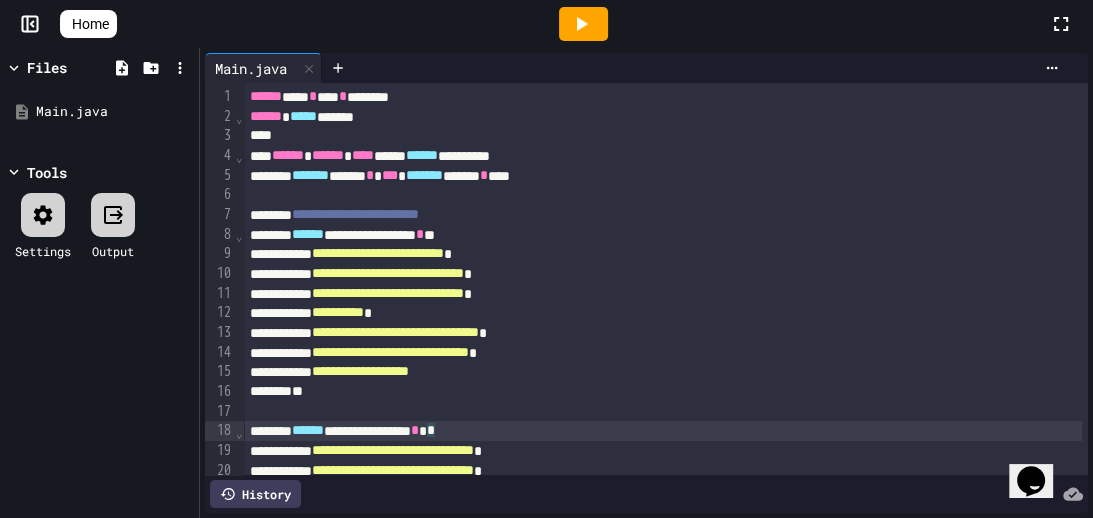 click on "Home" at bounding box center (88, 24) 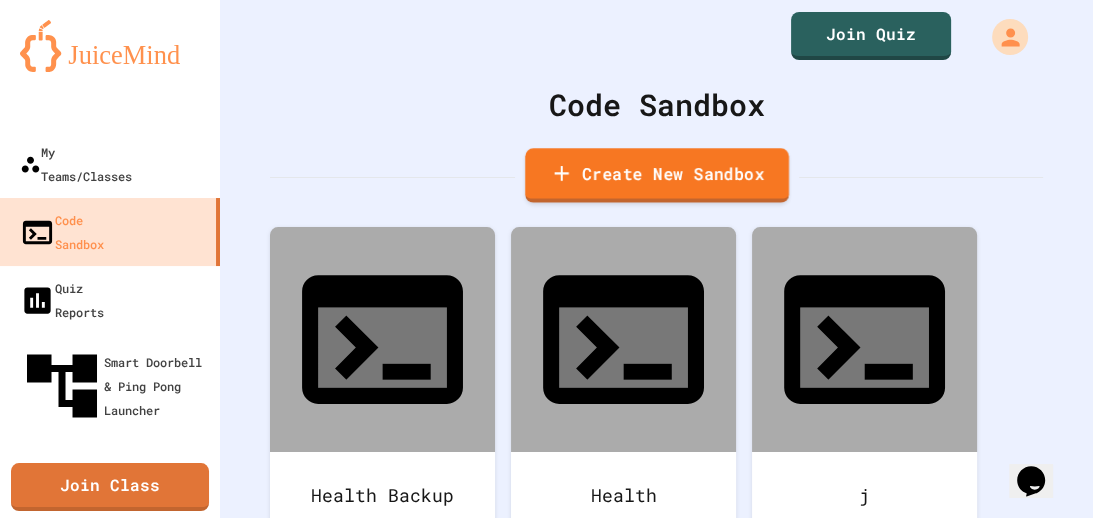 click 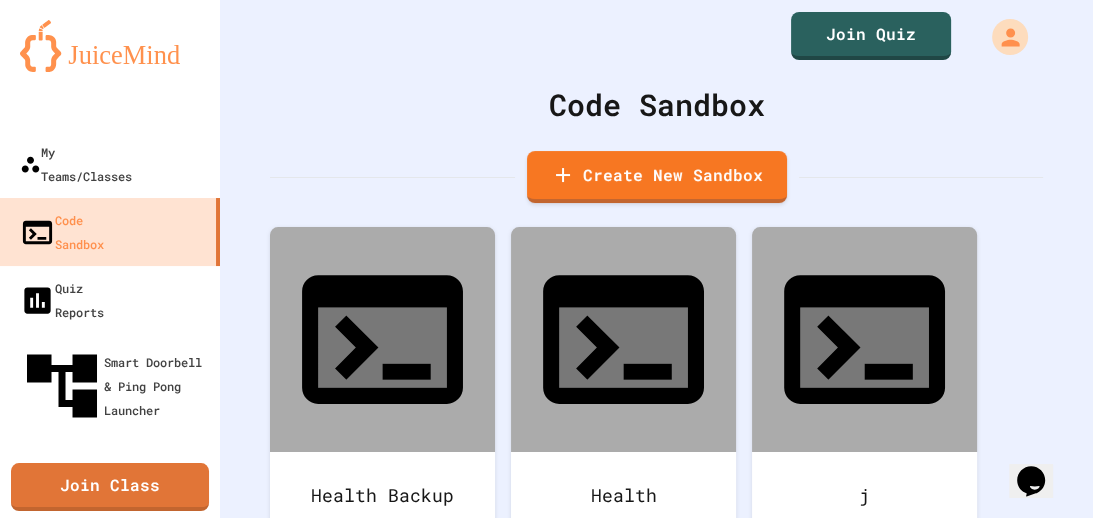 click on "We are updating our servers at 7PM EST on 3/11/2025. JuiceMind should continue to work as expected, but if you experience any issues, please chat with us. My Teams/Classes Code Sandbox Quiz Reports Smart Doorbell & Ping Pong Launcher Join Class Join Quiz Code Sandbox Create New Sandbox Health Backup Health j sss [LAST]
Create a new Sandbox Sandbox Language ​ Sandbox Language Create Sandbox" at bounding box center [546, 259] 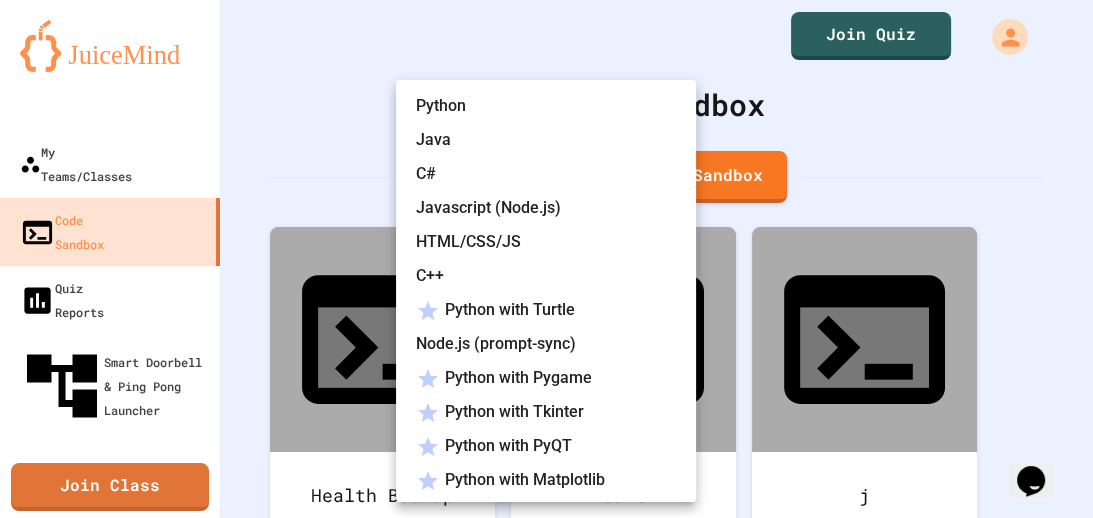 click on "Java" at bounding box center [556, 140] 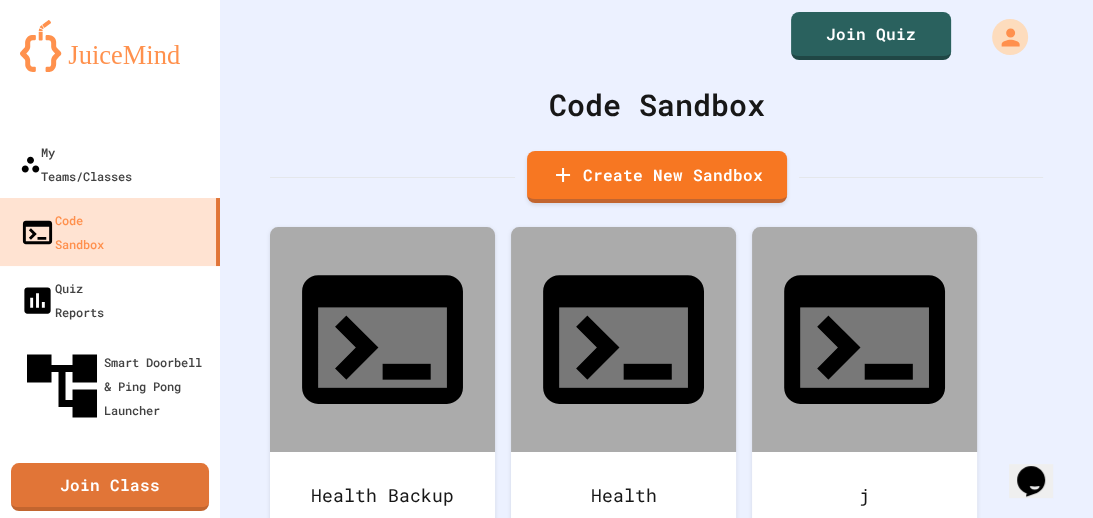 click at bounding box center (547, 615) 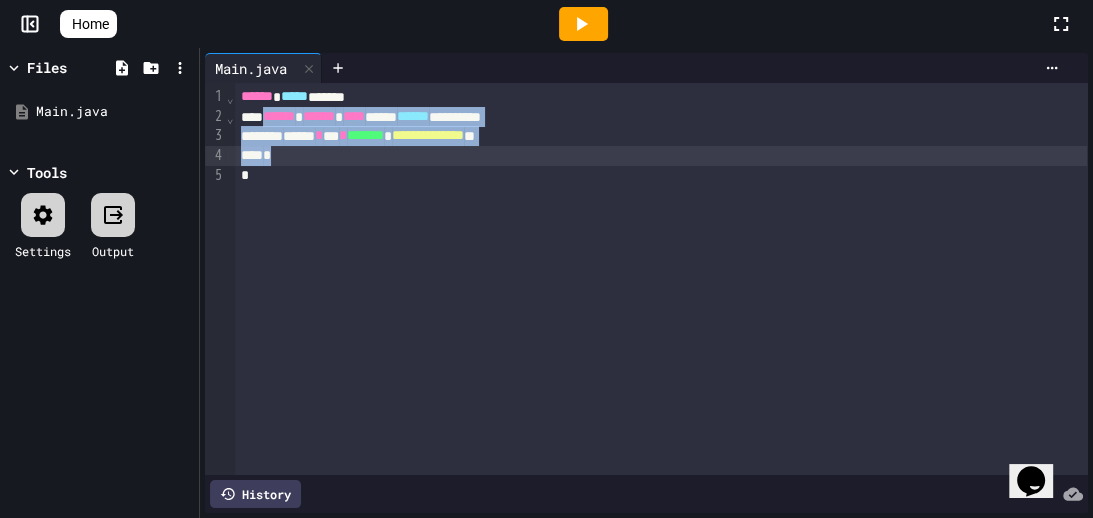drag, startPoint x: 281, startPoint y: 120, endPoint x: 309, endPoint y: 163, distance: 51.312767 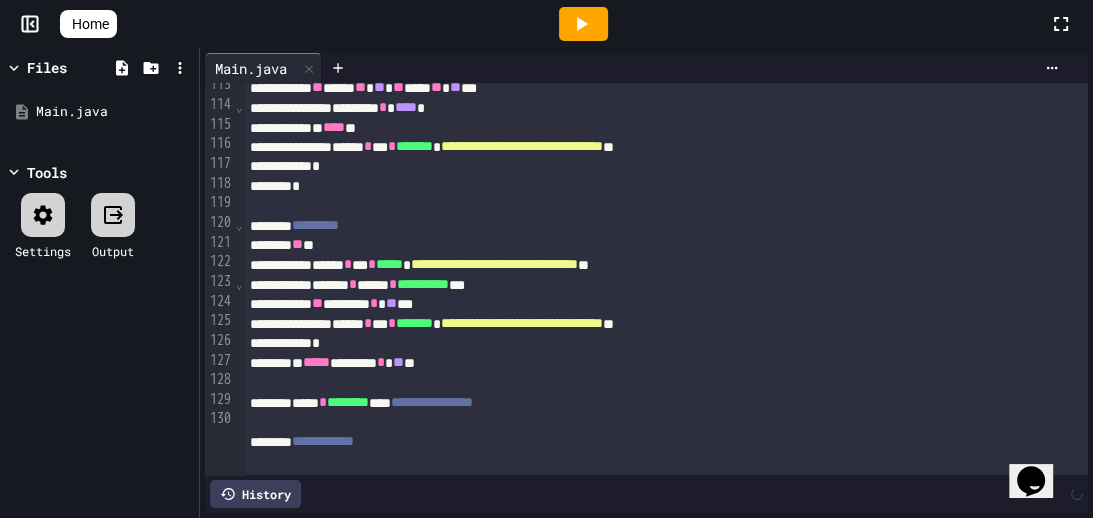 scroll, scrollTop: 0, scrollLeft: 0, axis: both 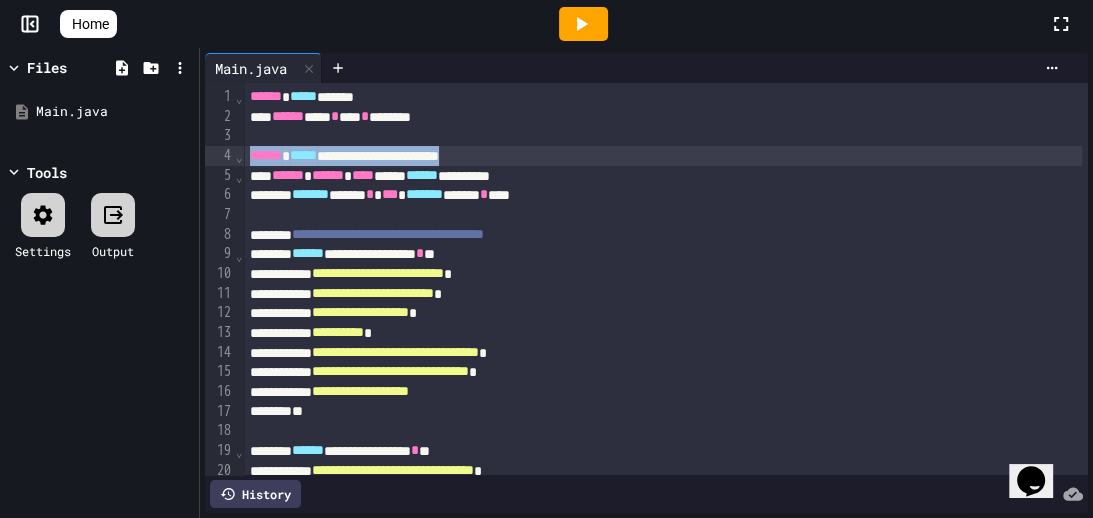drag, startPoint x: 259, startPoint y: 149, endPoint x: 586, endPoint y: 154, distance: 327.03824 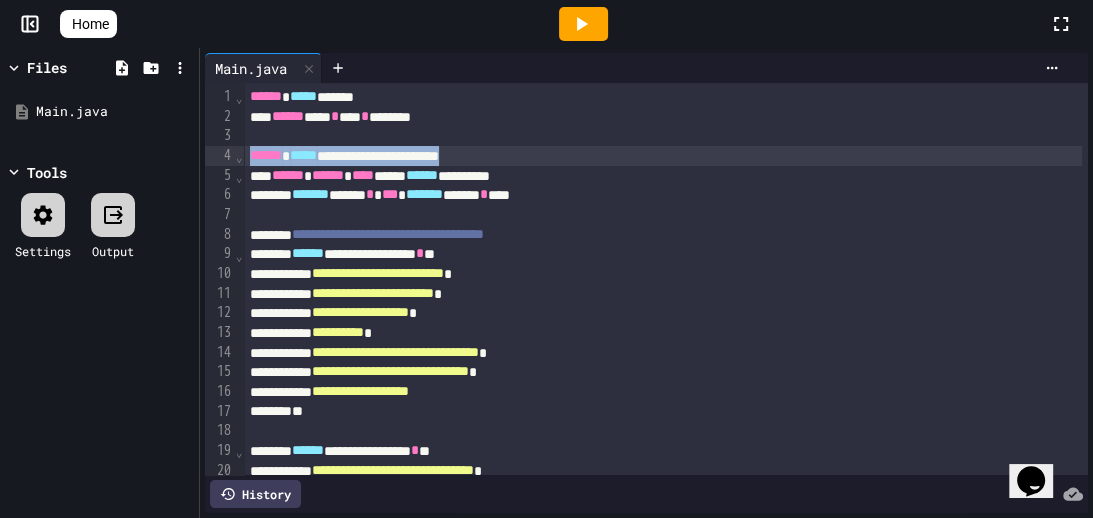 click on "**********" at bounding box center (663, 156) 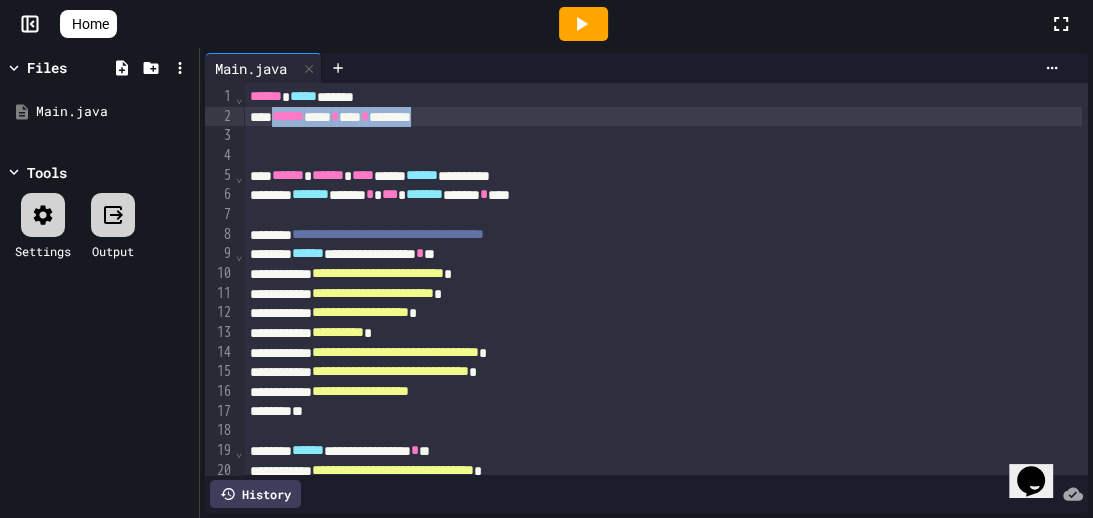 drag, startPoint x: 535, startPoint y: 113, endPoint x: 291, endPoint y: 115, distance: 244.0082 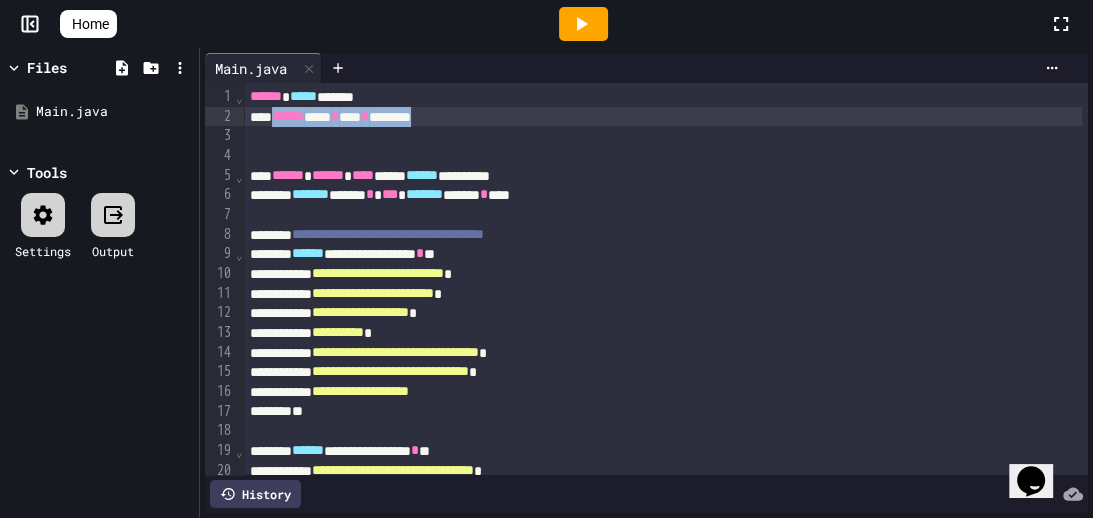 click on "****** **** * **** * ********" at bounding box center [663, 117] 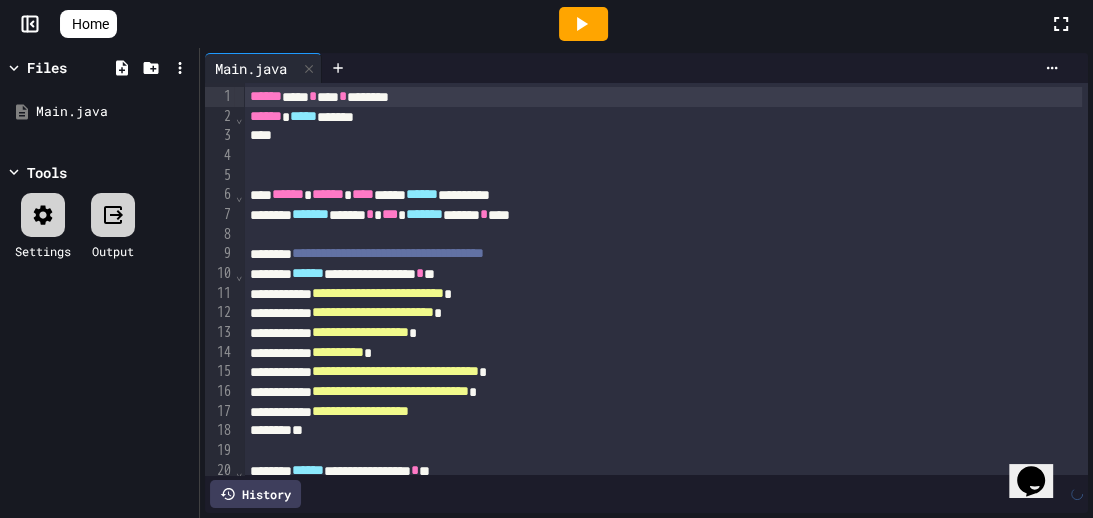 click on "**********" at bounding box center [663, 195] 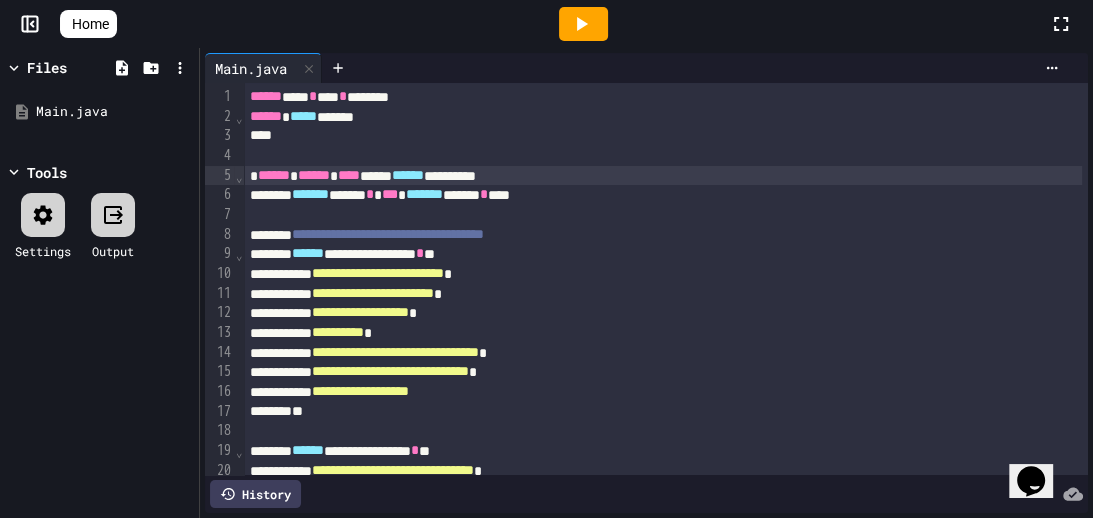 click 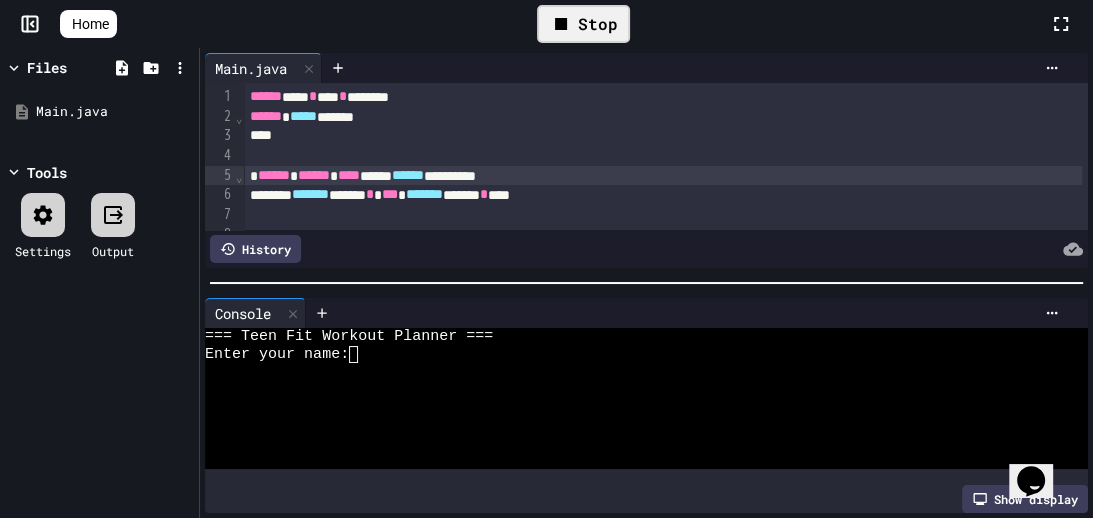 click at bounding box center (646, 283) 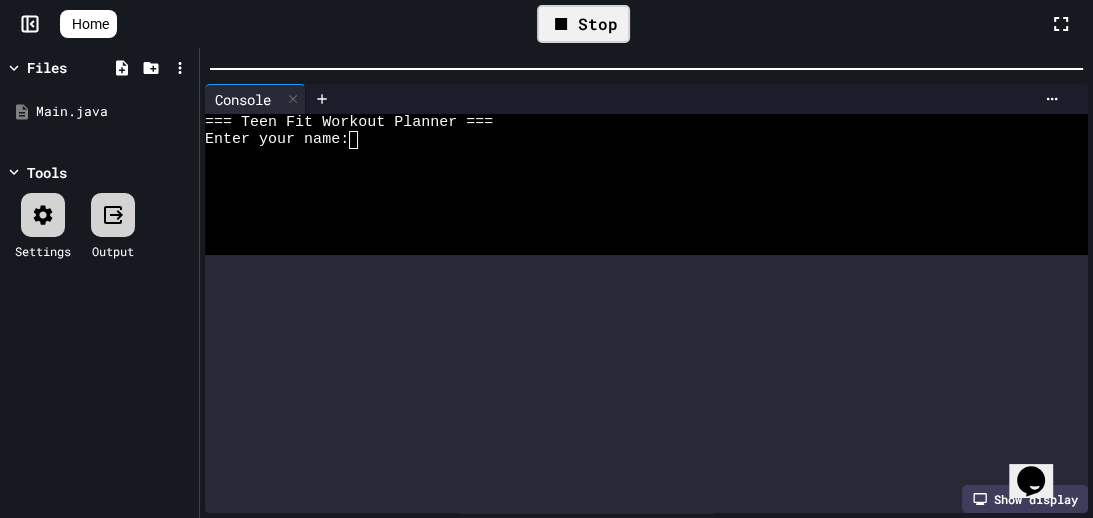 click on "**********" at bounding box center [546, 259] 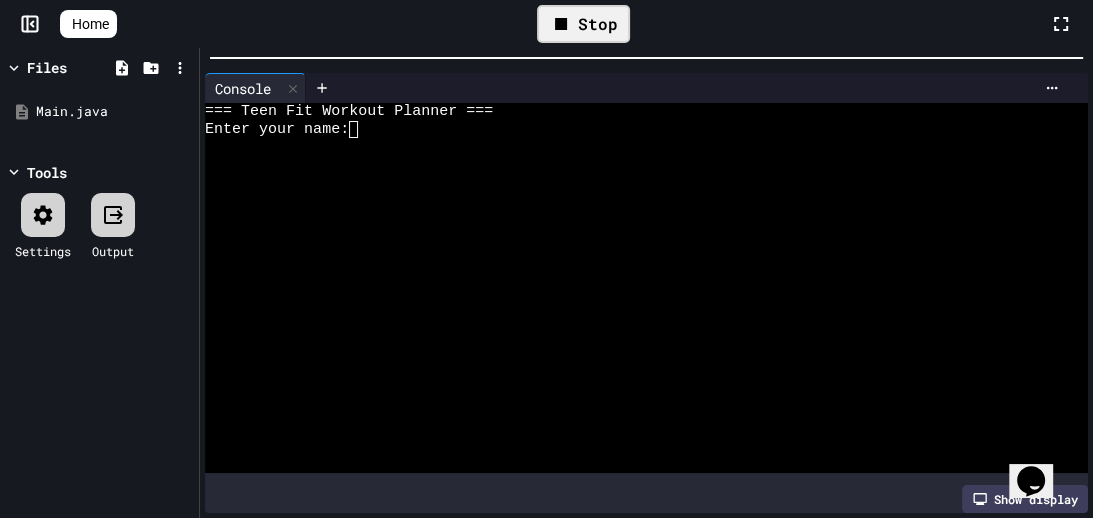 click at bounding box center (637, 165) 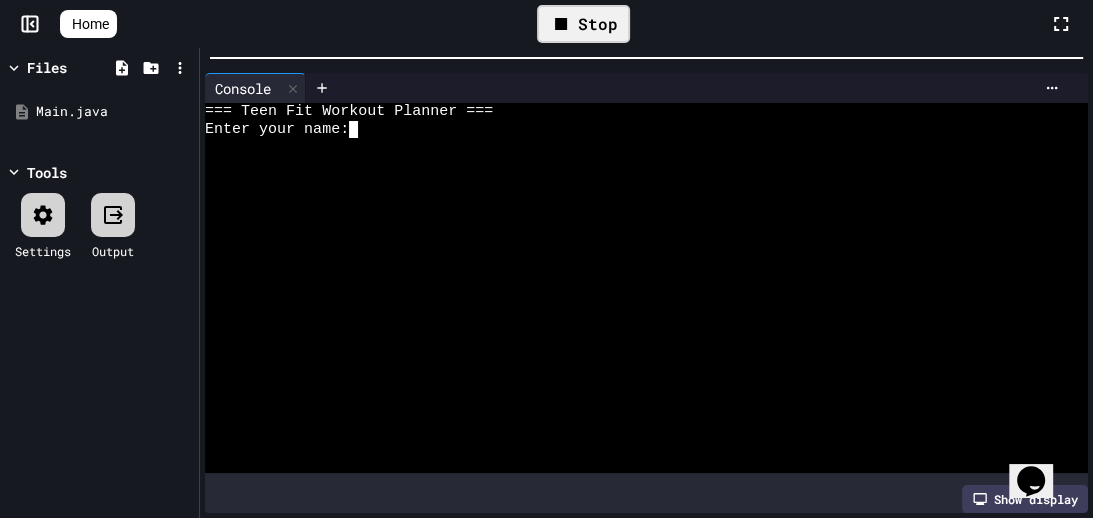 type on "*" 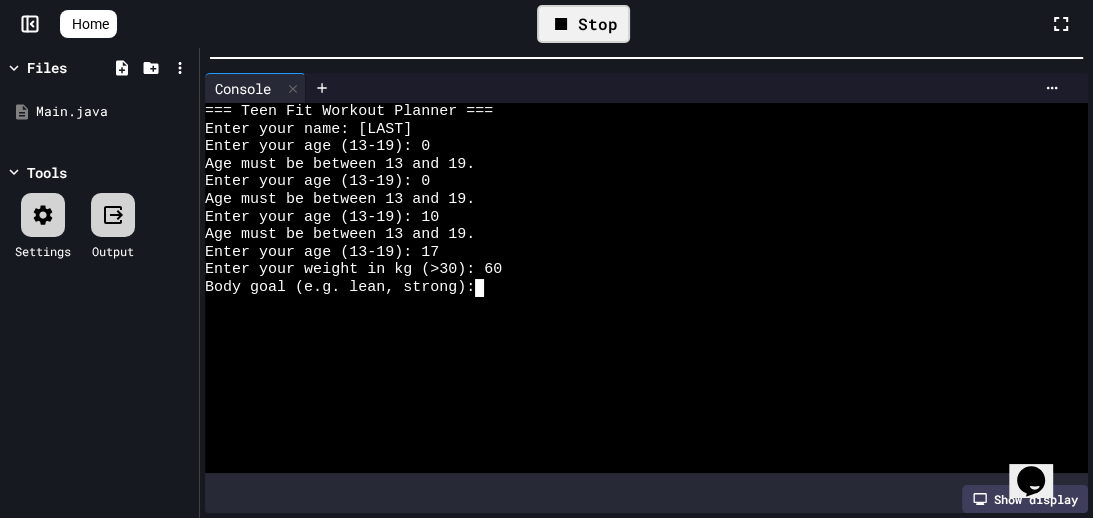type on "*" 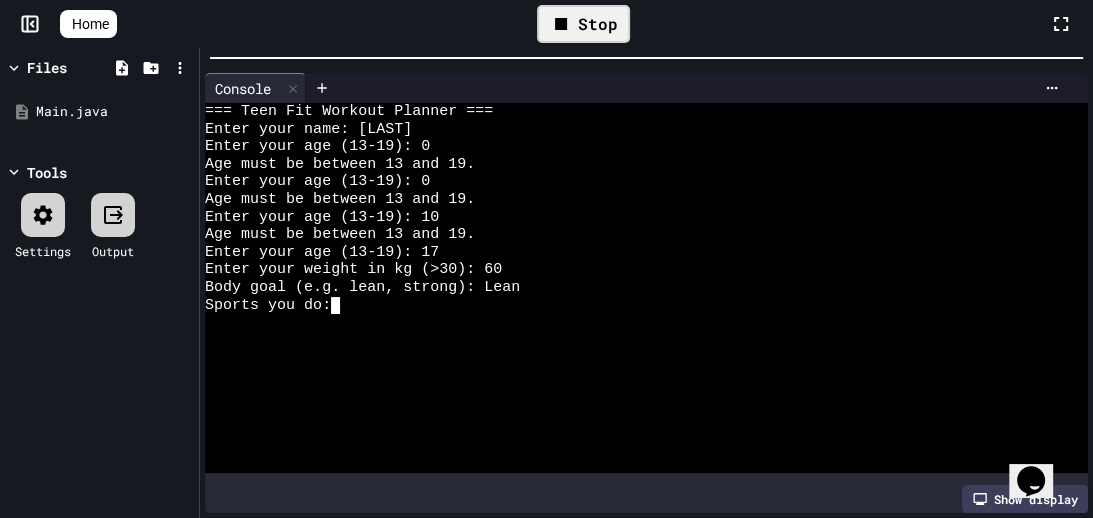 type on "*" 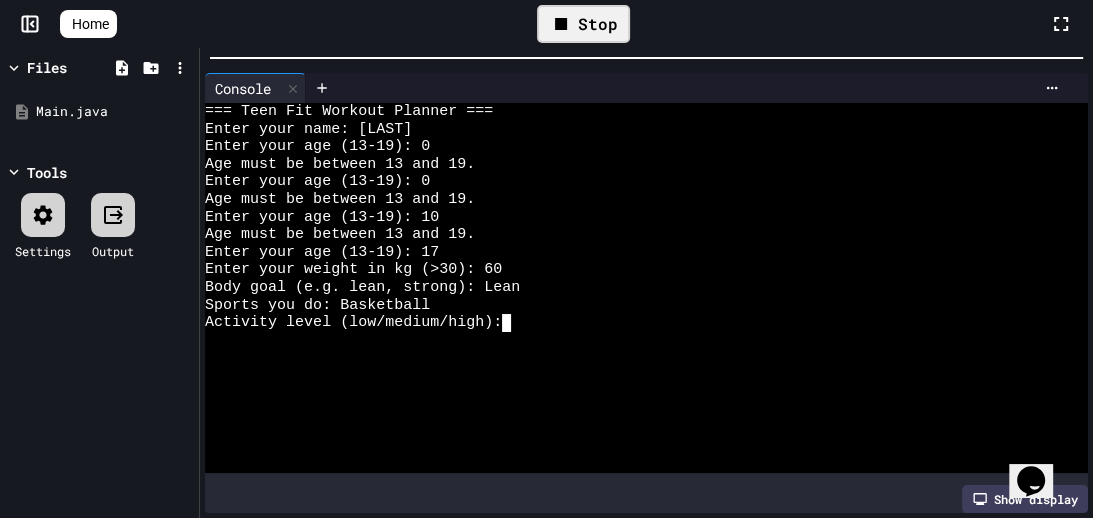 scroll, scrollTop: 0, scrollLeft: 0, axis: both 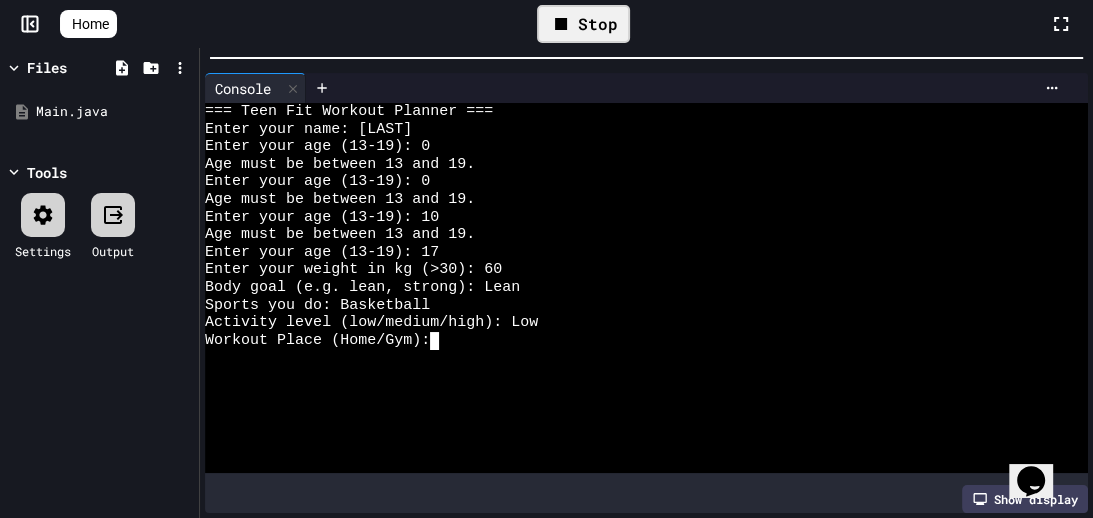 type on "*" 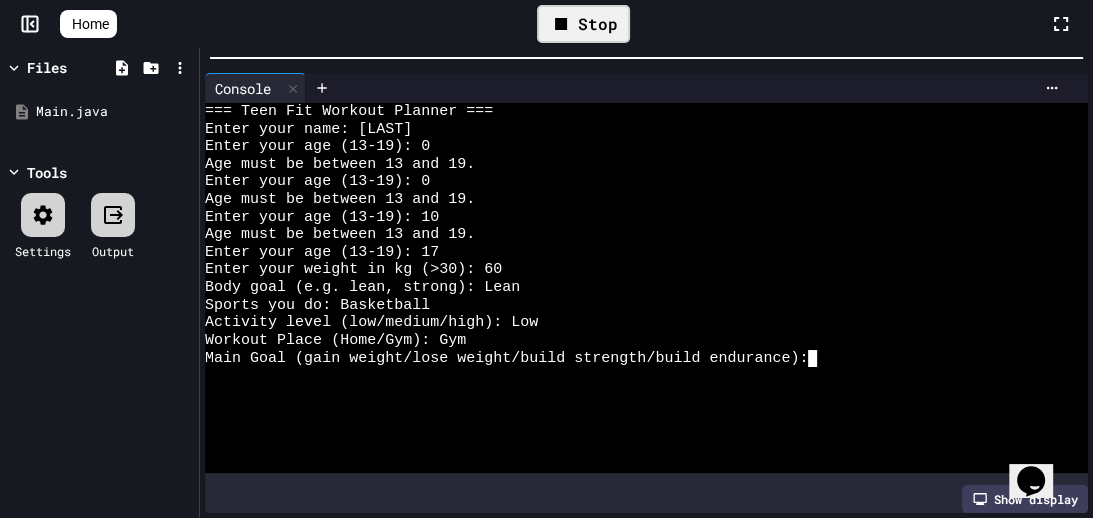 scroll, scrollTop: 0, scrollLeft: 0, axis: both 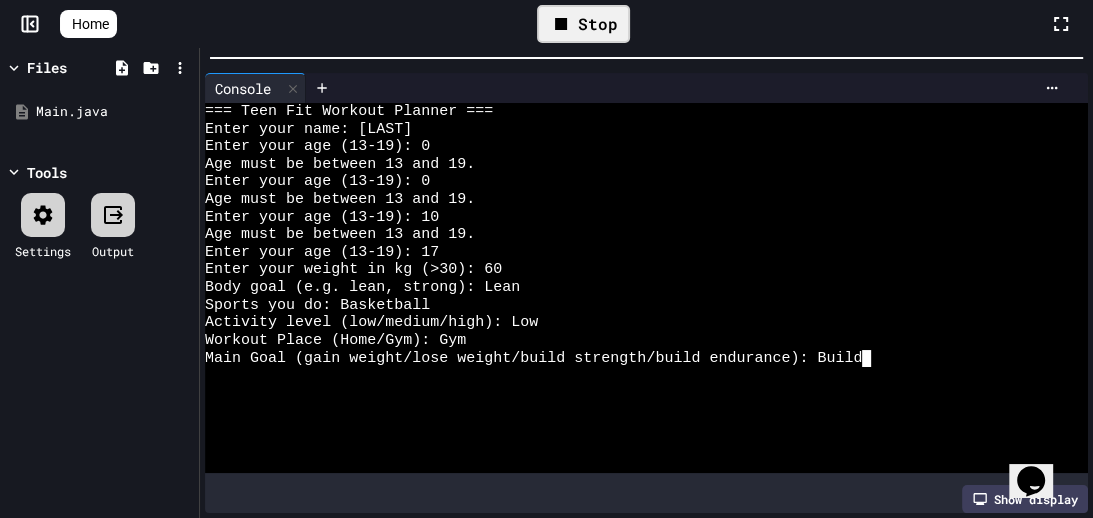 type on "***" 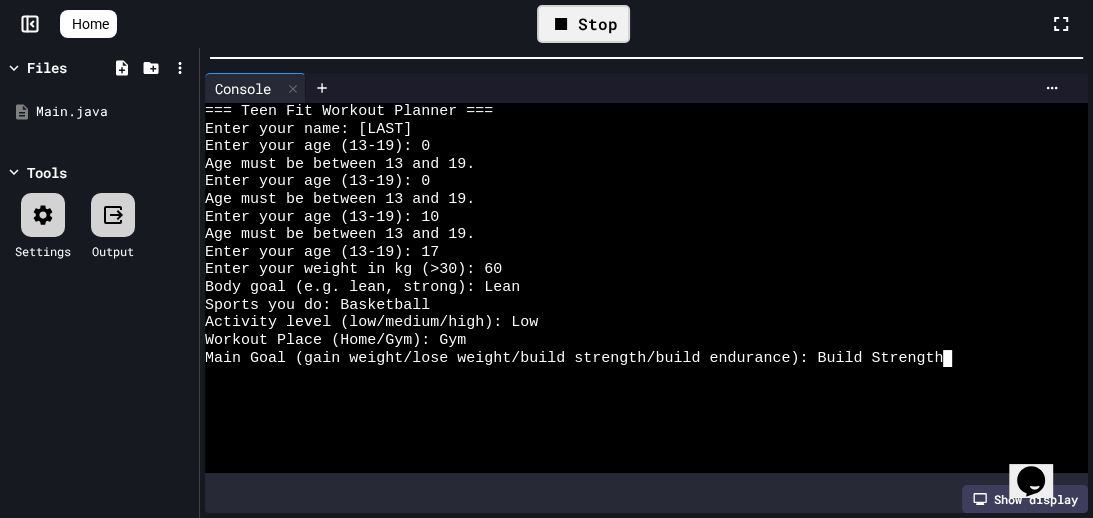 type 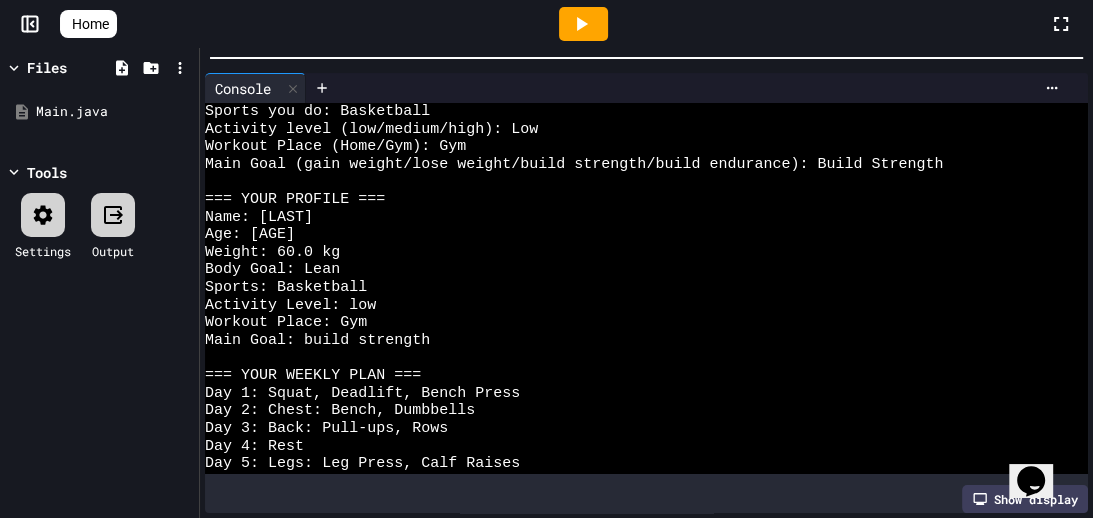 scroll, scrollTop: 280, scrollLeft: 0, axis: vertical 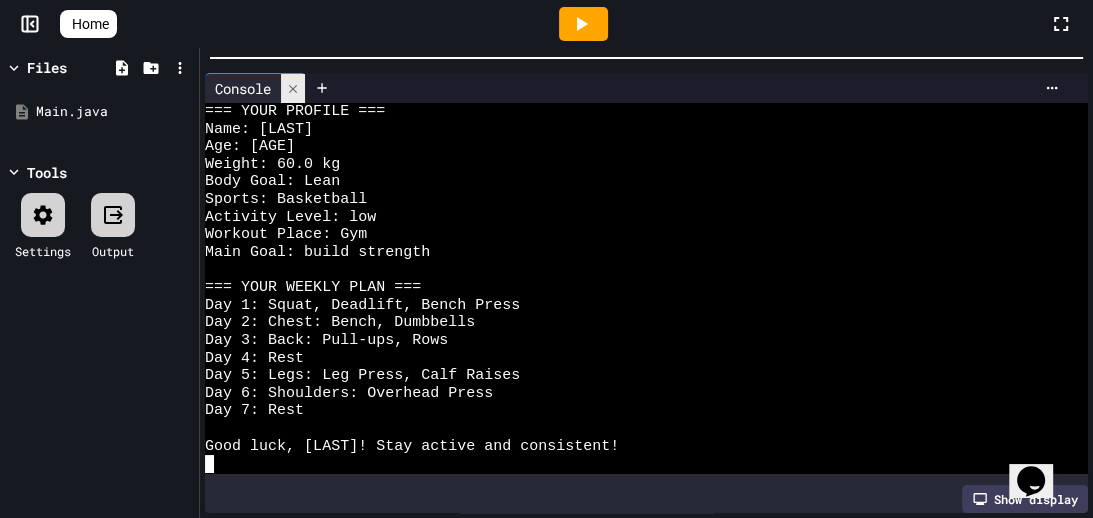 click at bounding box center [293, 88] 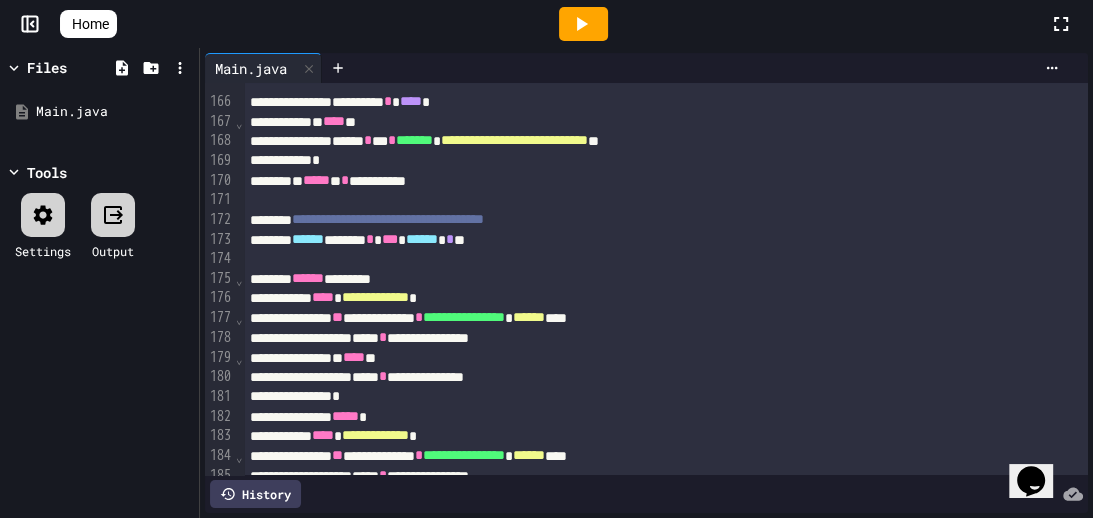 scroll, scrollTop: 4260, scrollLeft: 0, axis: vertical 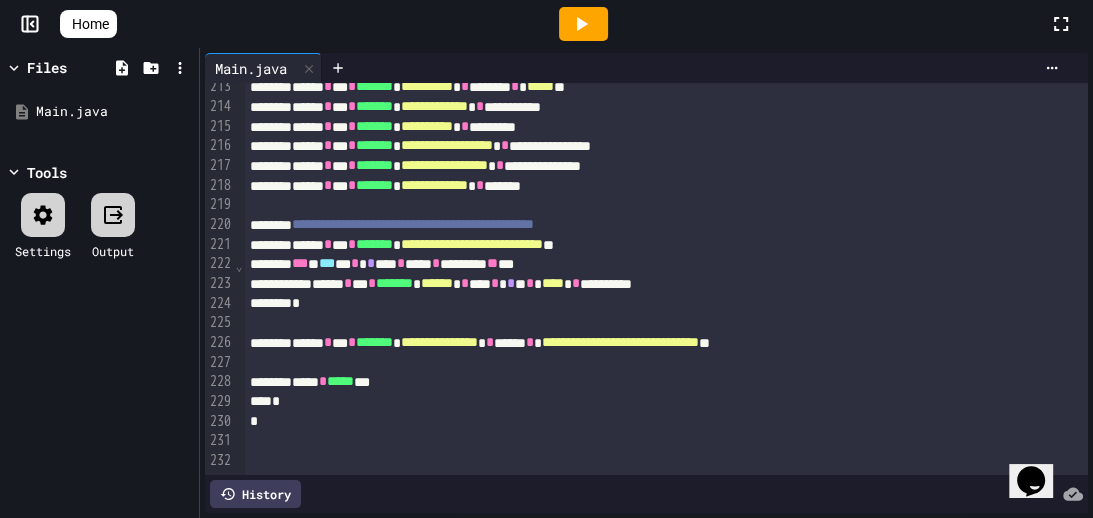 click on "Home" at bounding box center [90, 24] 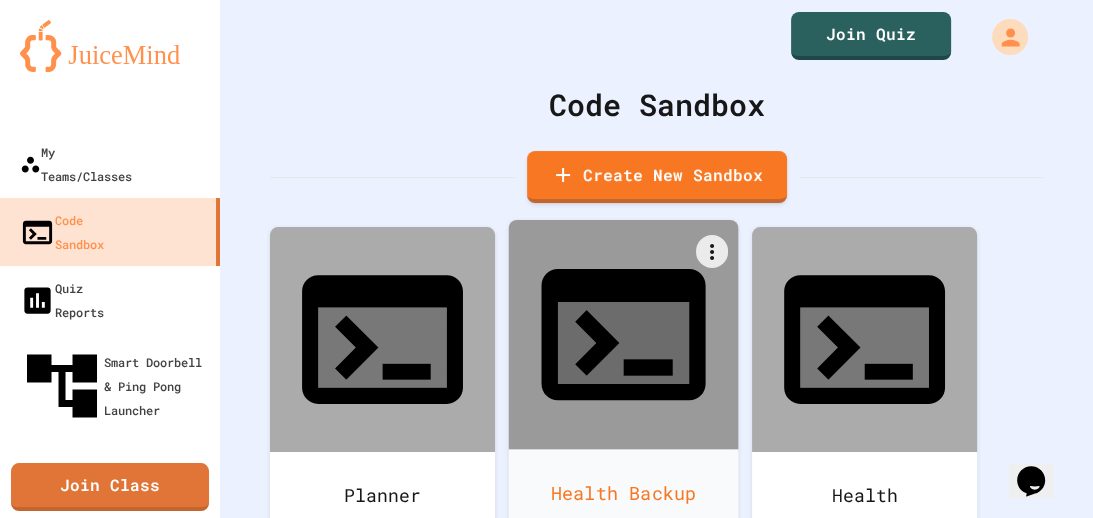 click 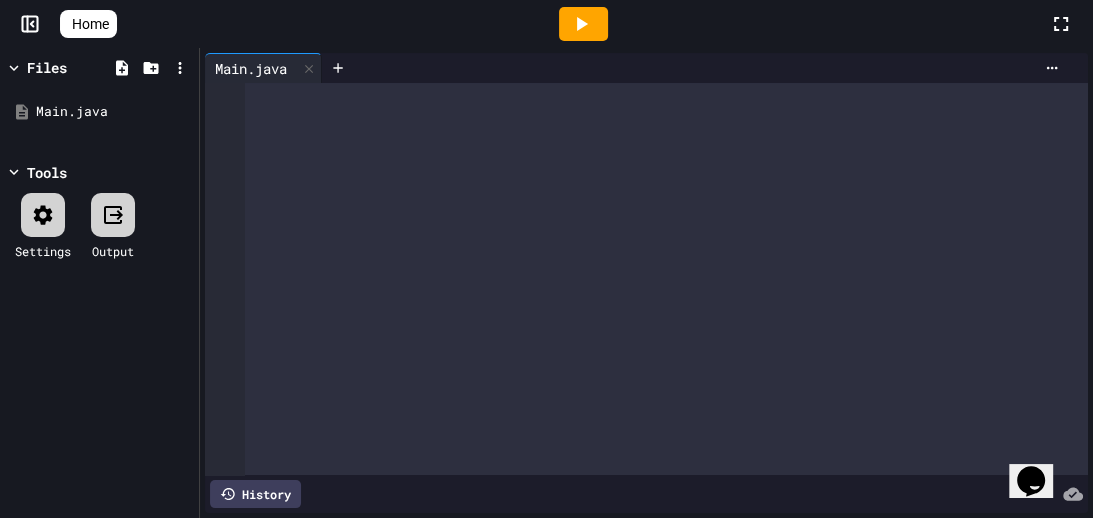 scroll, scrollTop: 4356, scrollLeft: 0, axis: vertical 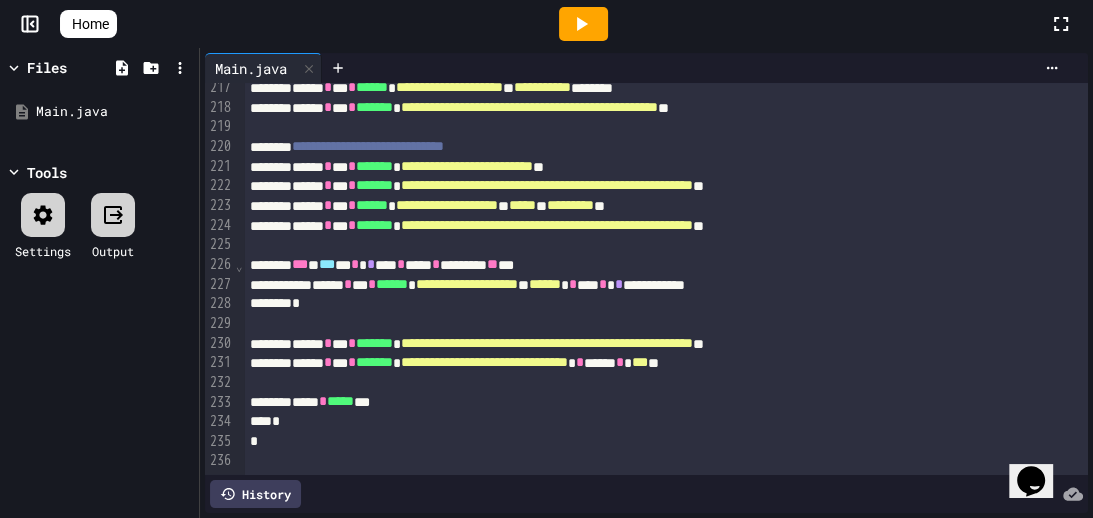 click on "Home" at bounding box center [90, 24] 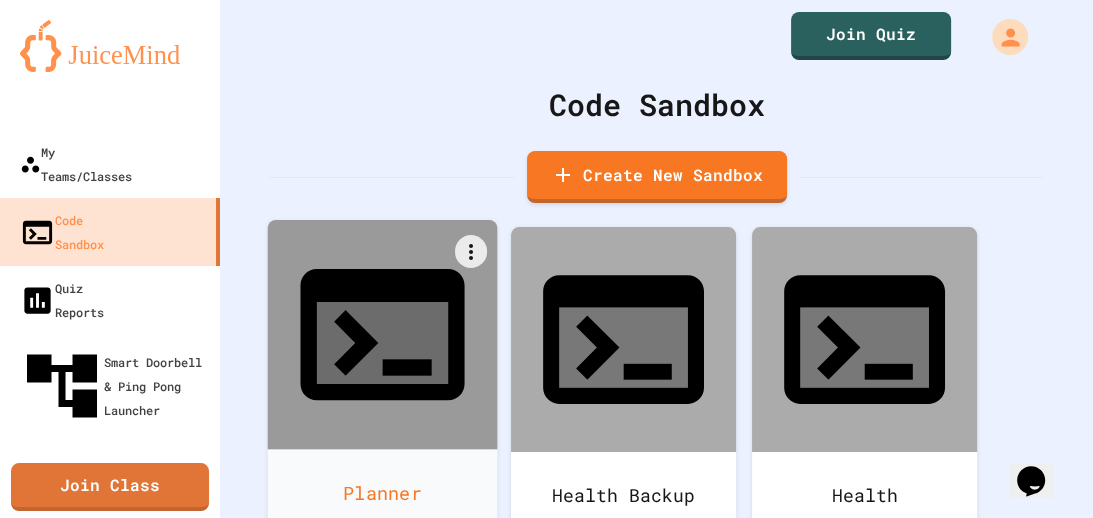click on "Planner" at bounding box center (383, 493) 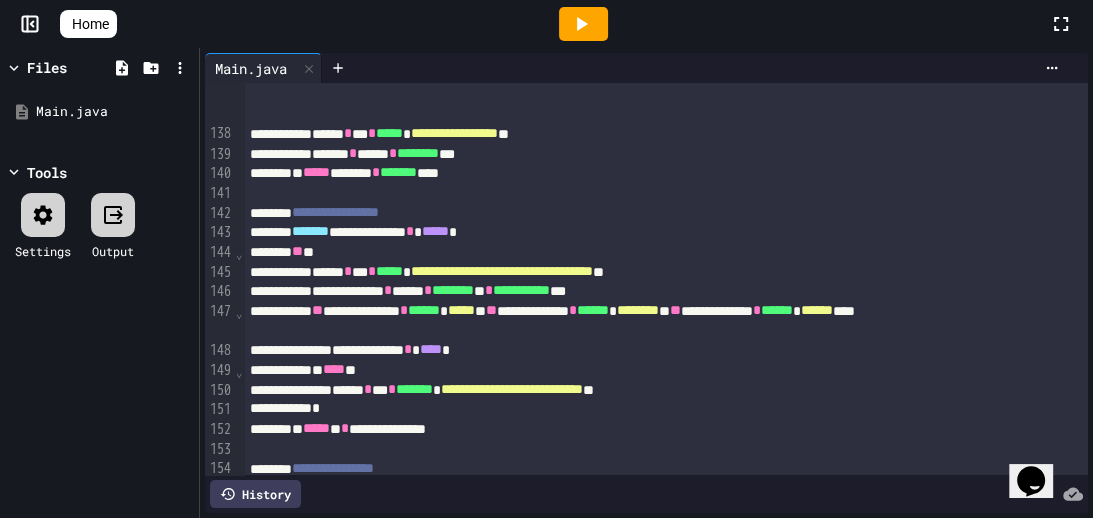 scroll, scrollTop: 4259, scrollLeft: 0, axis: vertical 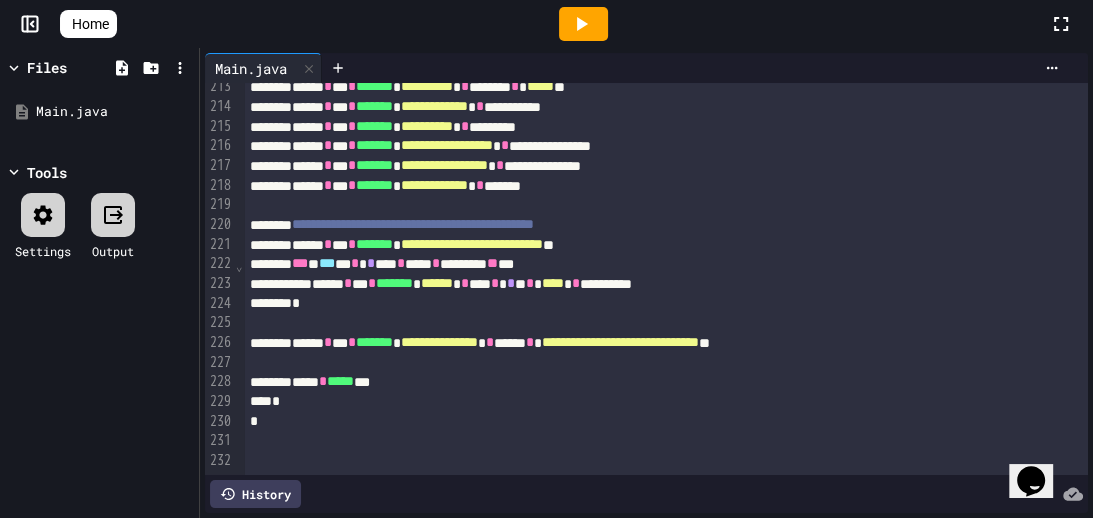 click on "Home" at bounding box center [88, 24] 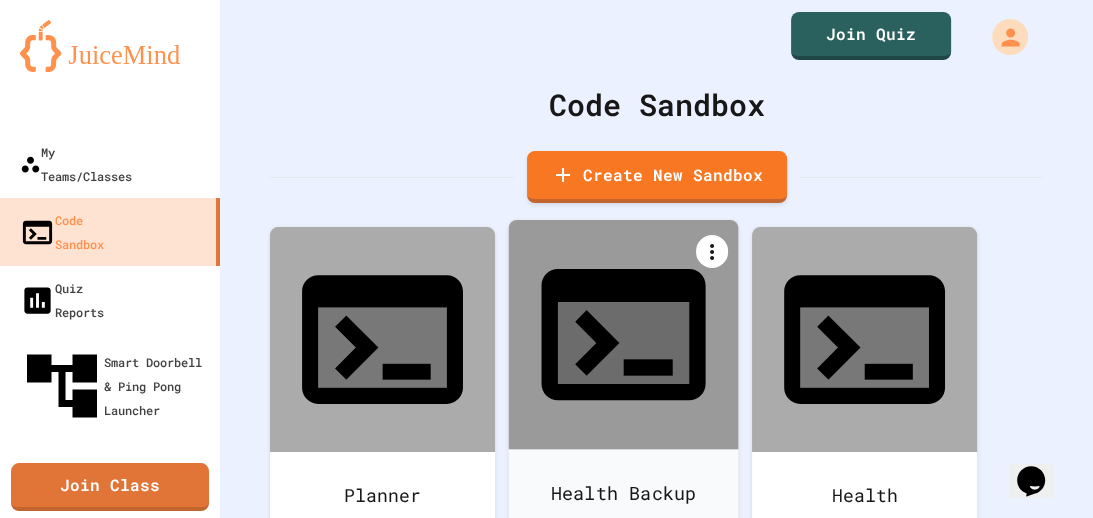 click 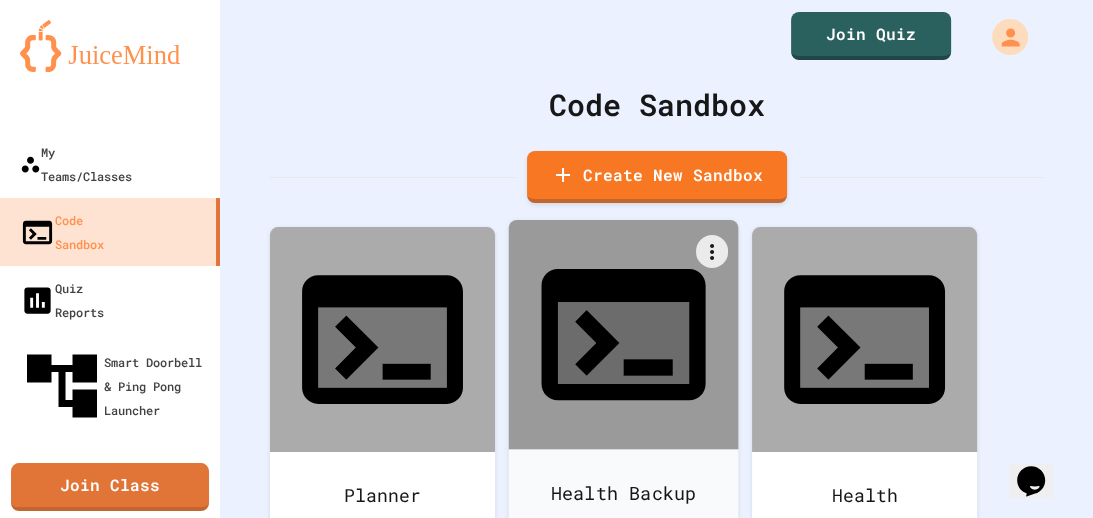 click on "Delete" at bounding box center (1257, 915) 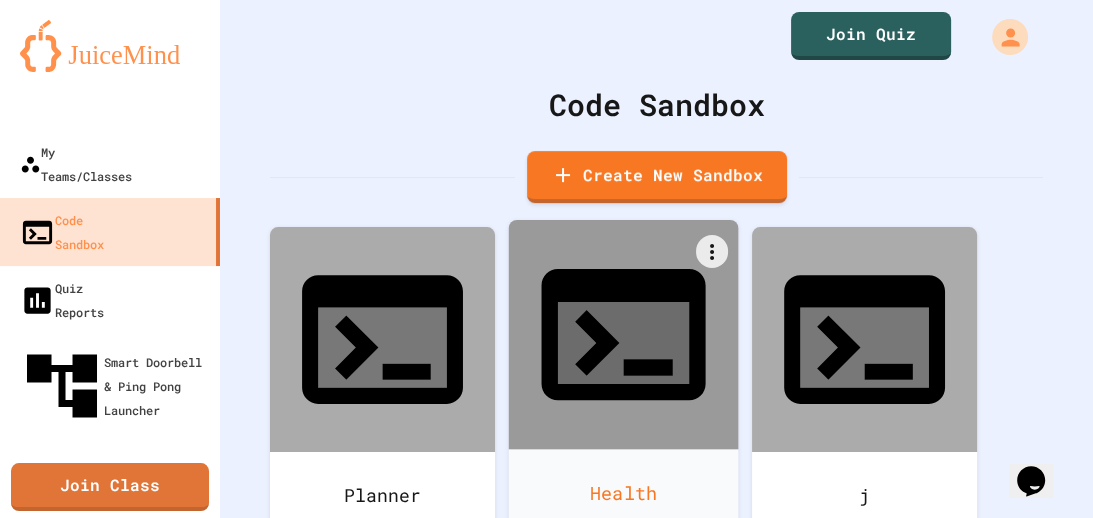 click at bounding box center [624, 335] 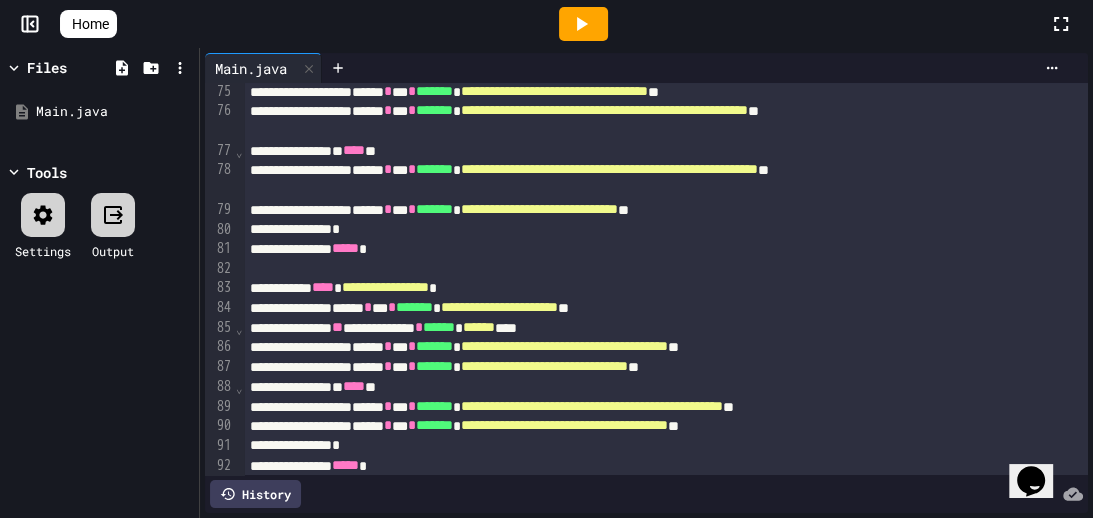 scroll, scrollTop: 2055, scrollLeft: 0, axis: vertical 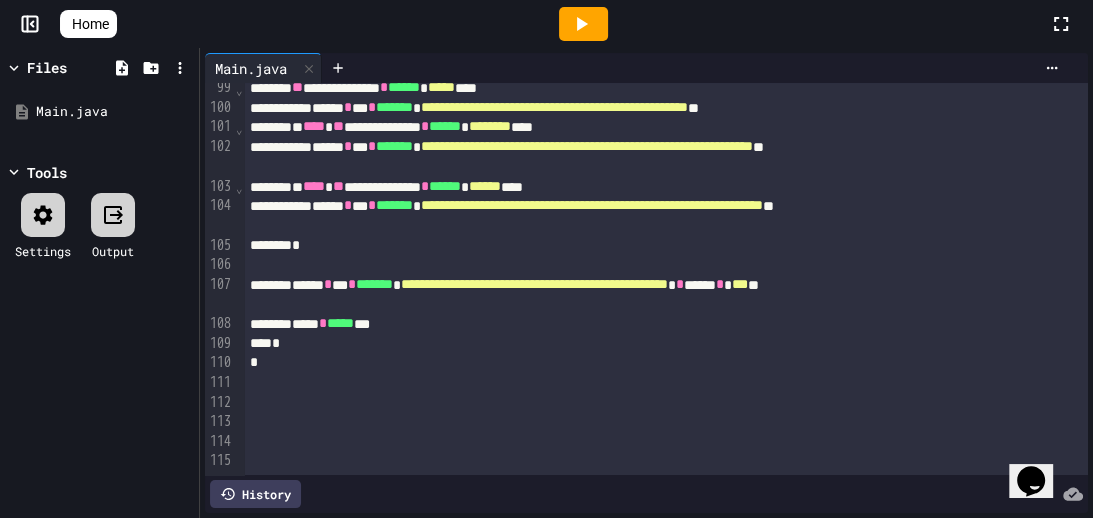 click at bounding box center (583, 24) 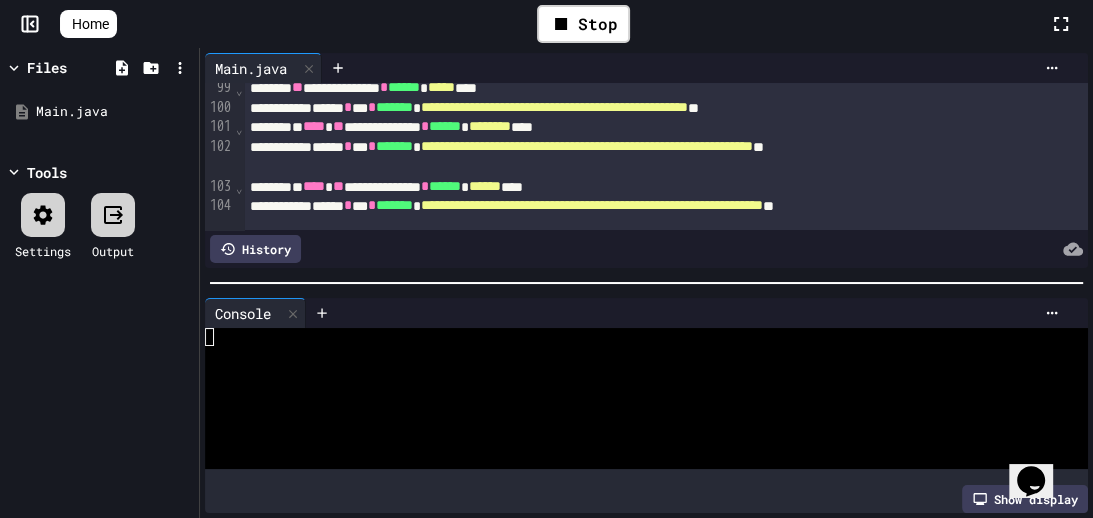 click at bounding box center (637, 425) 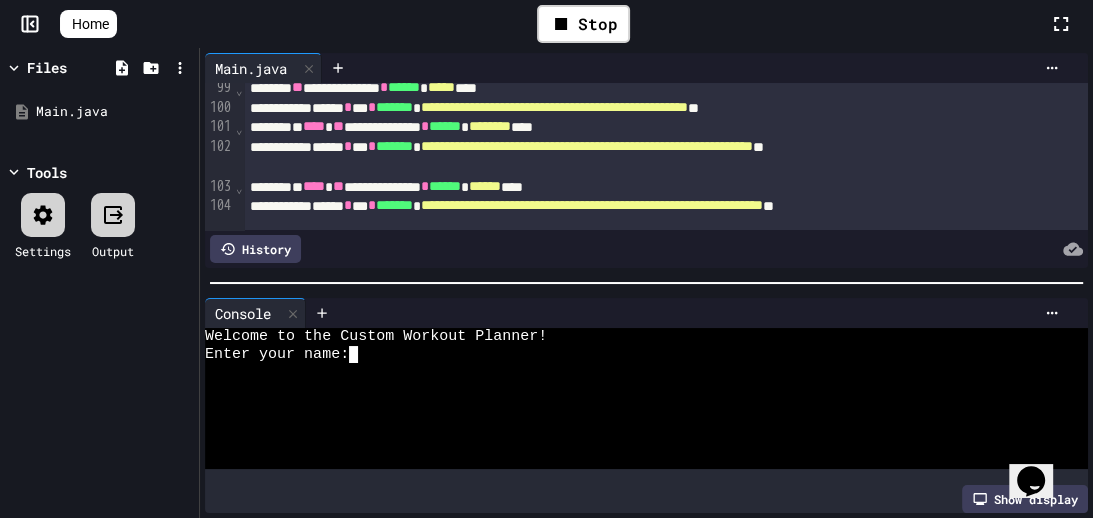 click at bounding box center [637, 425] 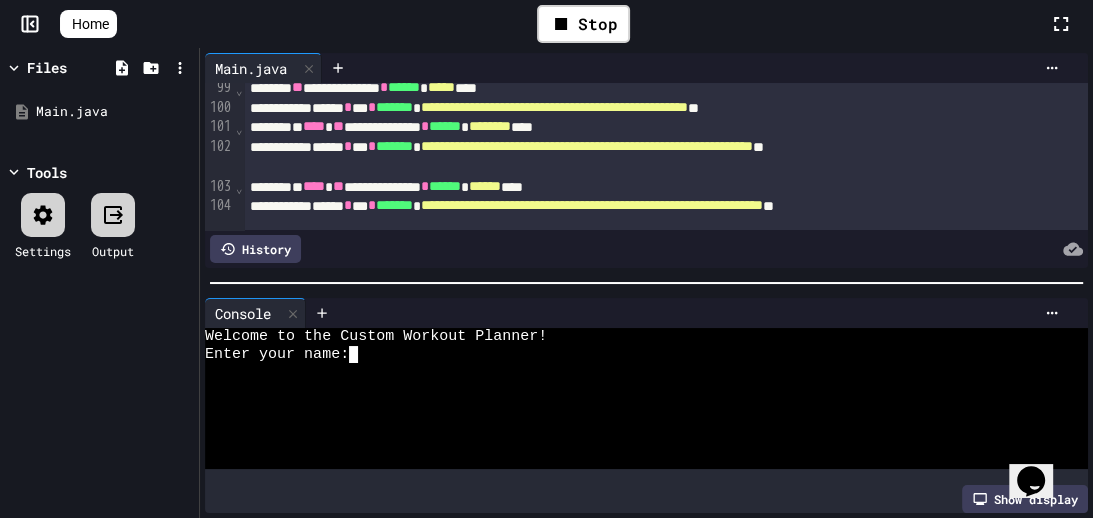 type on "**" 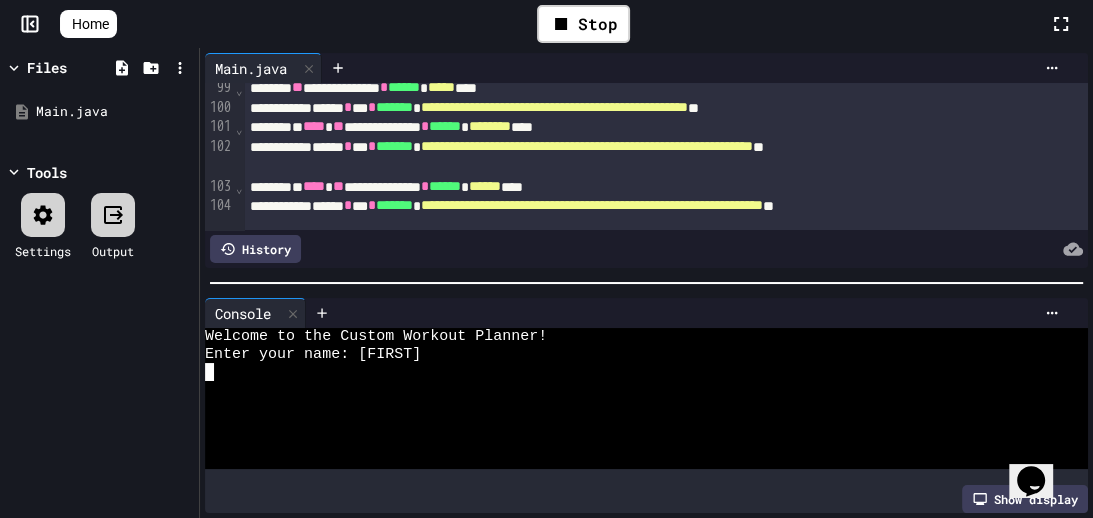 scroll, scrollTop: 0, scrollLeft: 0, axis: both 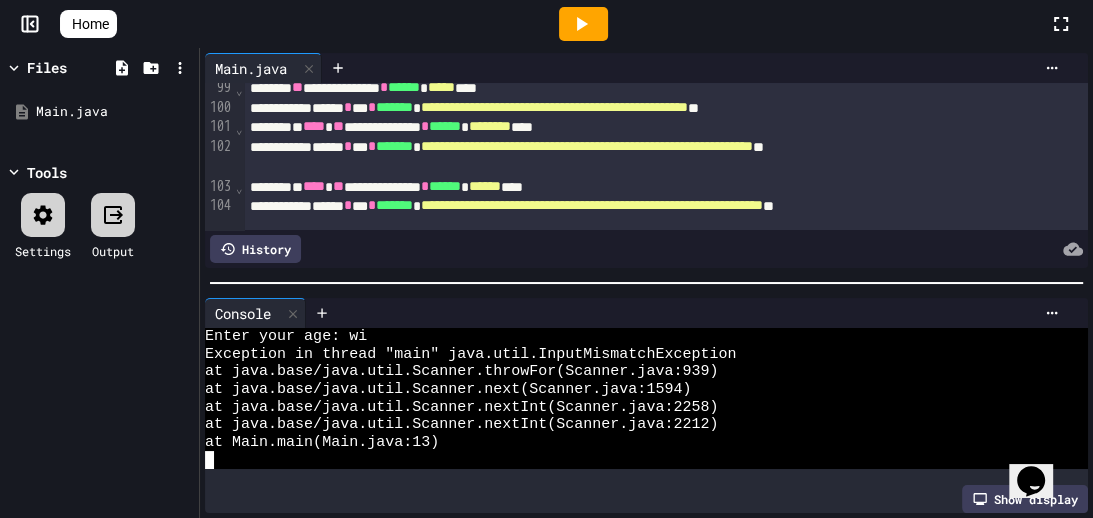 click at bounding box center [583, 24] 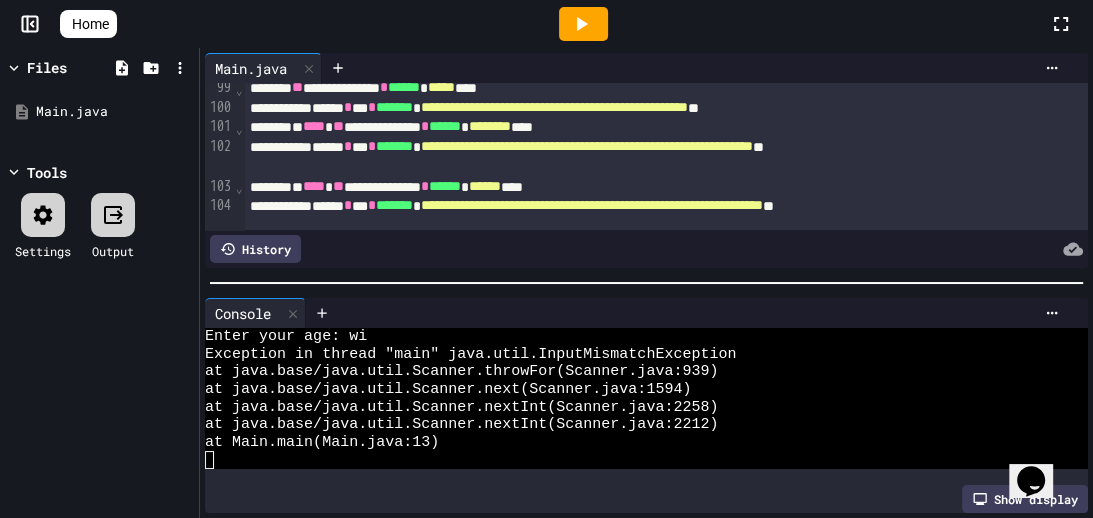 click at bounding box center [583, 24] 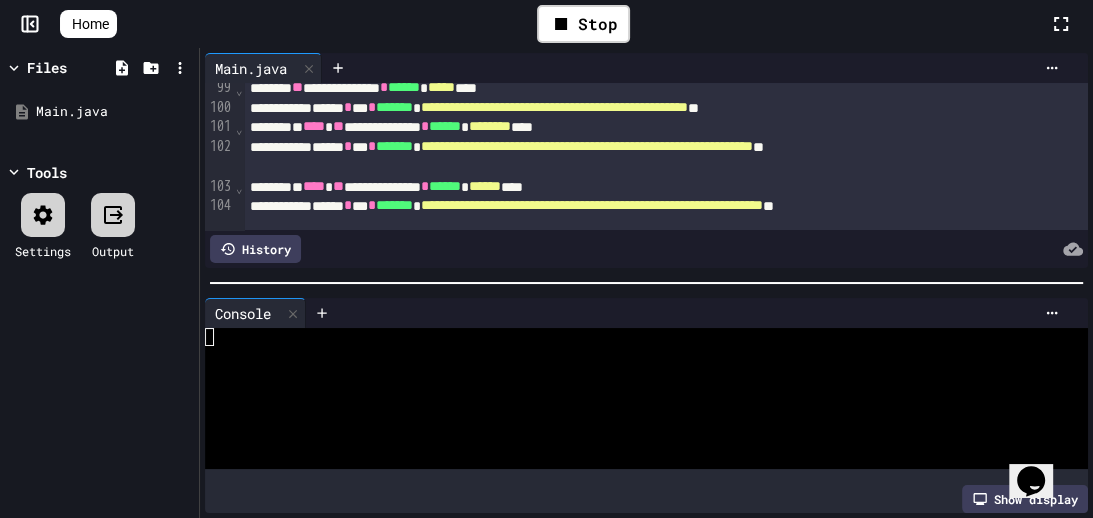click at bounding box center [637, 408] 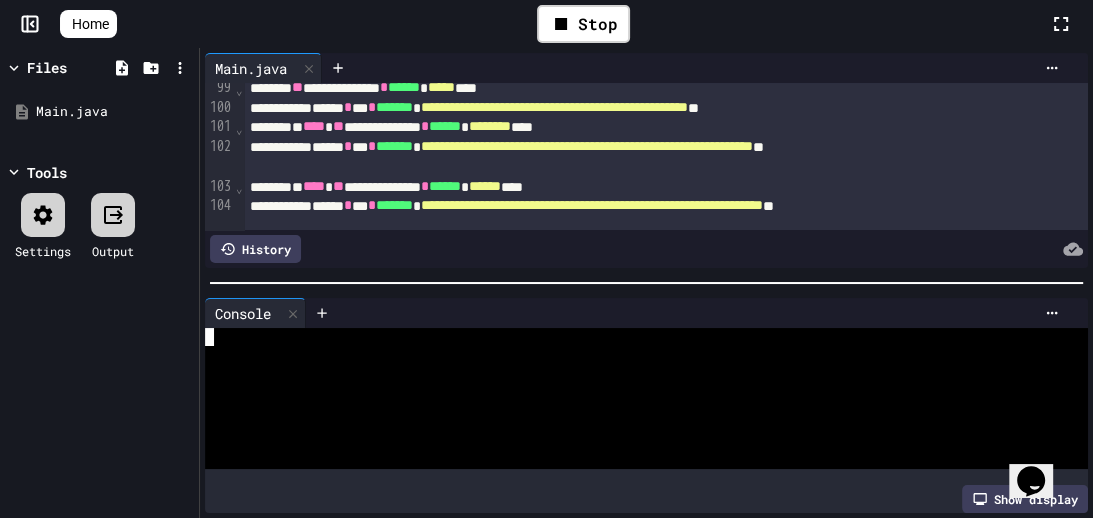 scroll, scrollTop: 0, scrollLeft: 0, axis: both 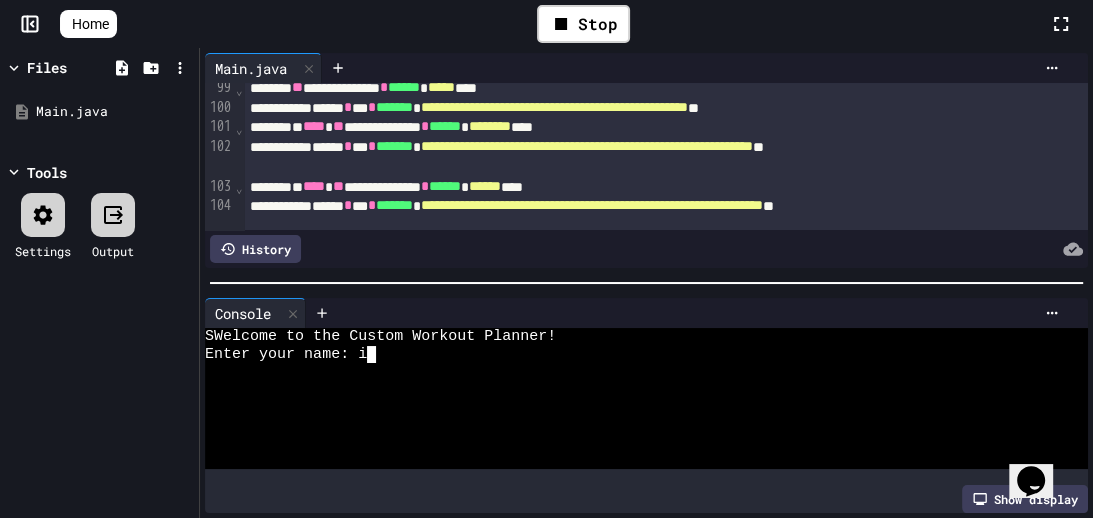 type on "**" 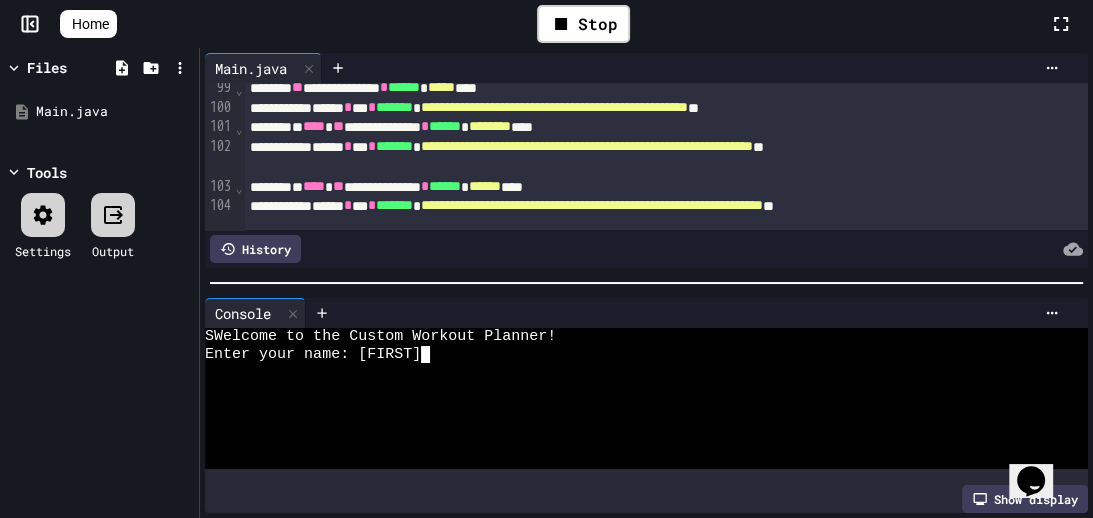scroll, scrollTop: 0, scrollLeft: 0, axis: both 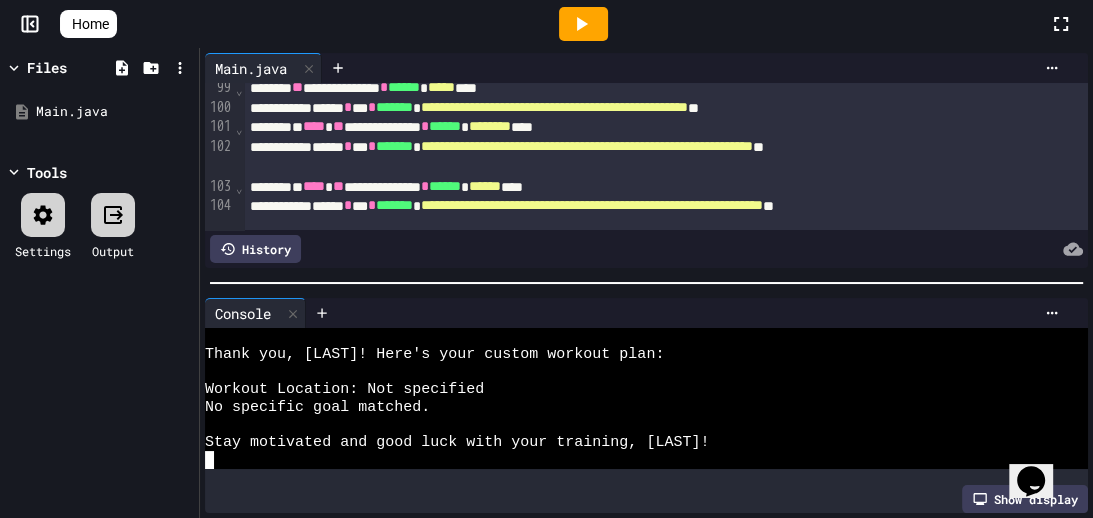 click 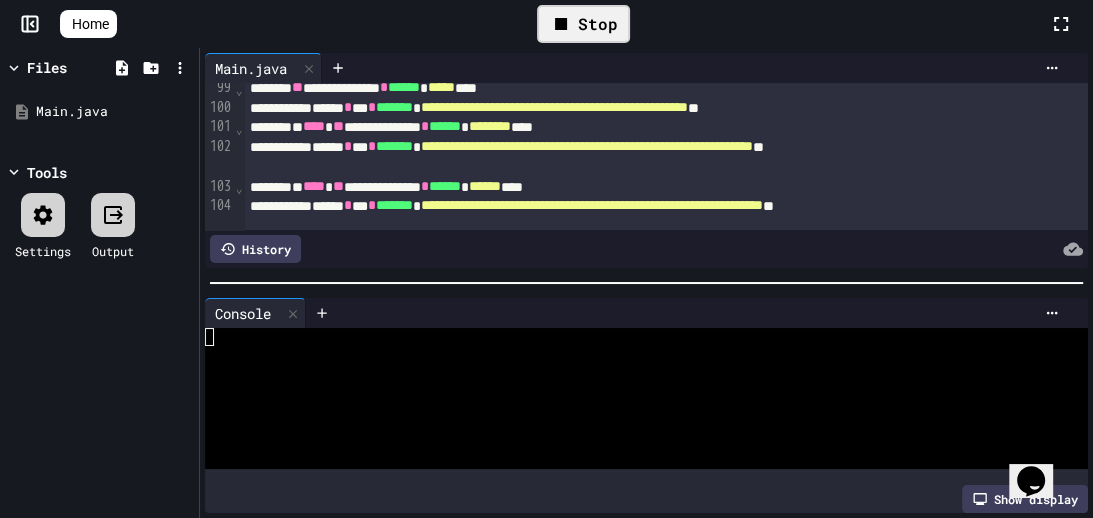 scroll, scrollTop: 0, scrollLeft: 0, axis: both 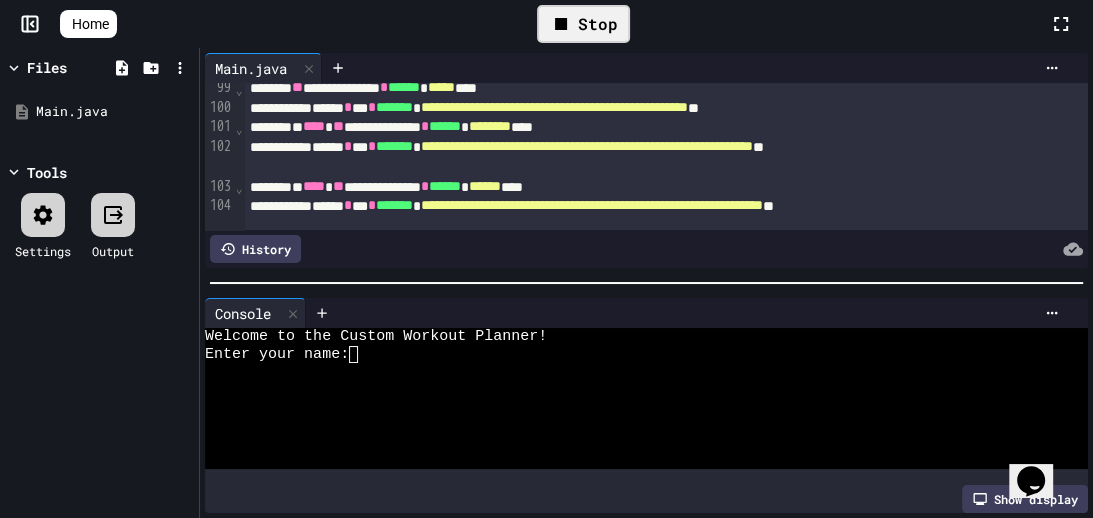 click at bounding box center (637, 425) 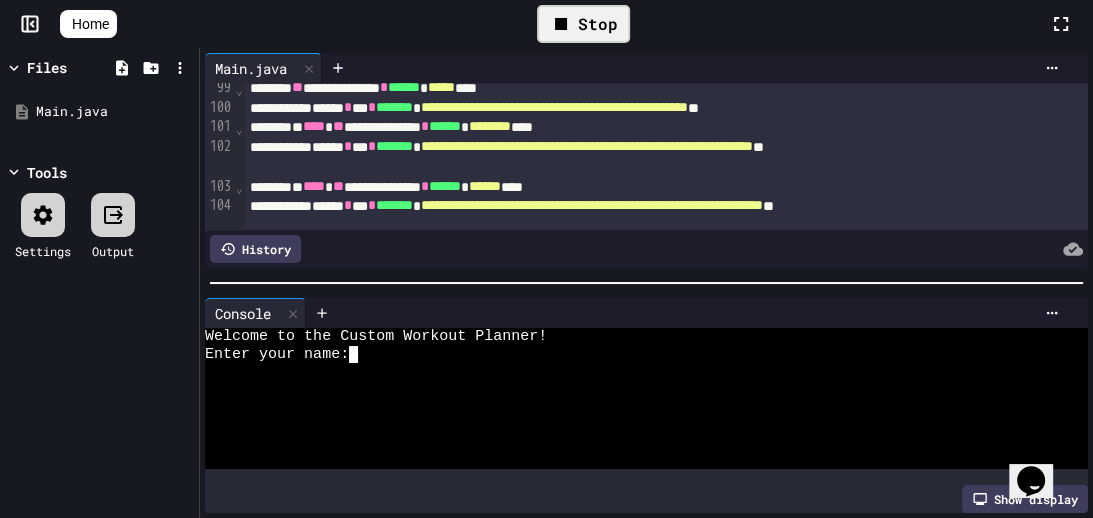 type on "**" 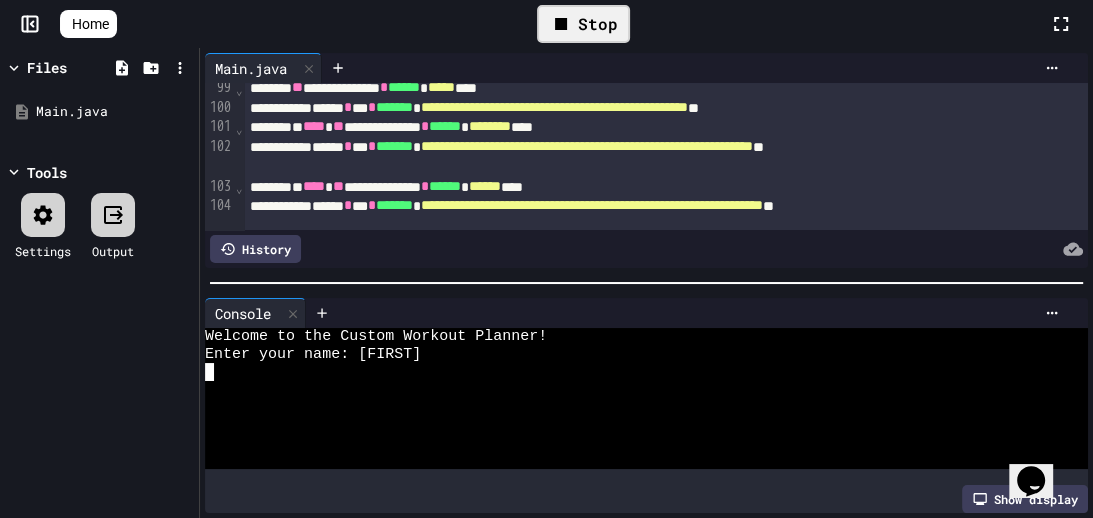 scroll, scrollTop: 0, scrollLeft: 0, axis: both 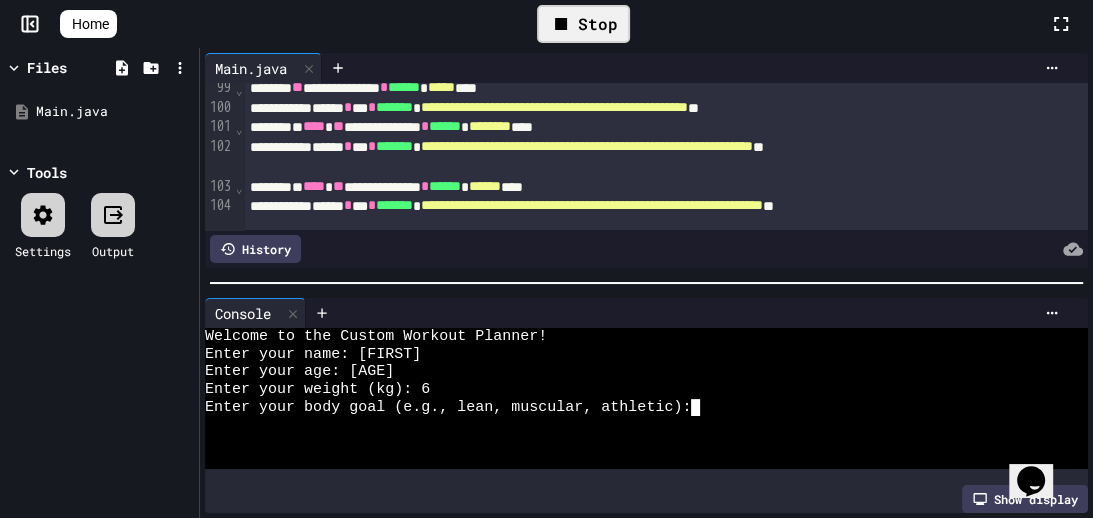 click on "Stop" at bounding box center (583, 24) 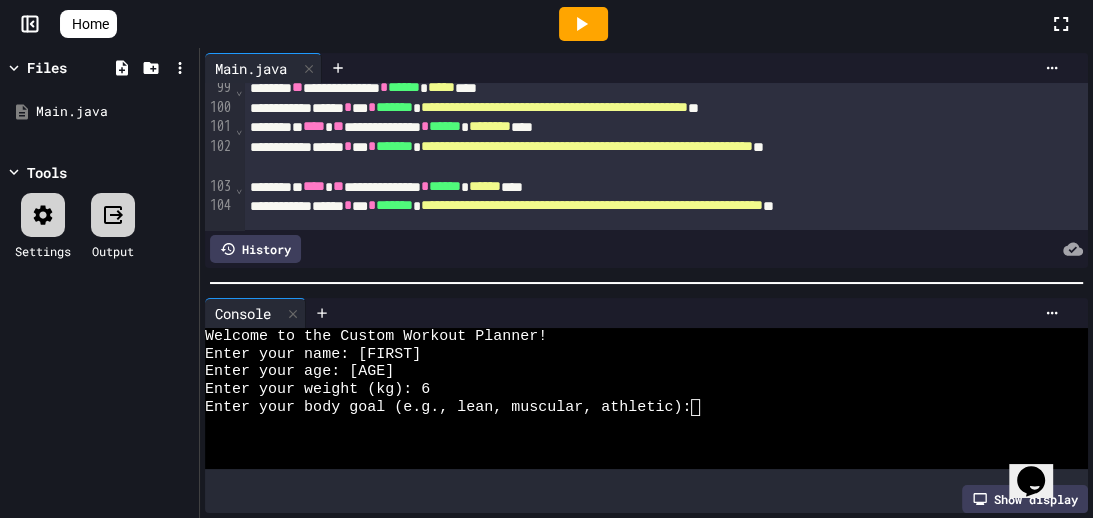 click at bounding box center (583, 24) 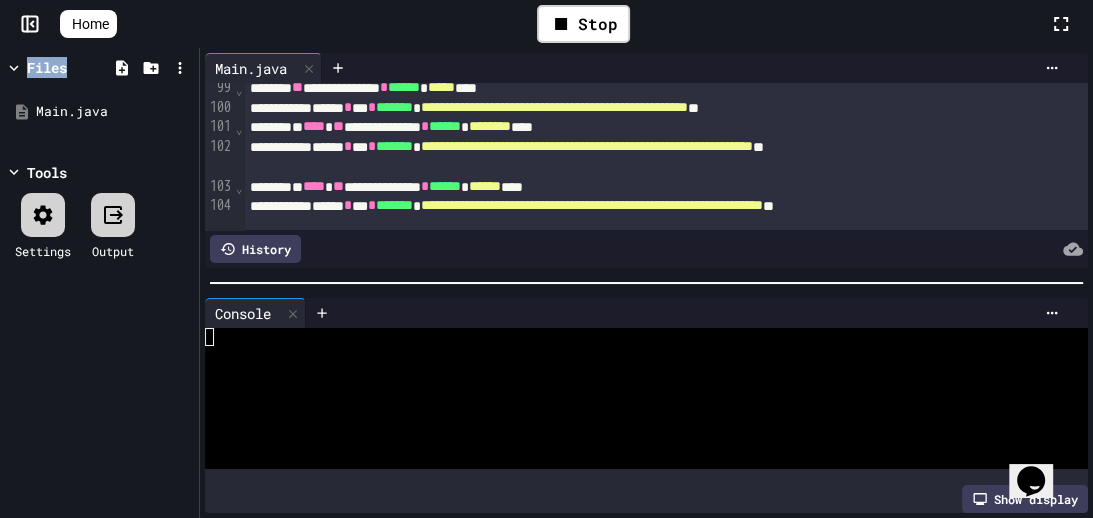 click at bounding box center [637, 337] 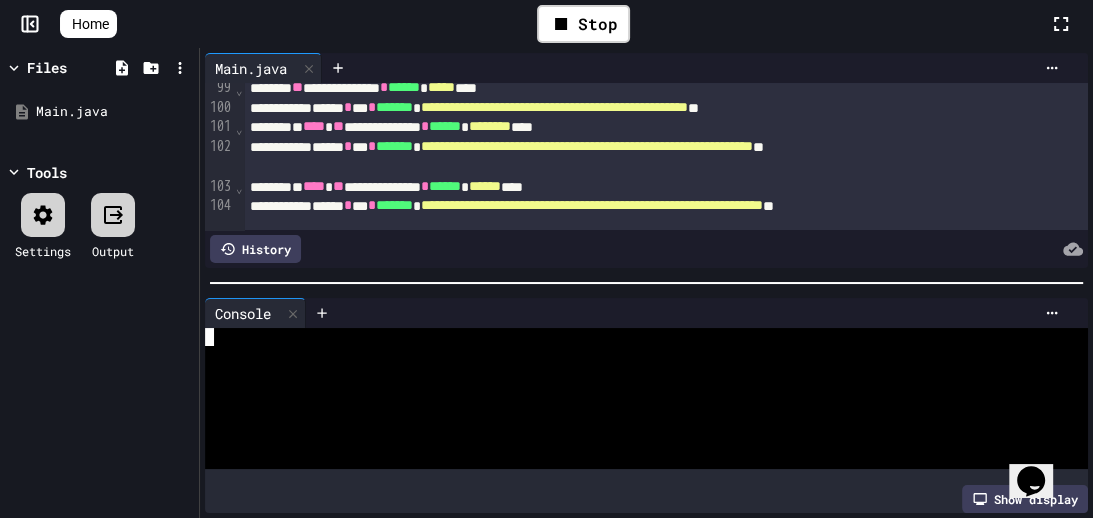 type on "*" 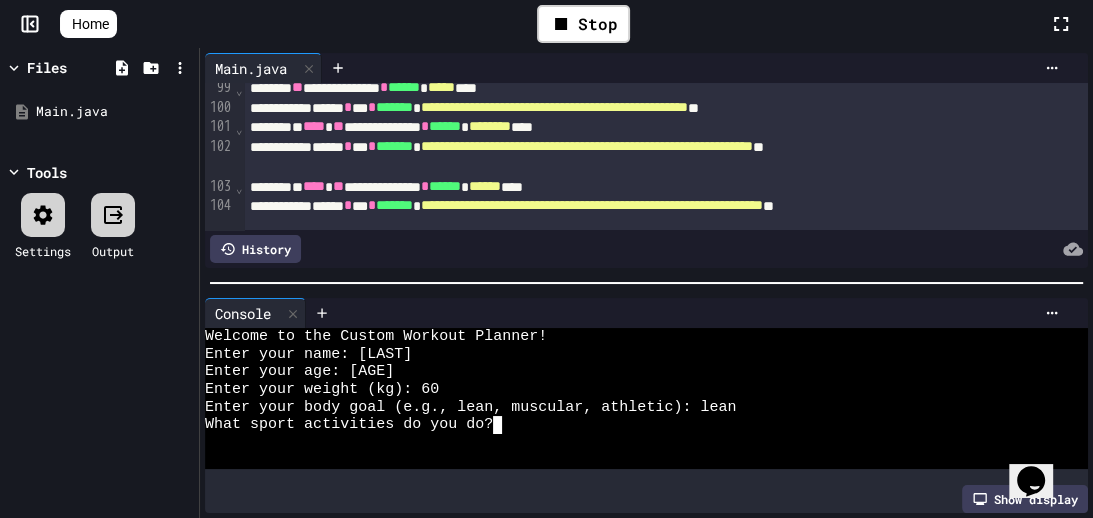 click on "Enter your name: [LAST]" at bounding box center [637, 355] 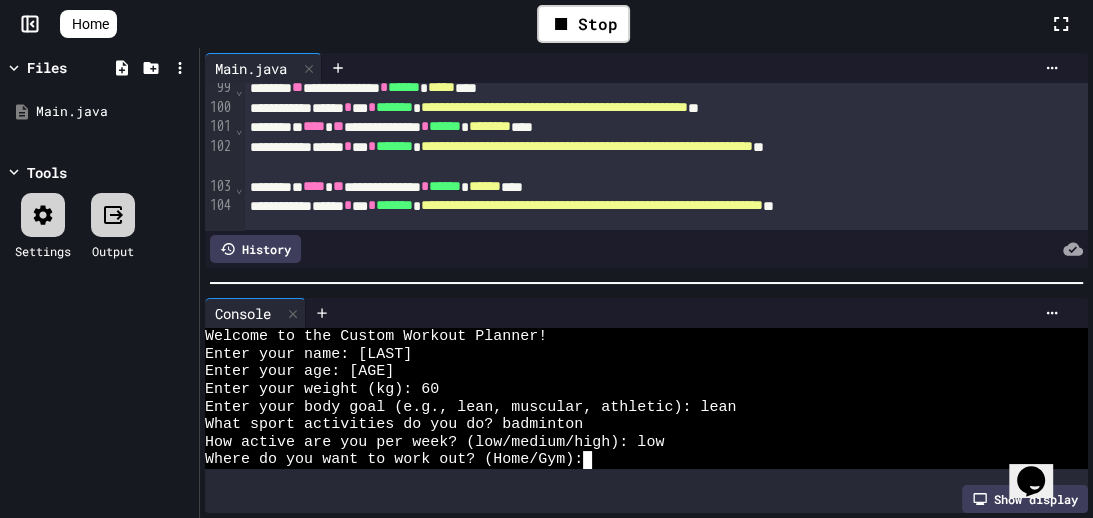 type on "*" 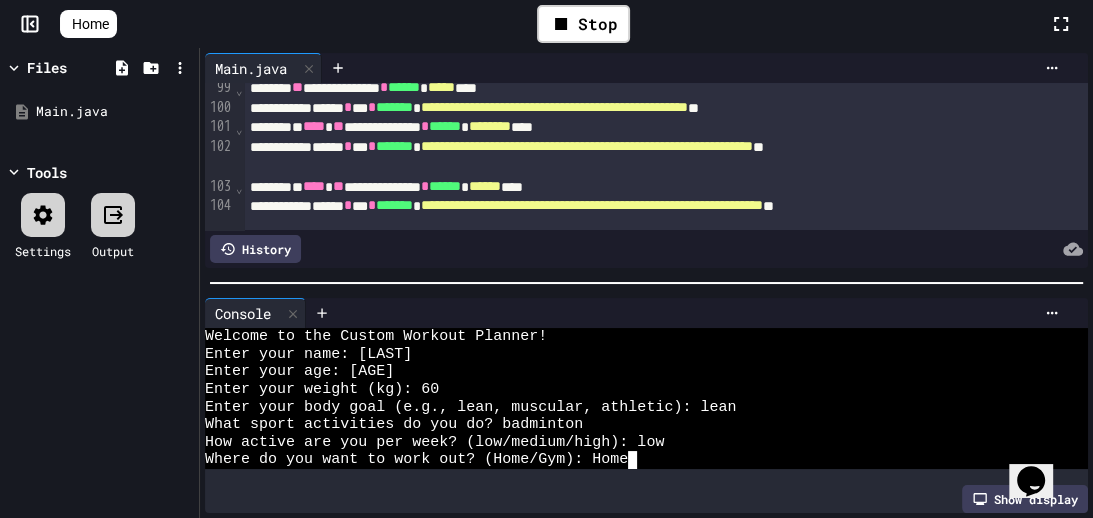 scroll, scrollTop: 0, scrollLeft: 0, axis: both 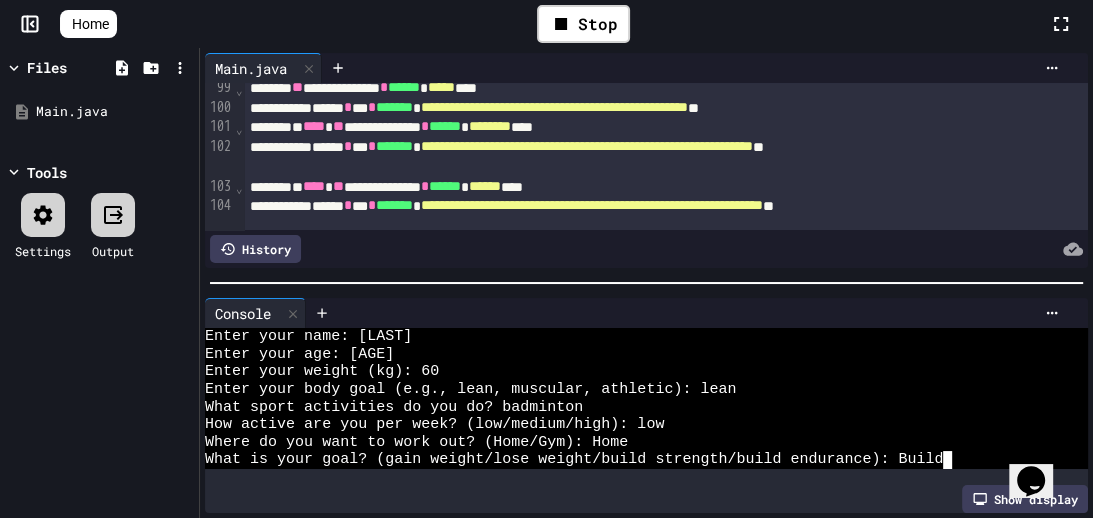 type on "*" 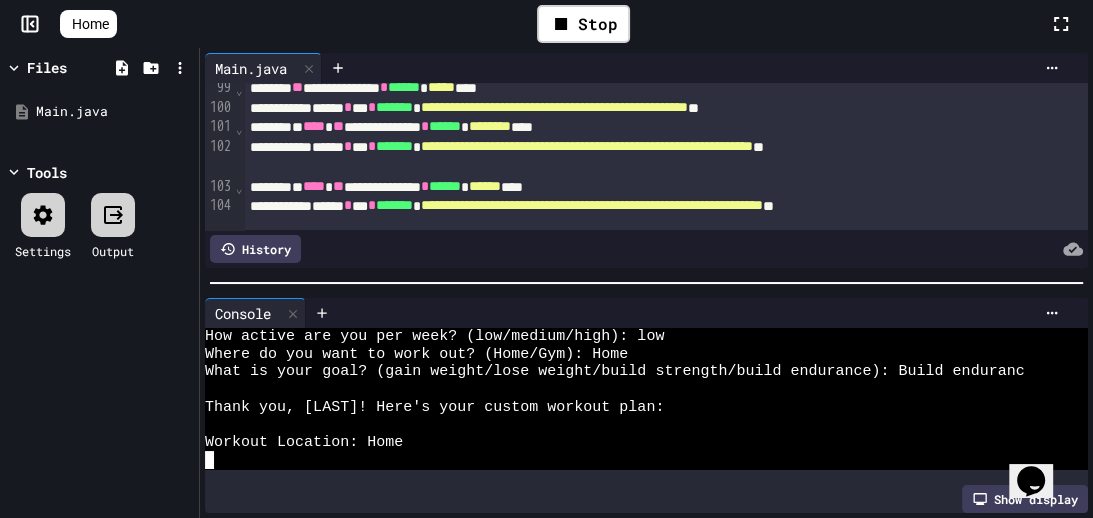 type 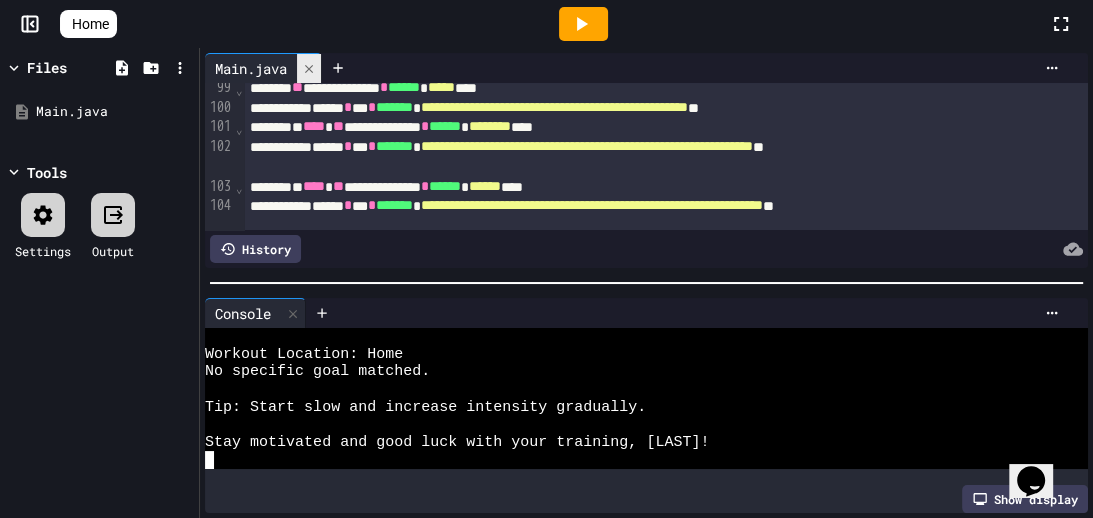 click at bounding box center [309, 68] 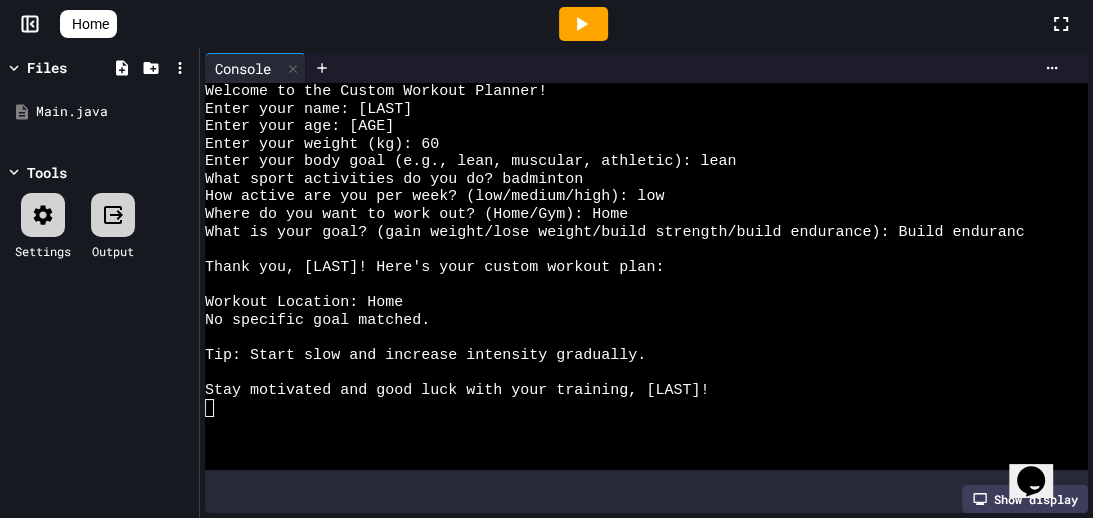 click on "Home" at bounding box center (90, 24) 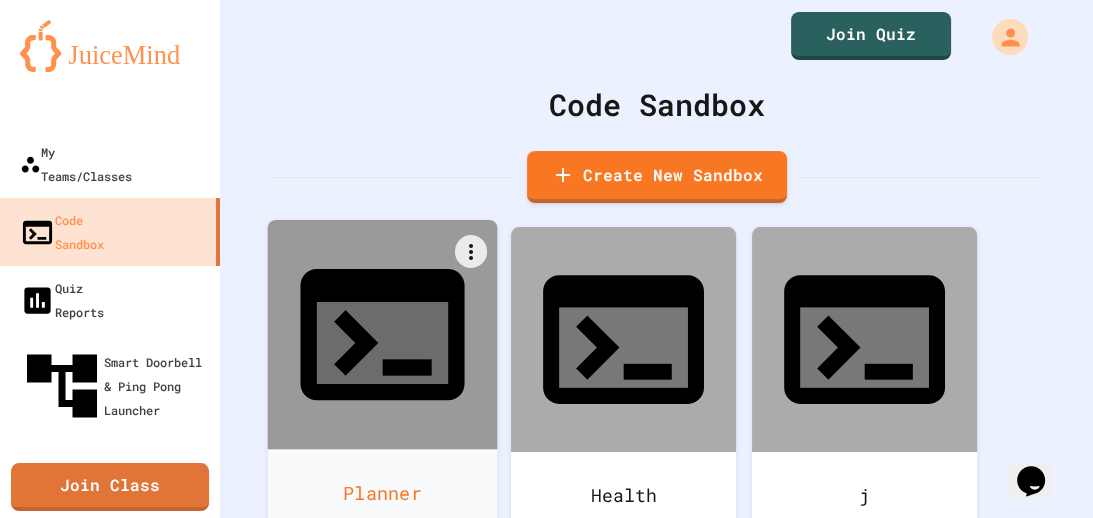 click 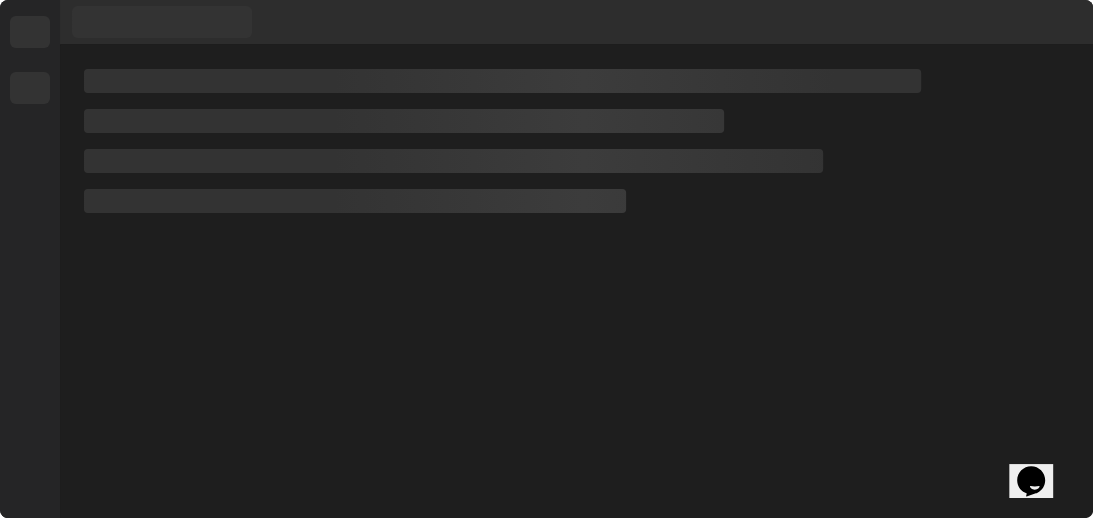 click at bounding box center (576, 281) 